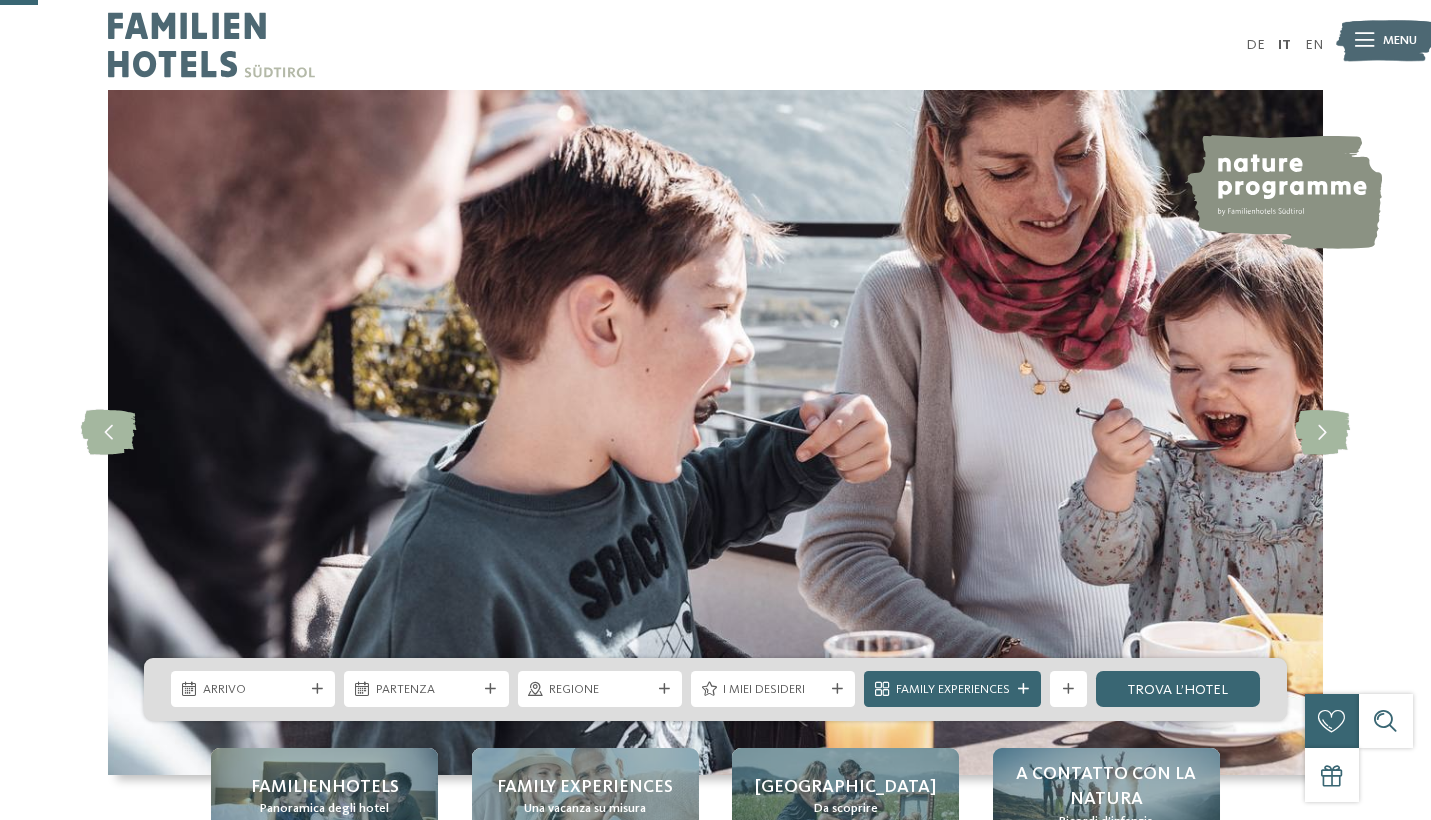 scroll, scrollTop: 206, scrollLeft: 0, axis: vertical 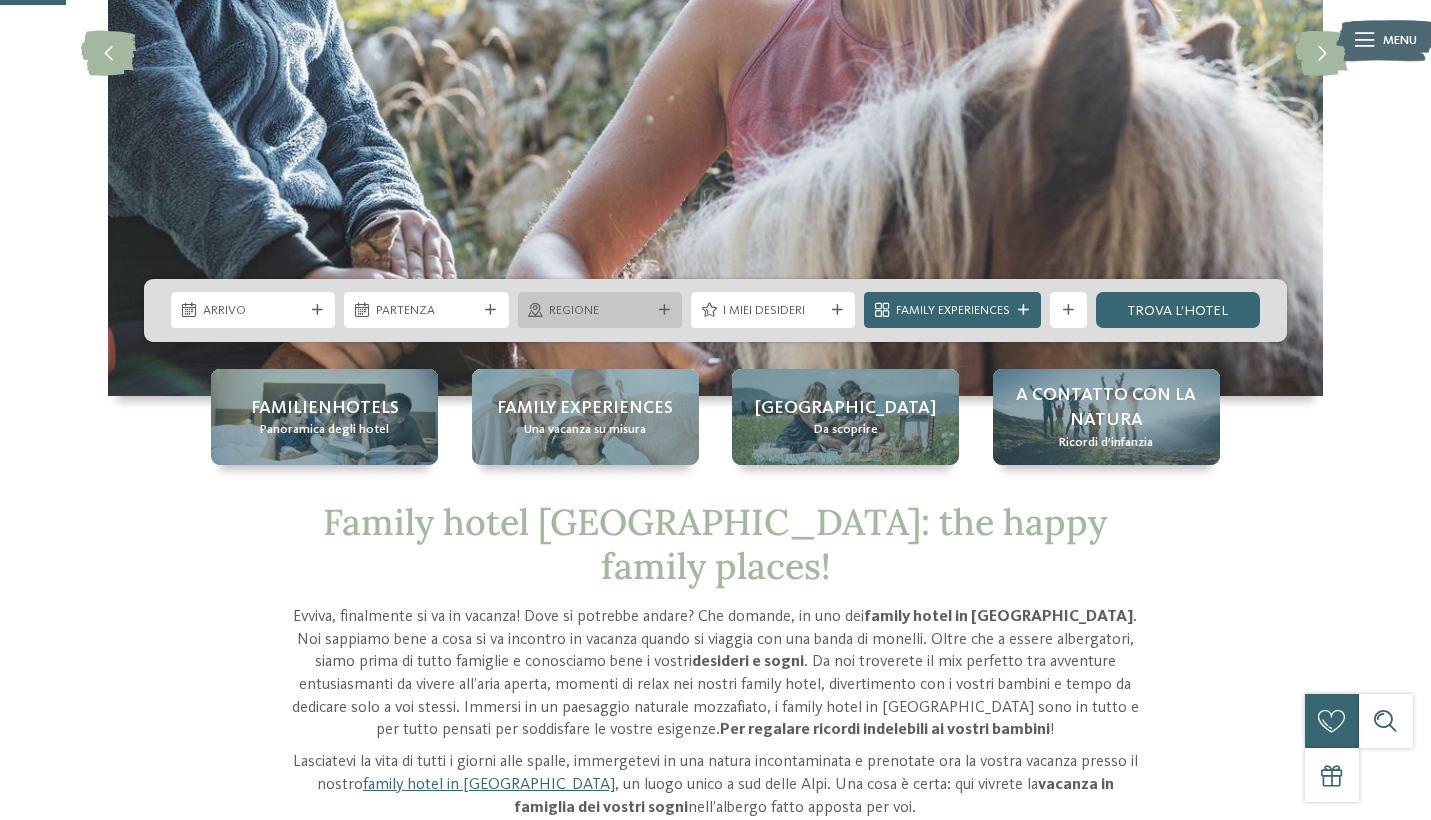 click on "Regione" at bounding box center (599, 311) 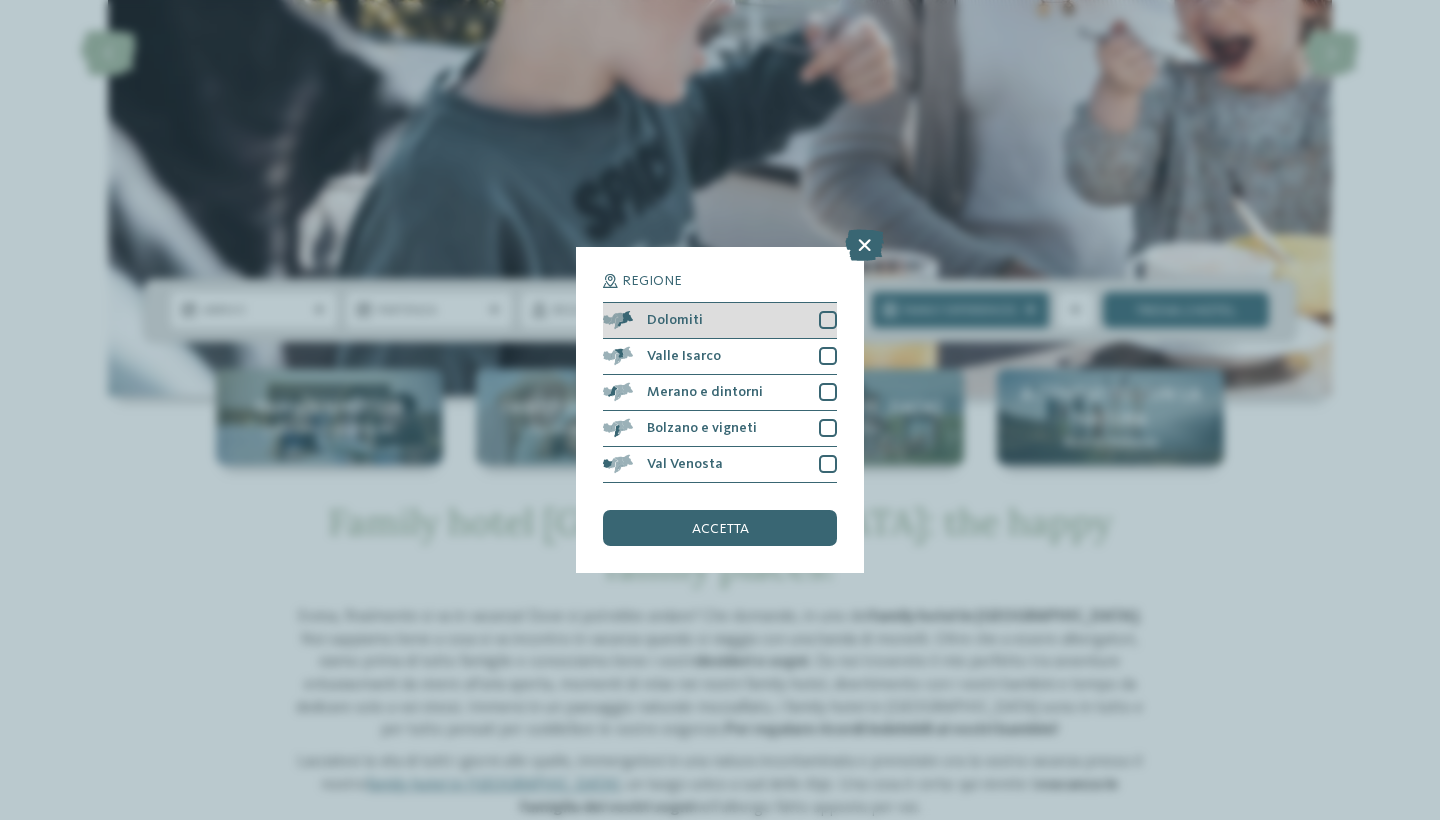 click on "Dolomiti" at bounding box center [675, 320] 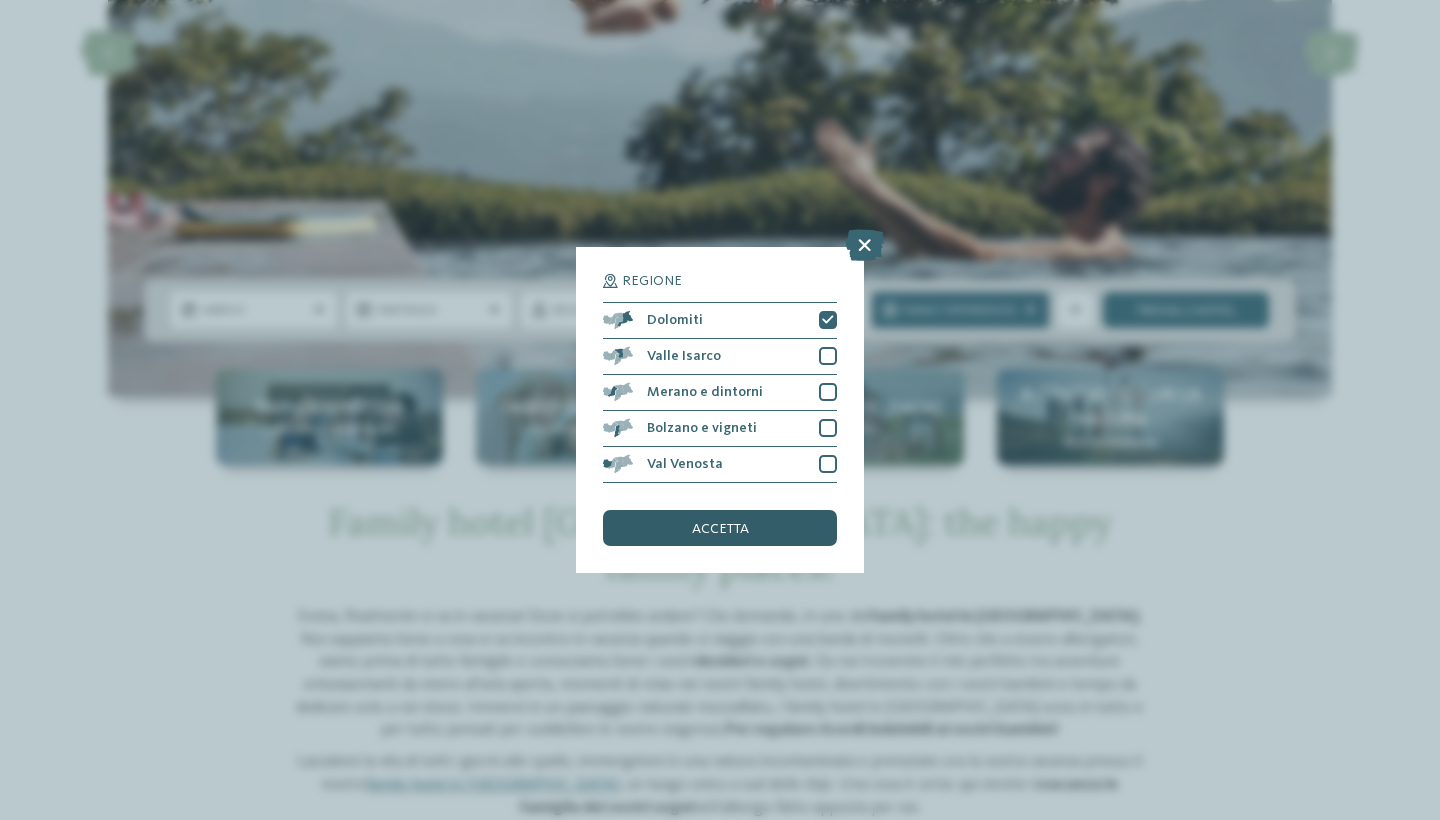 click on "accetta" at bounding box center [720, 529] 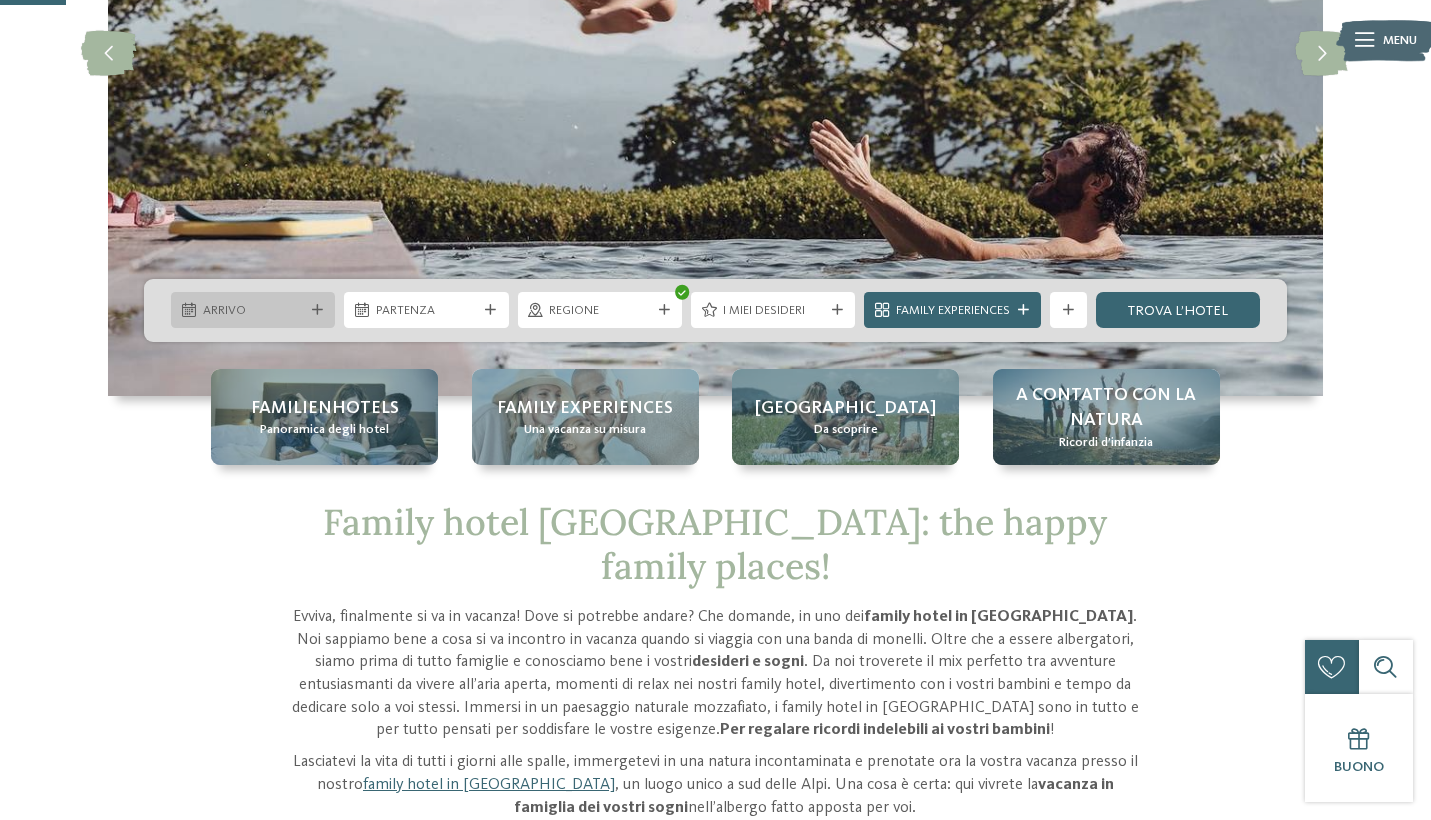 click on "Arrivo" at bounding box center (253, 311) 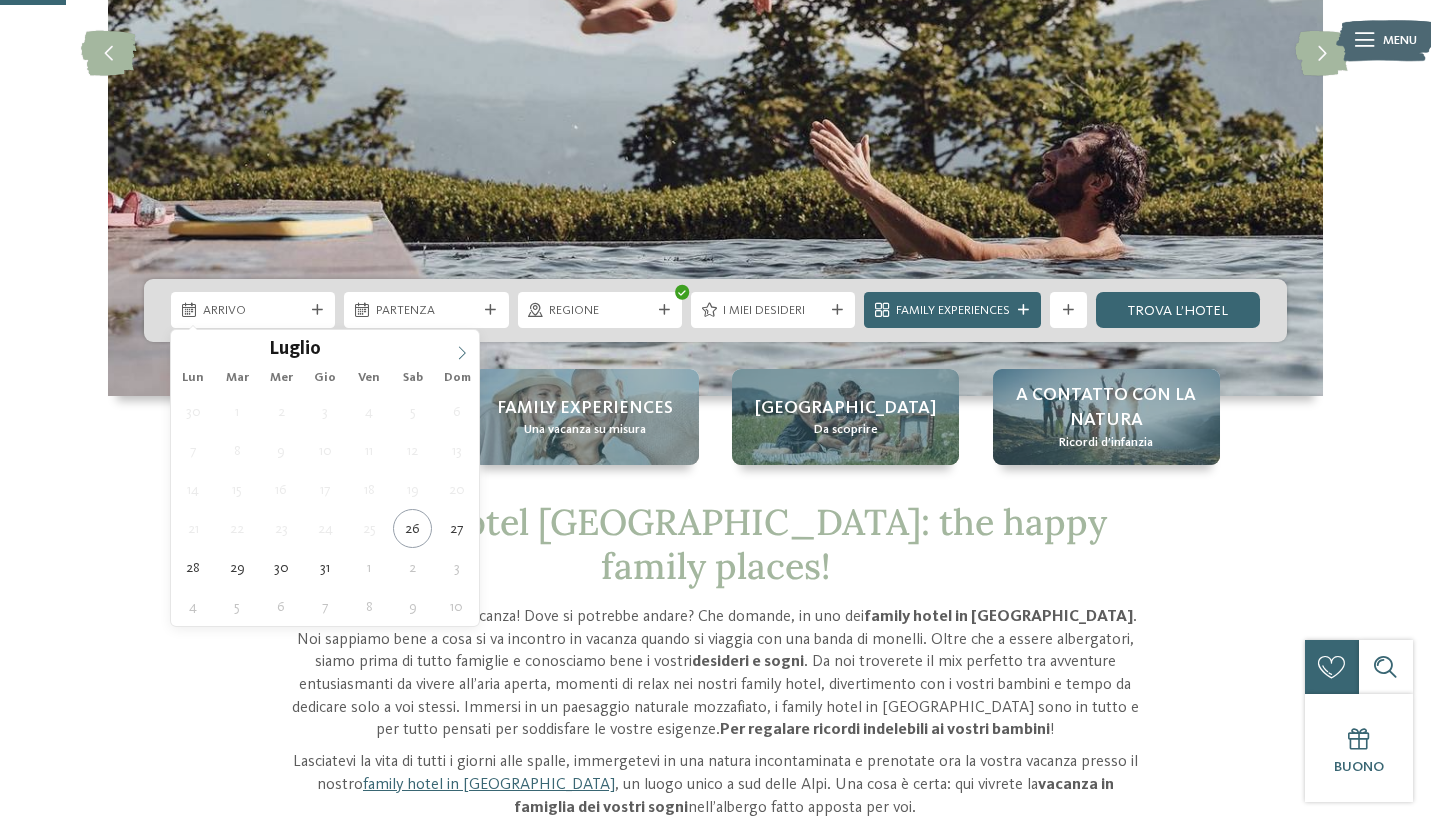 click 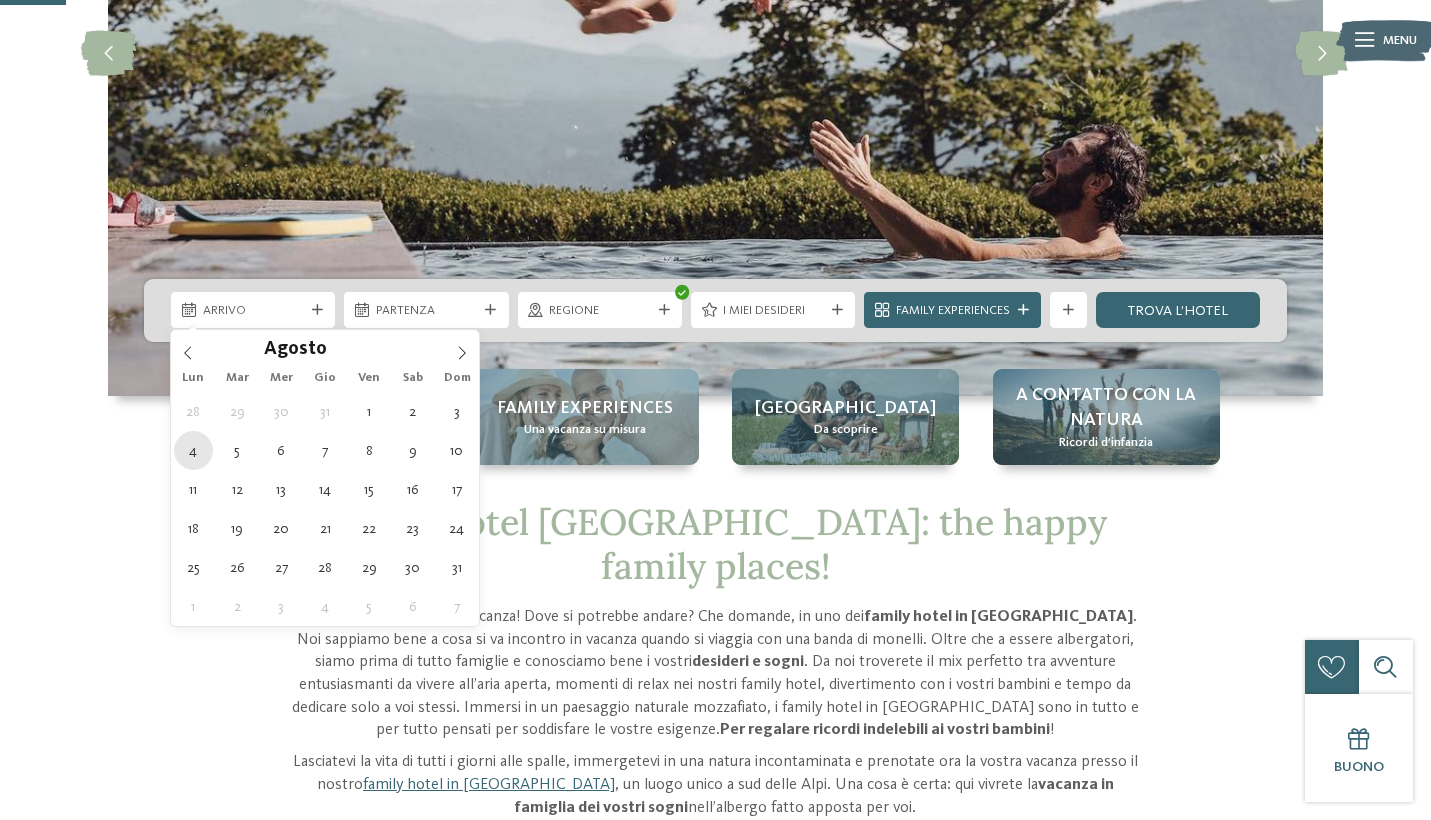 type on "[DATE]" 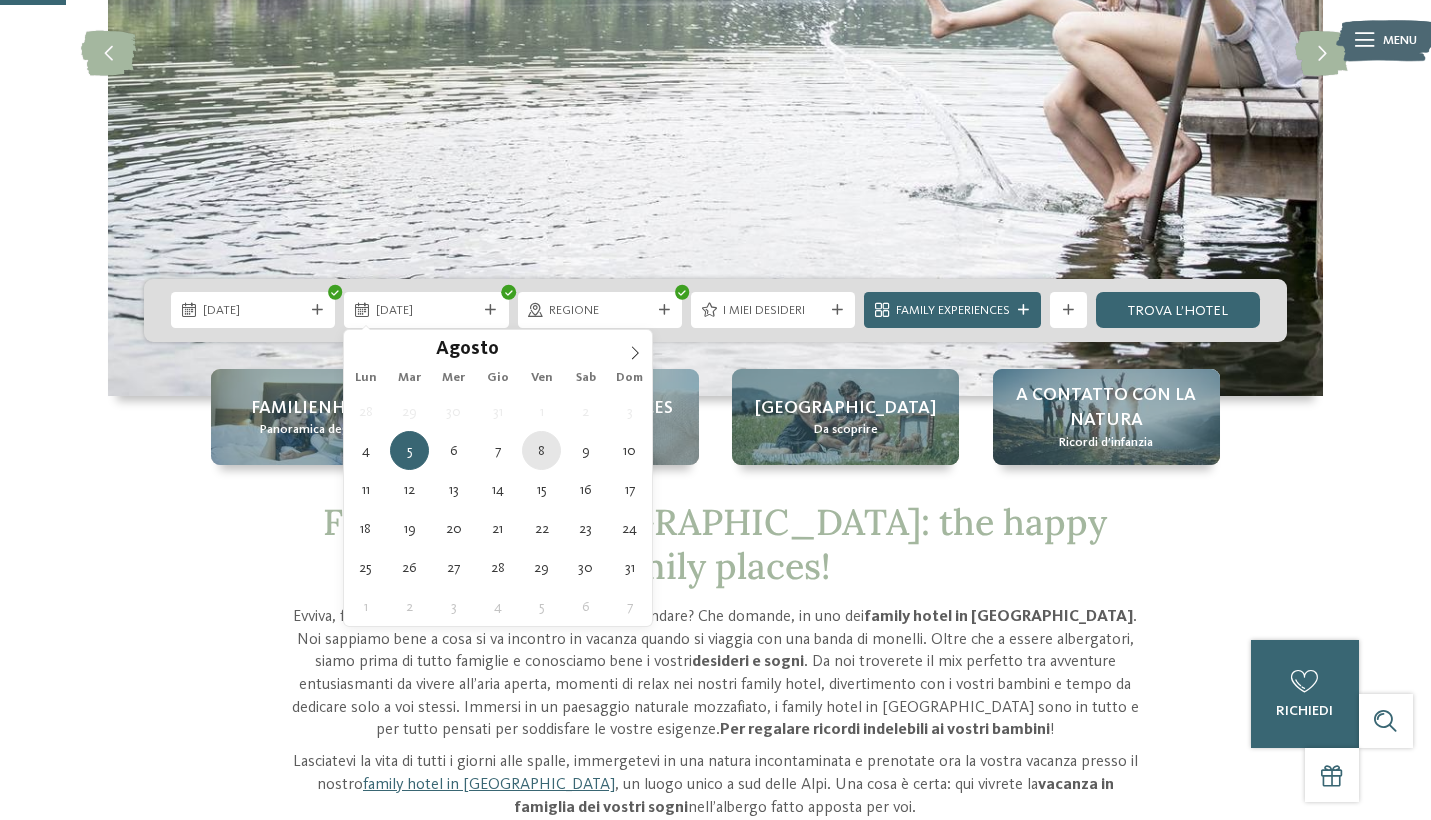 type on "[DATE]" 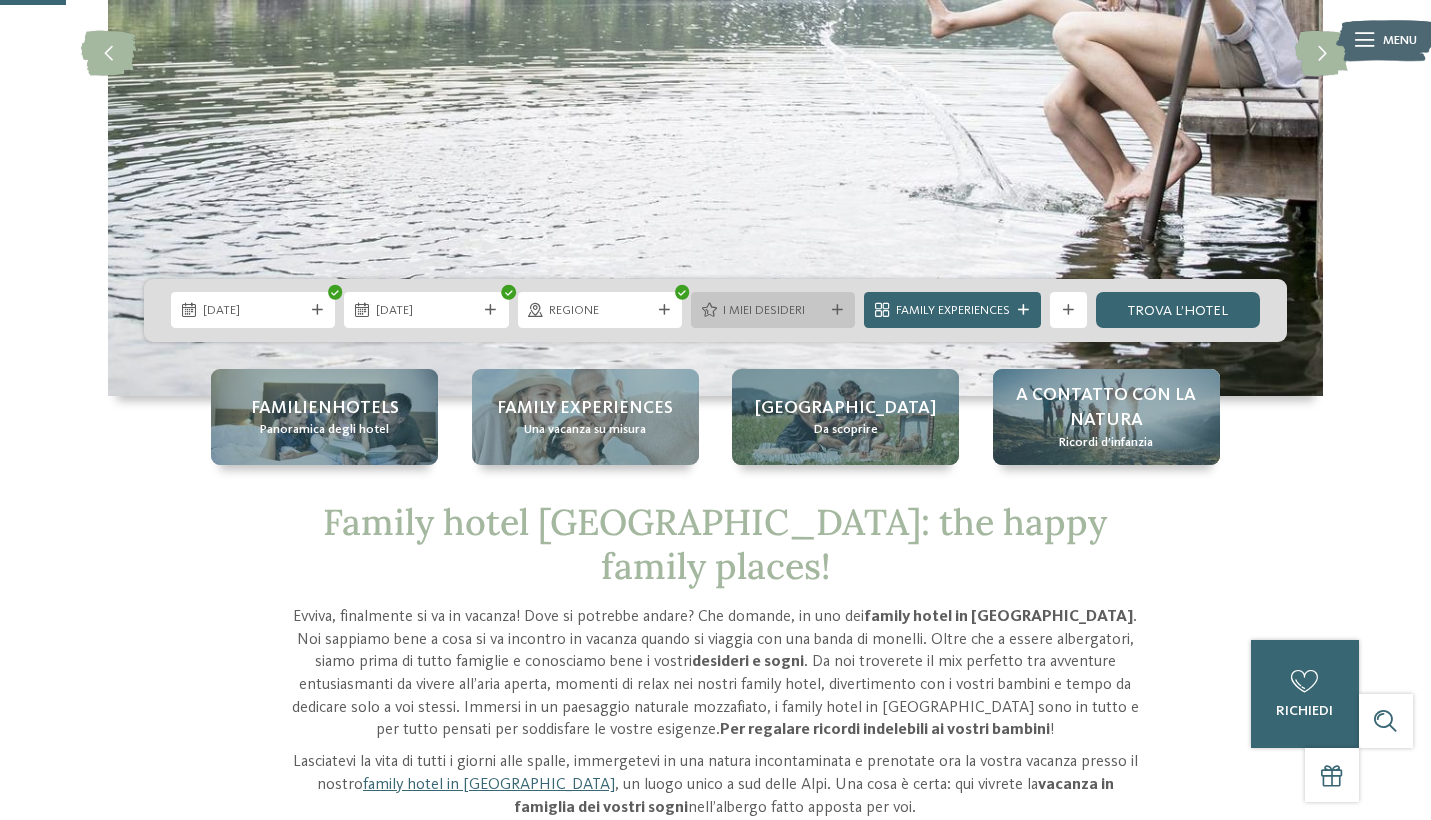 click on "I miei desideri" at bounding box center (773, 311) 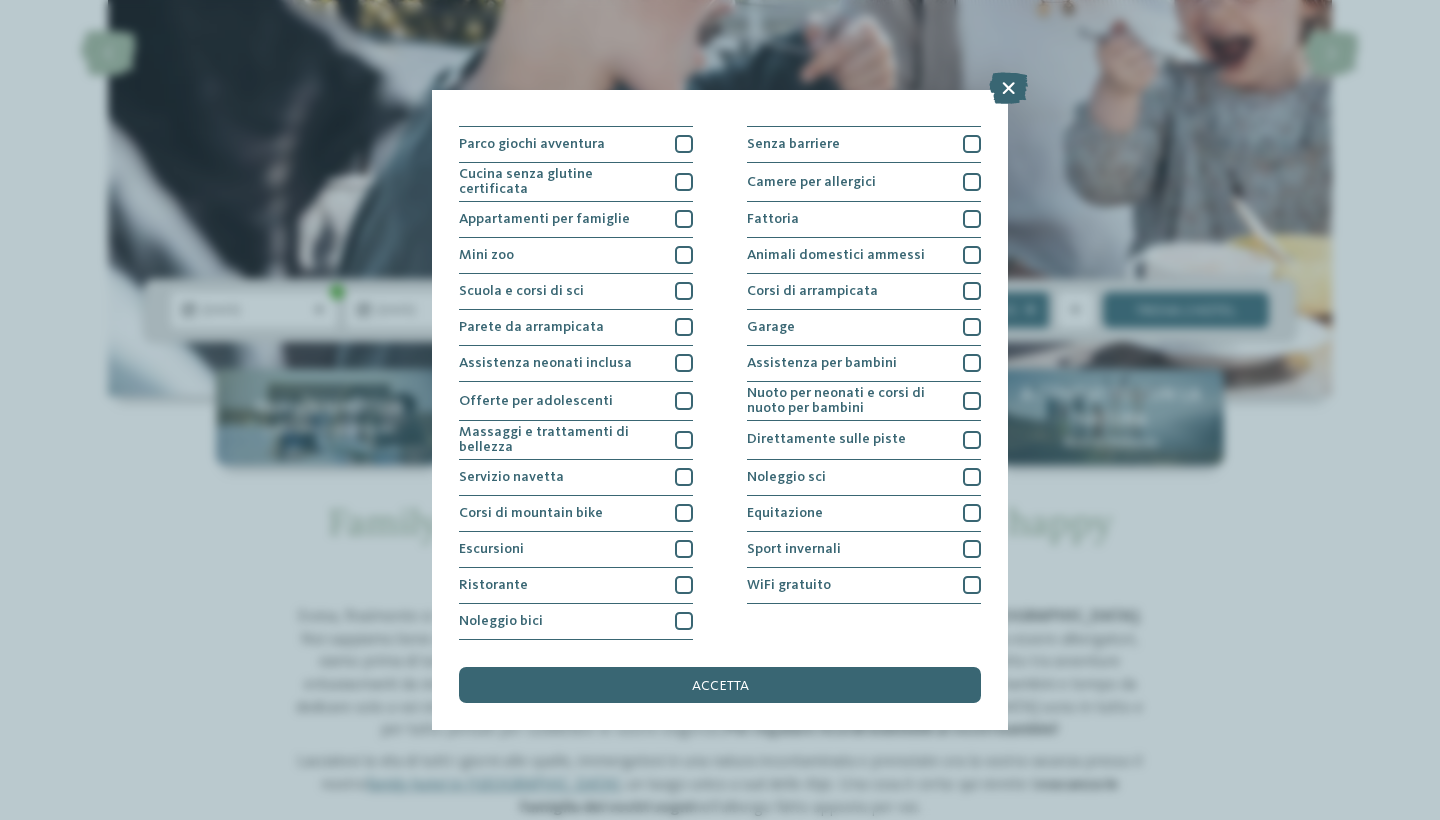 scroll, scrollTop: 304, scrollLeft: 0, axis: vertical 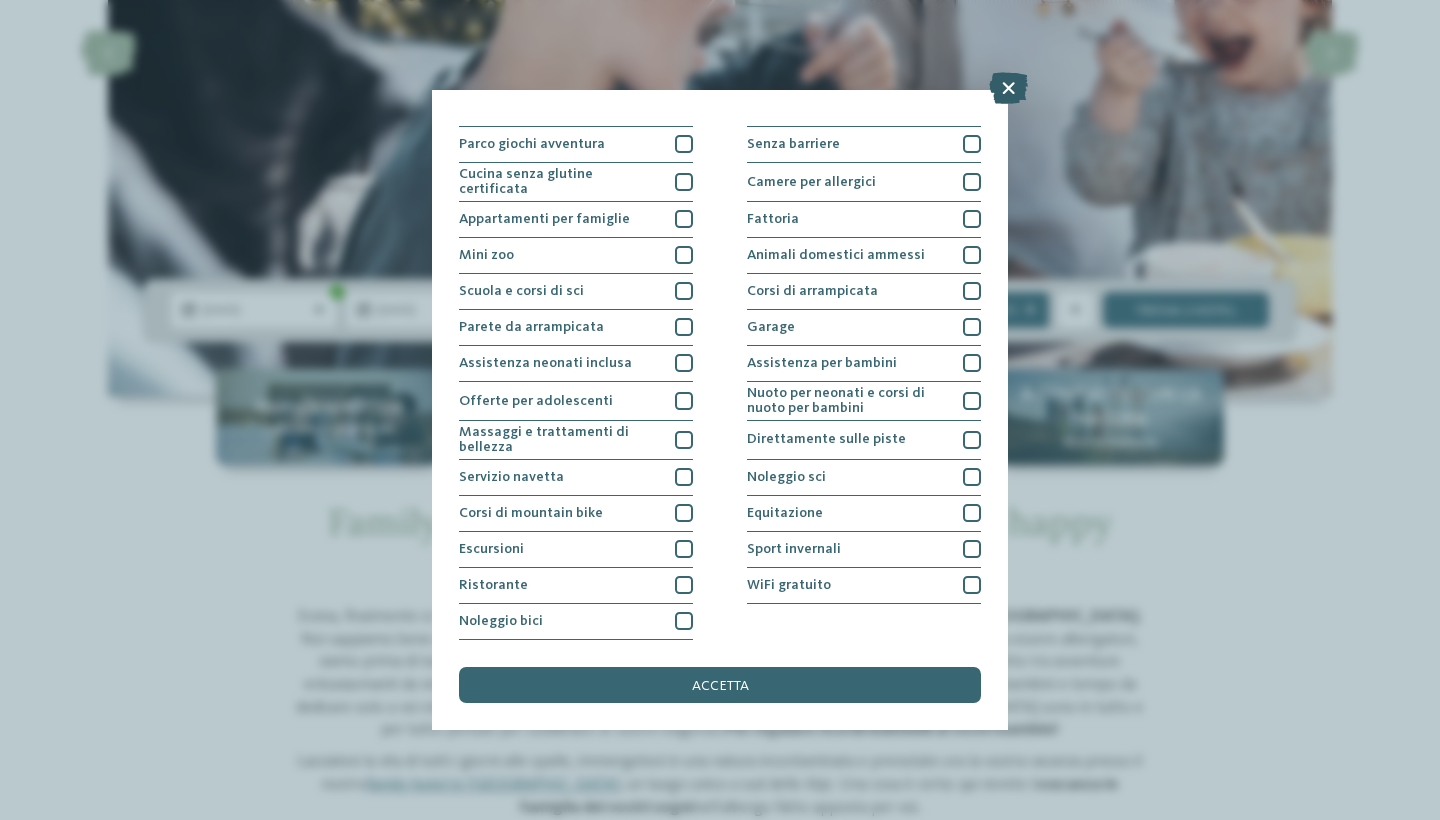 click at bounding box center [1008, 88] 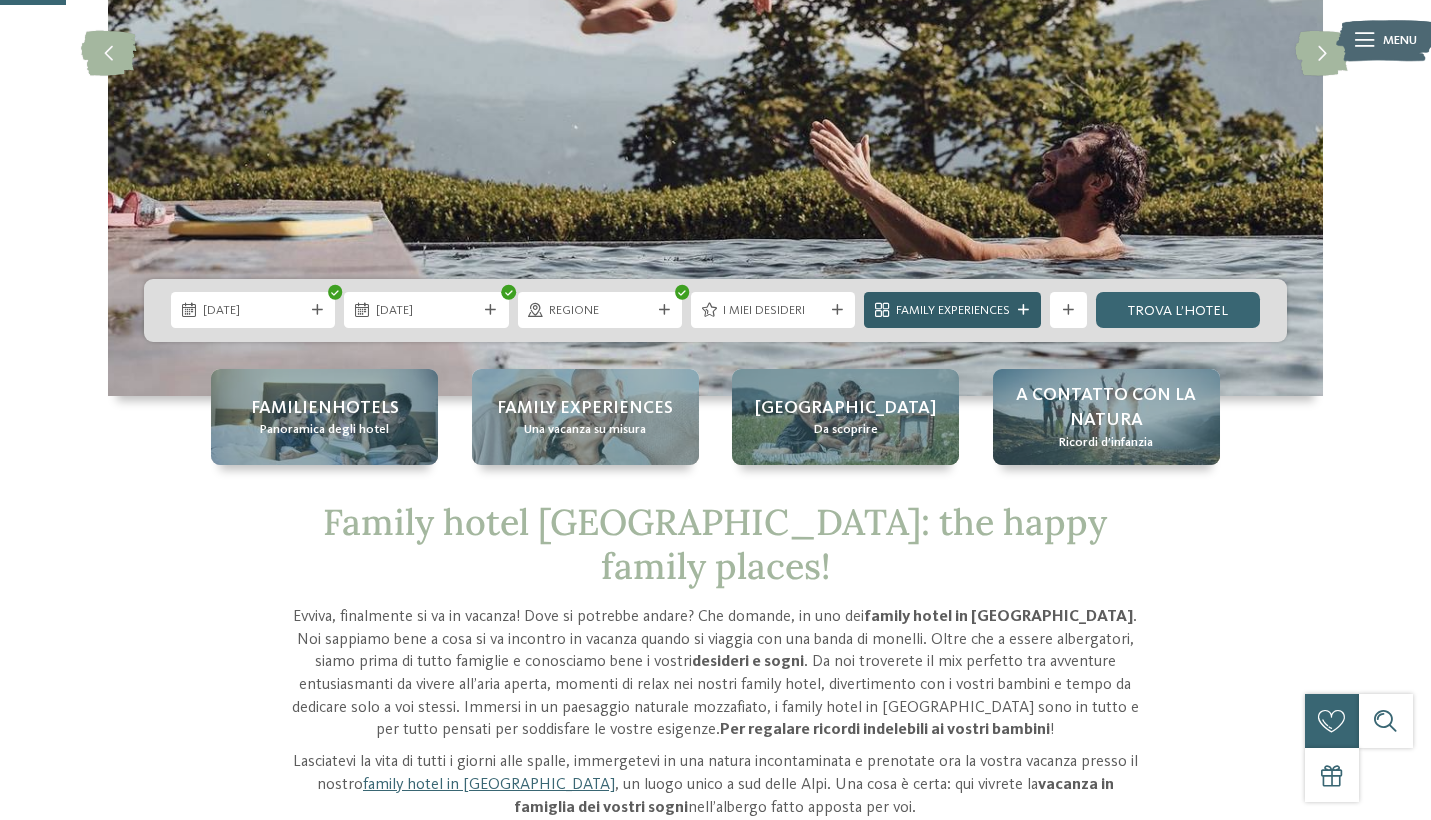 click on "Family Experiences" at bounding box center (953, 311) 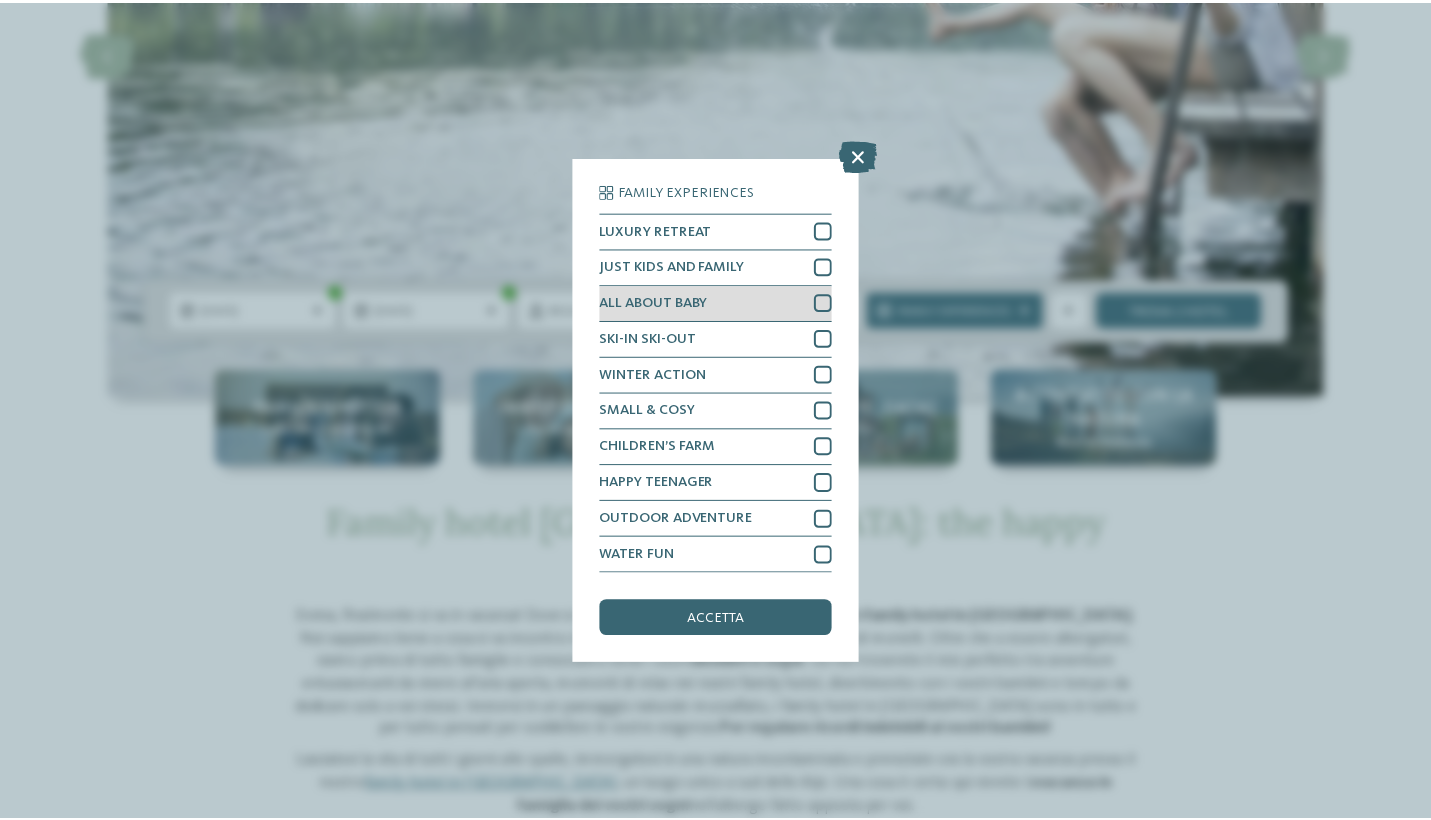 scroll, scrollTop: 46, scrollLeft: 0, axis: vertical 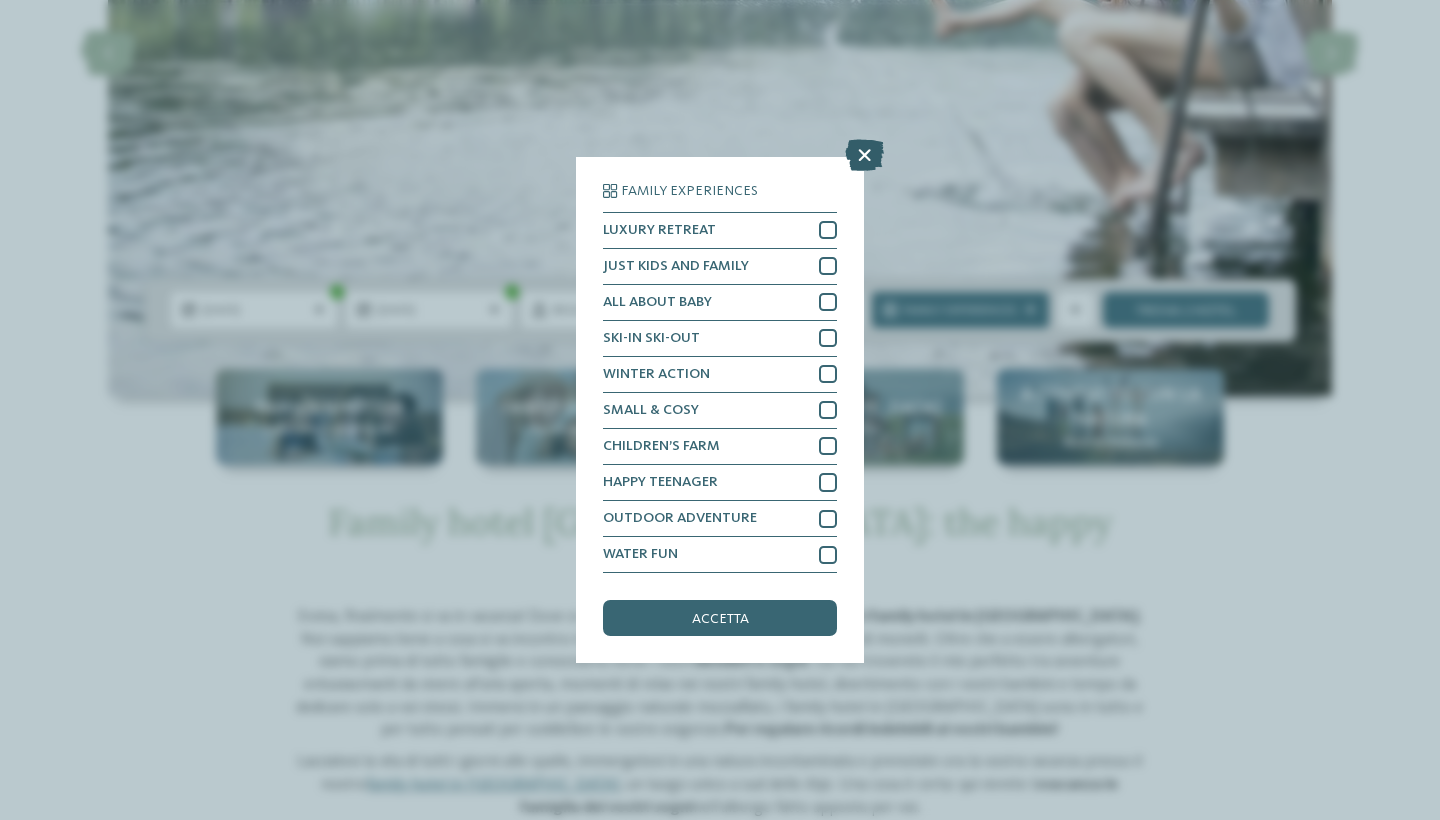 click at bounding box center (864, 155) 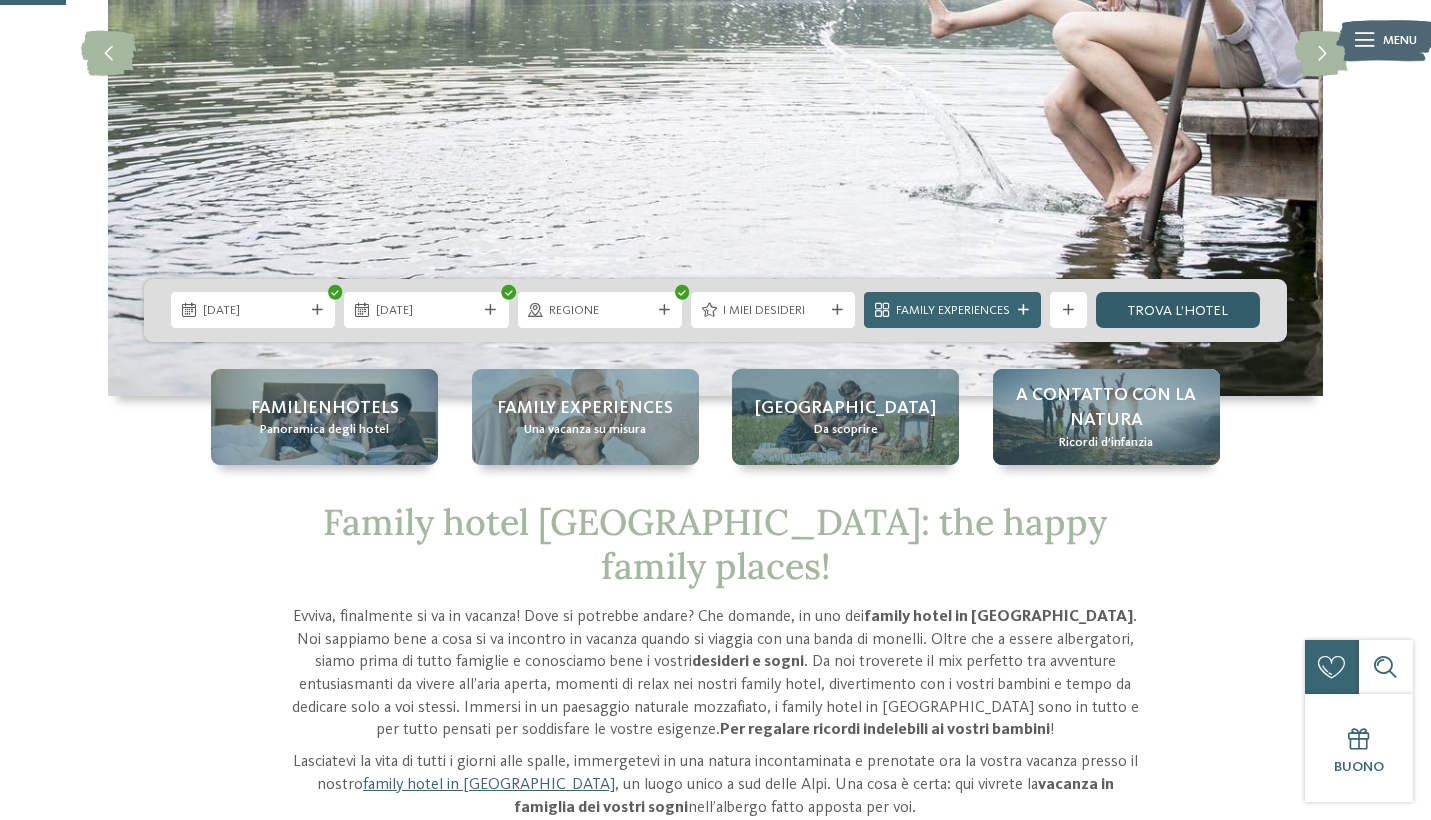 click on "trova l’hotel" at bounding box center (1178, 310) 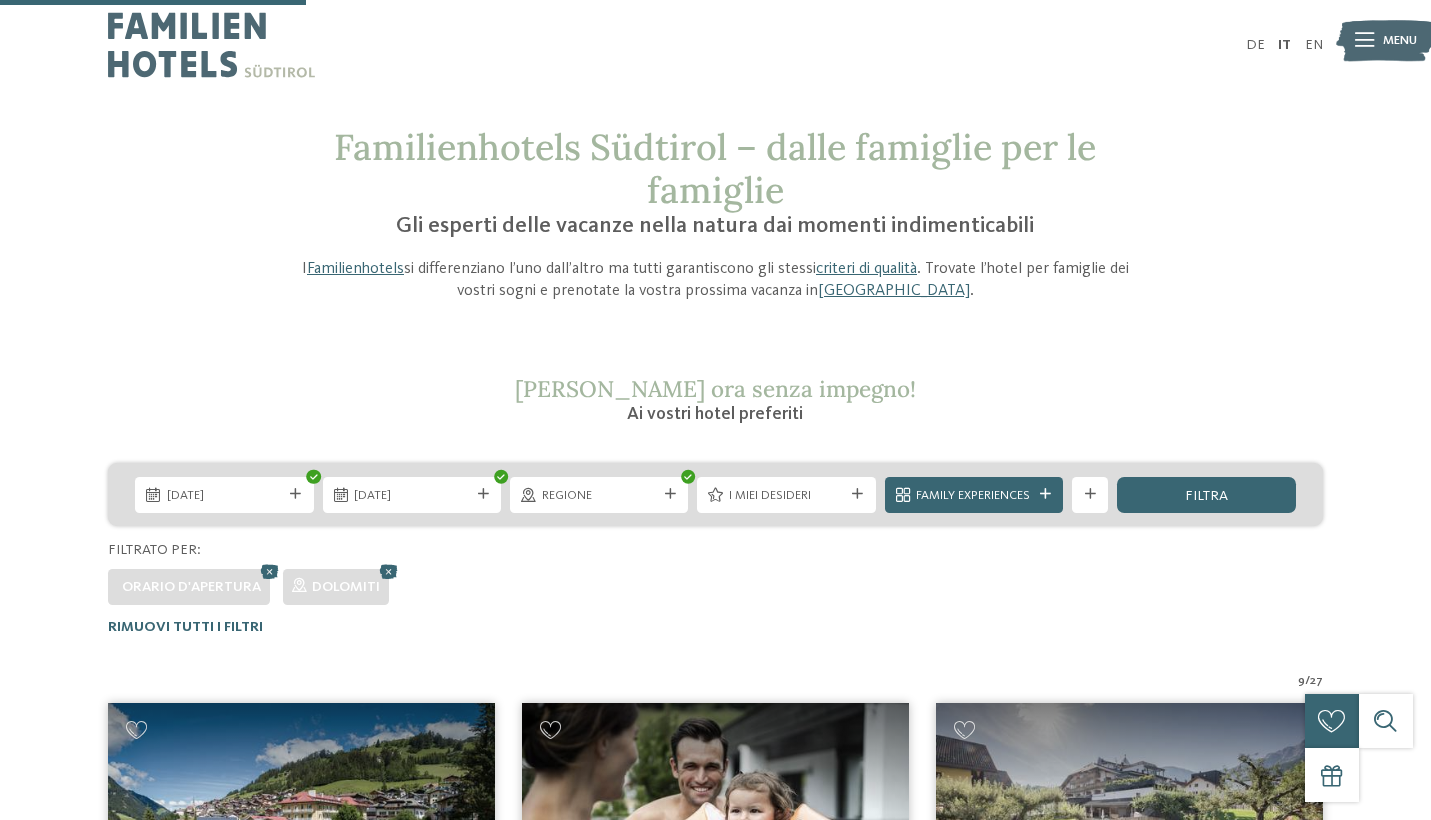 scroll, scrollTop: 603, scrollLeft: 0, axis: vertical 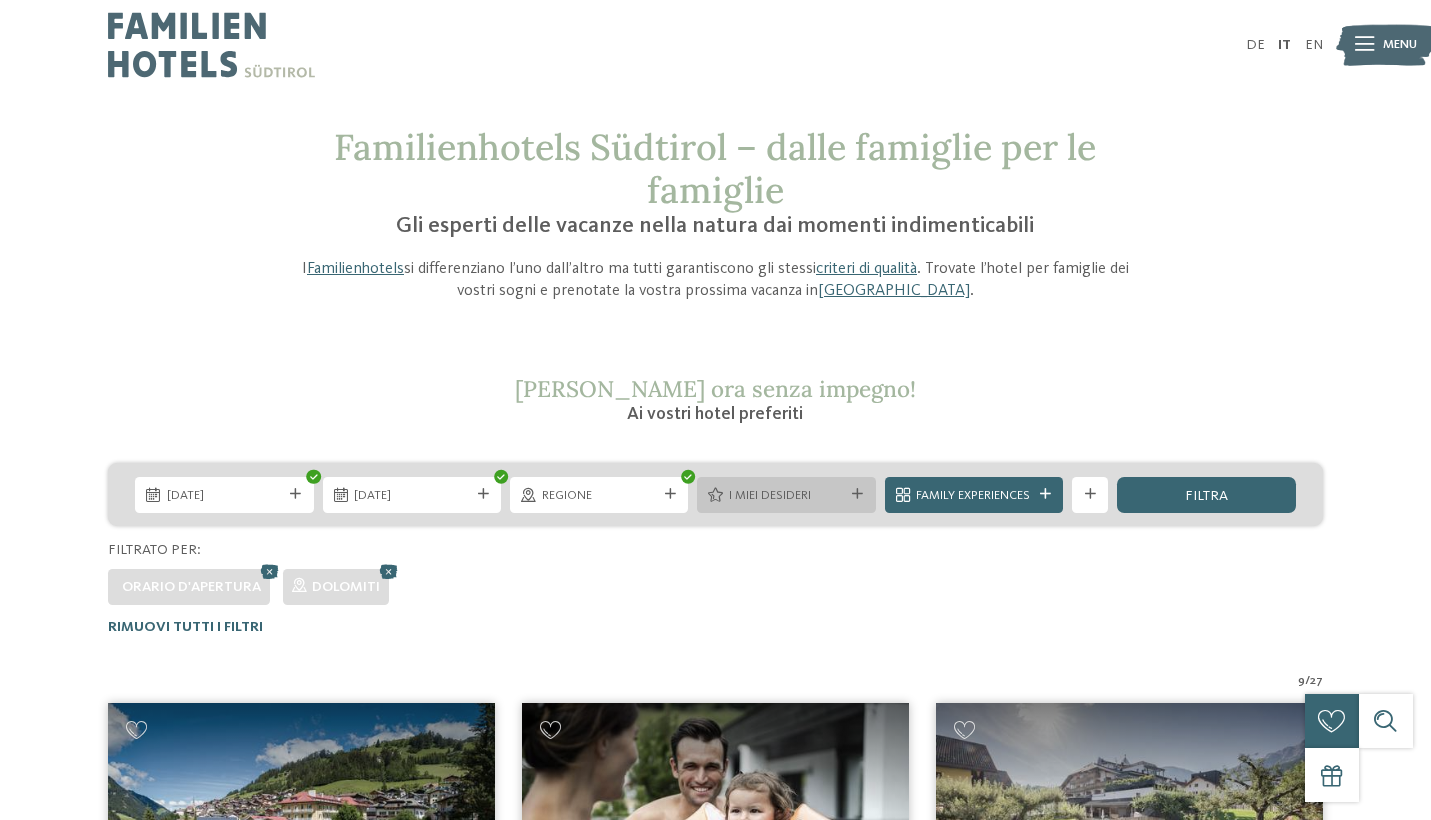 click on "I miei desideri" at bounding box center (786, 495) 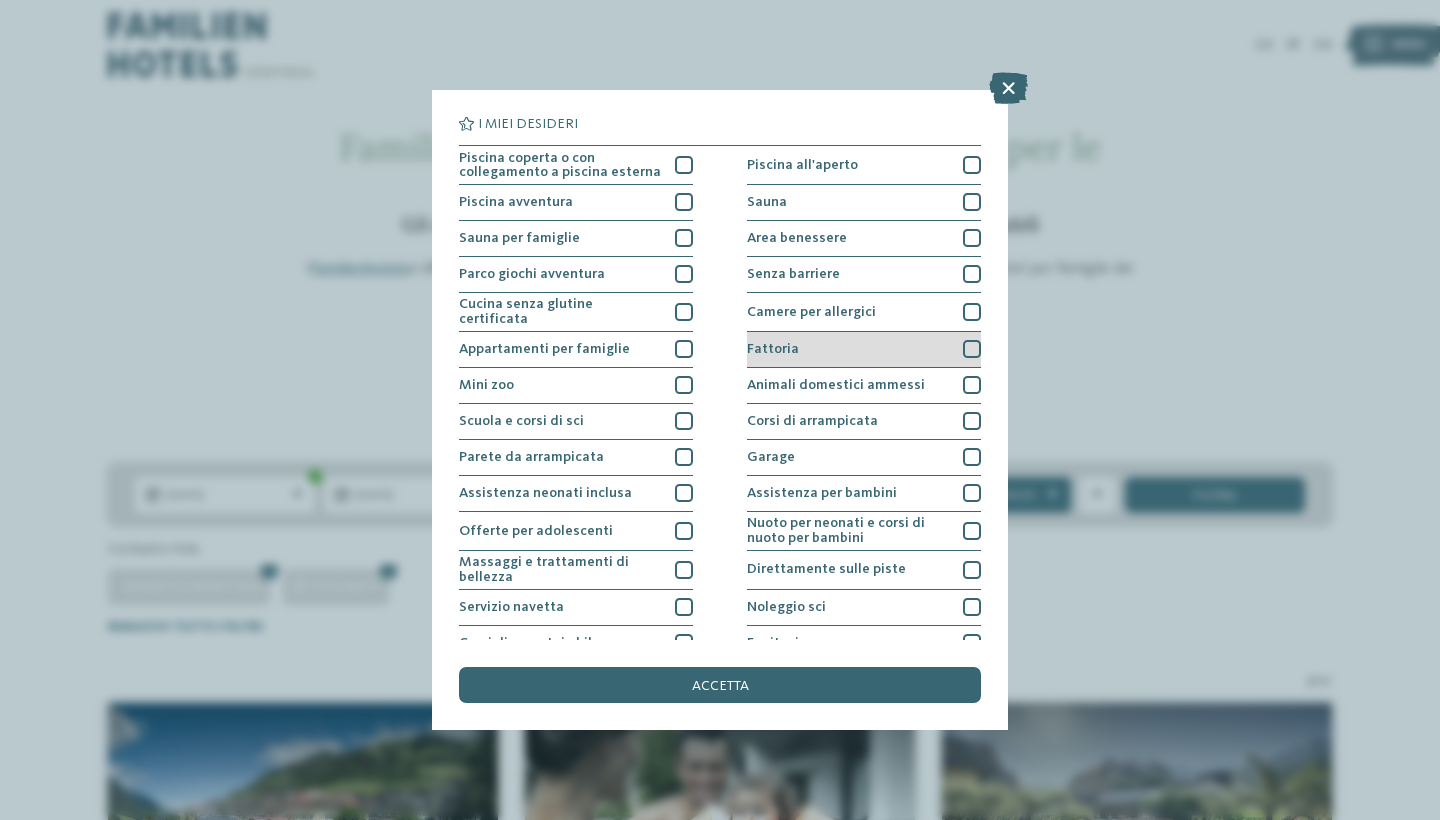 click on "Fattoria" at bounding box center [864, 350] 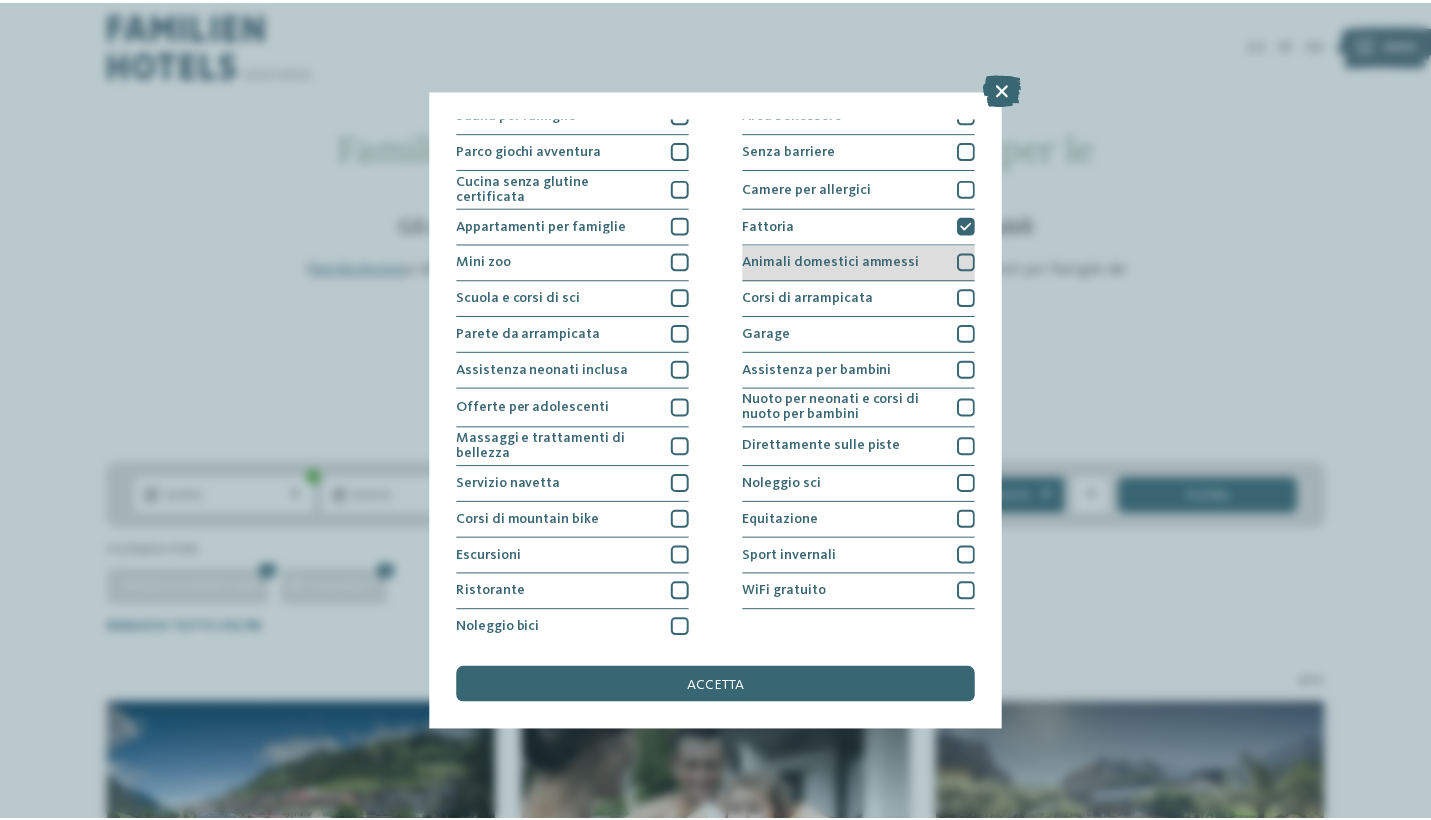 scroll, scrollTop: 126, scrollLeft: 0, axis: vertical 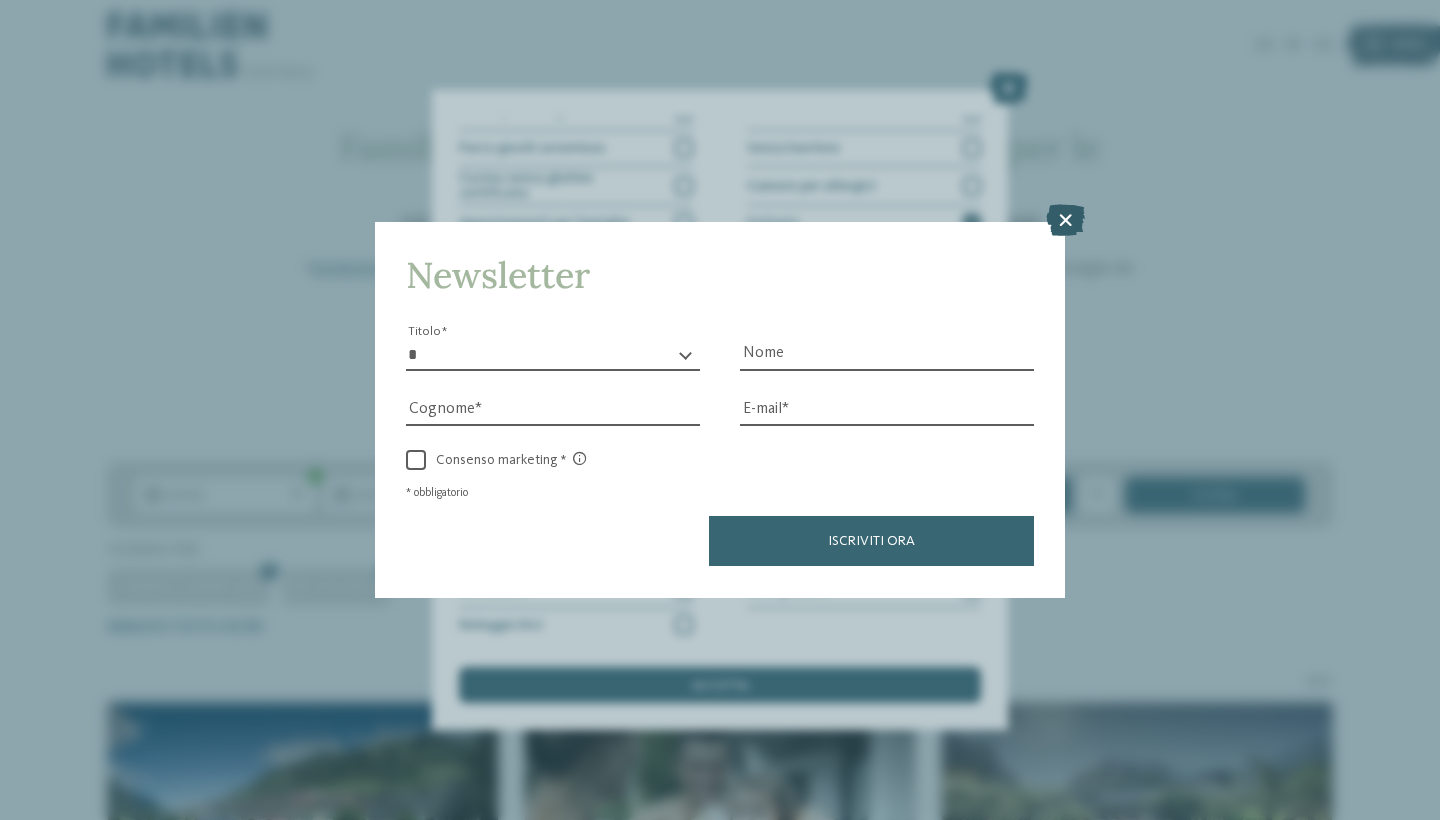 click at bounding box center [1065, 221] 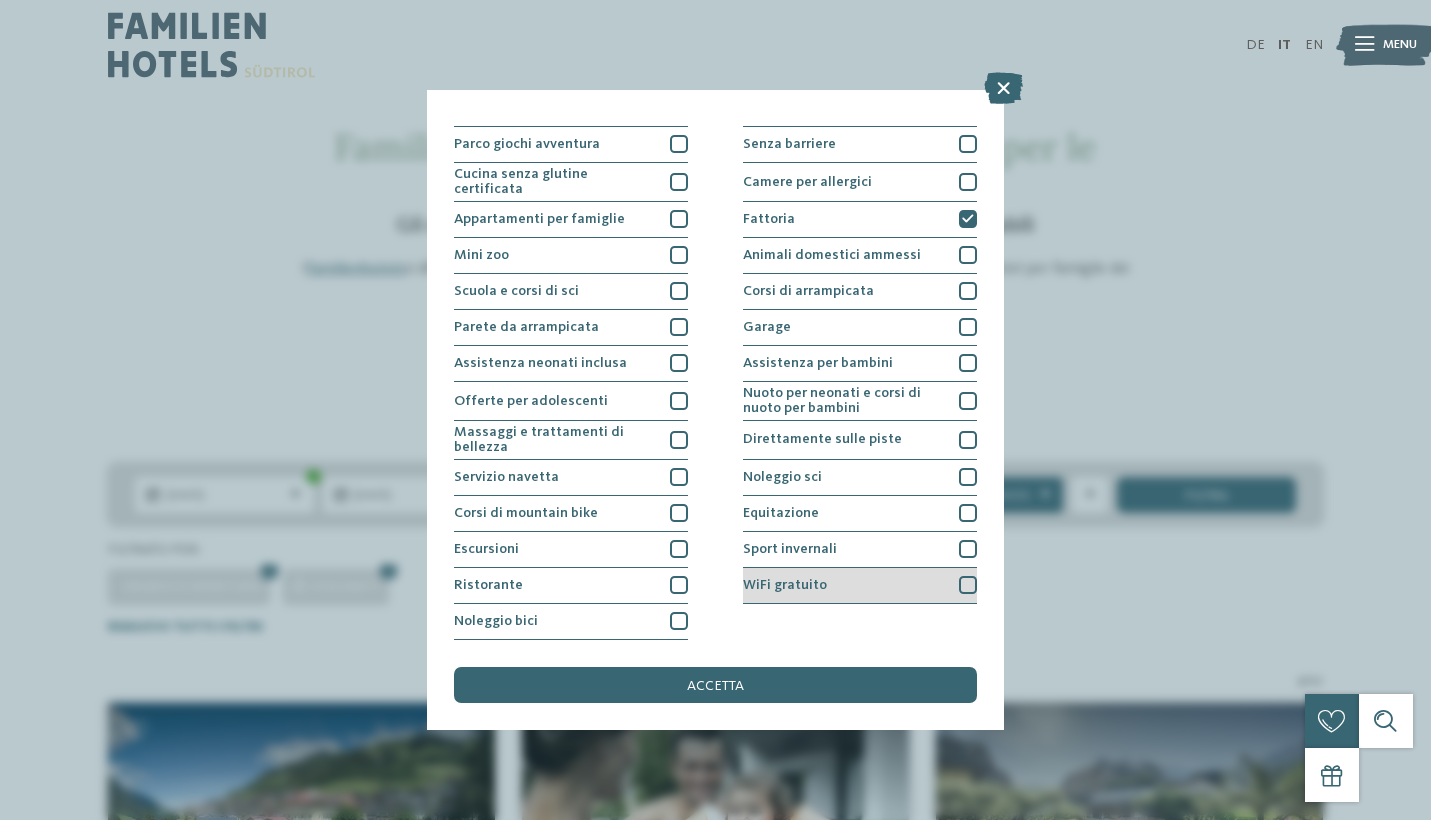 scroll, scrollTop: 304, scrollLeft: 0, axis: vertical 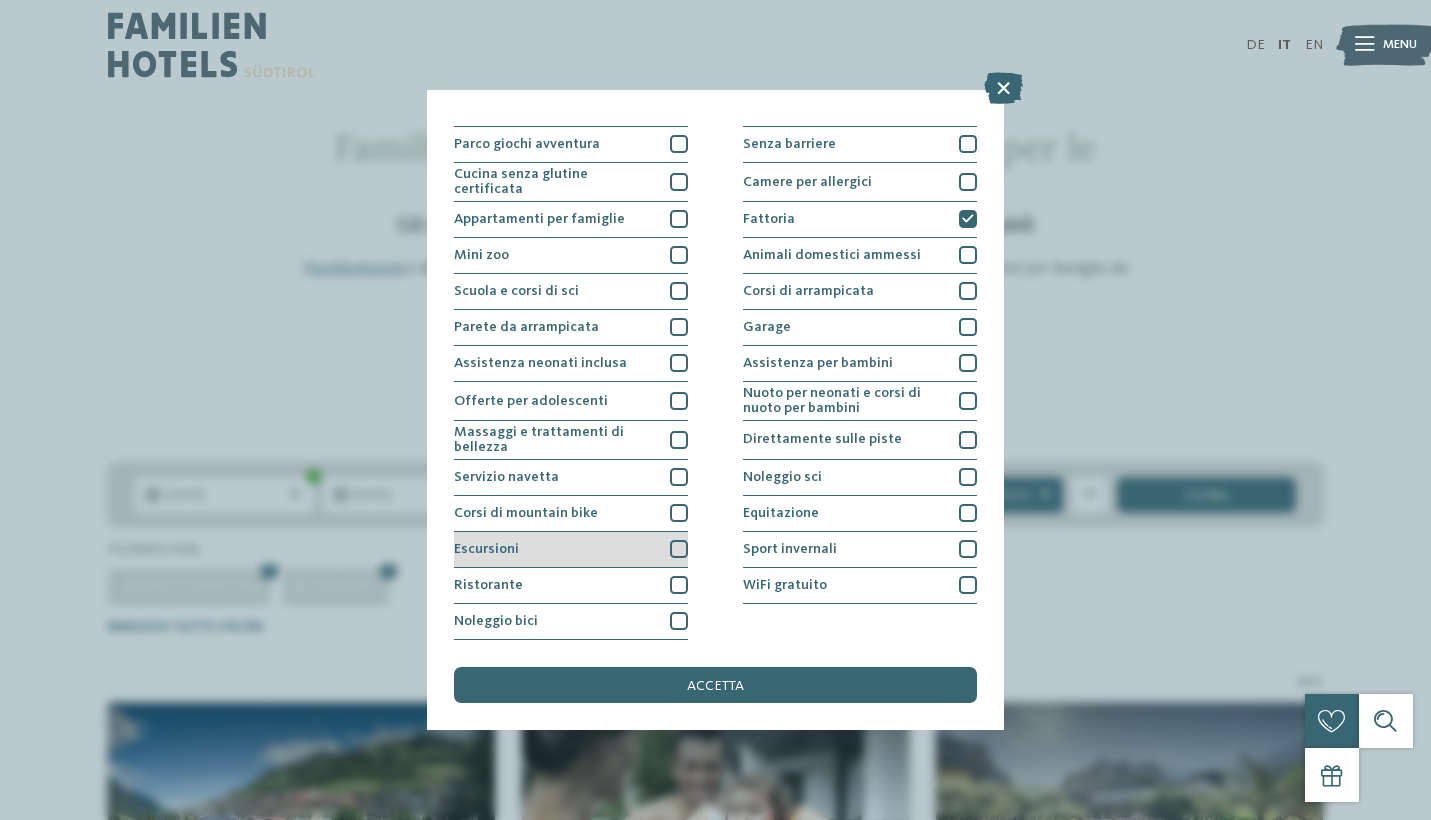 click at bounding box center [679, 549] 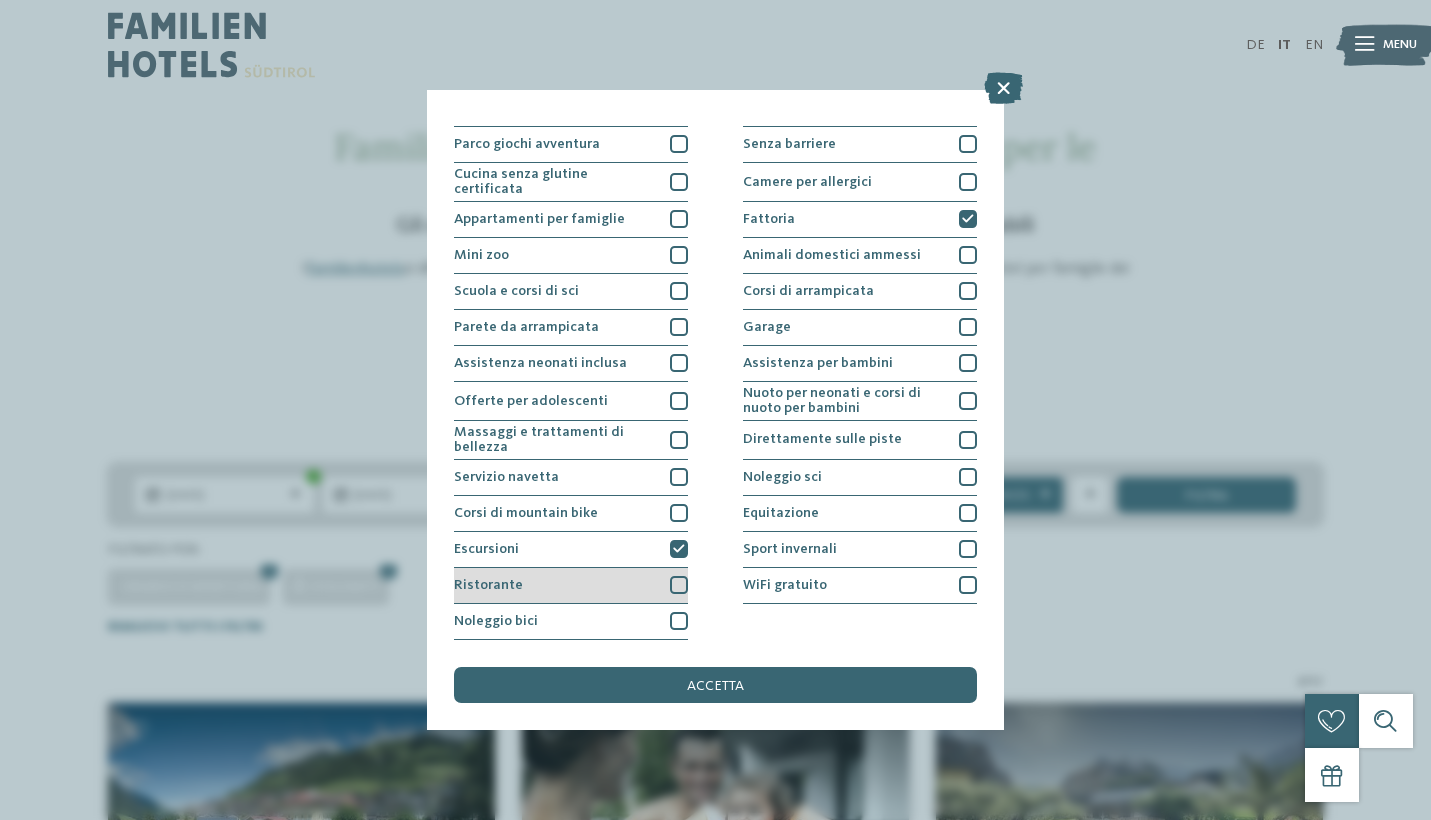 click at bounding box center [679, 585] 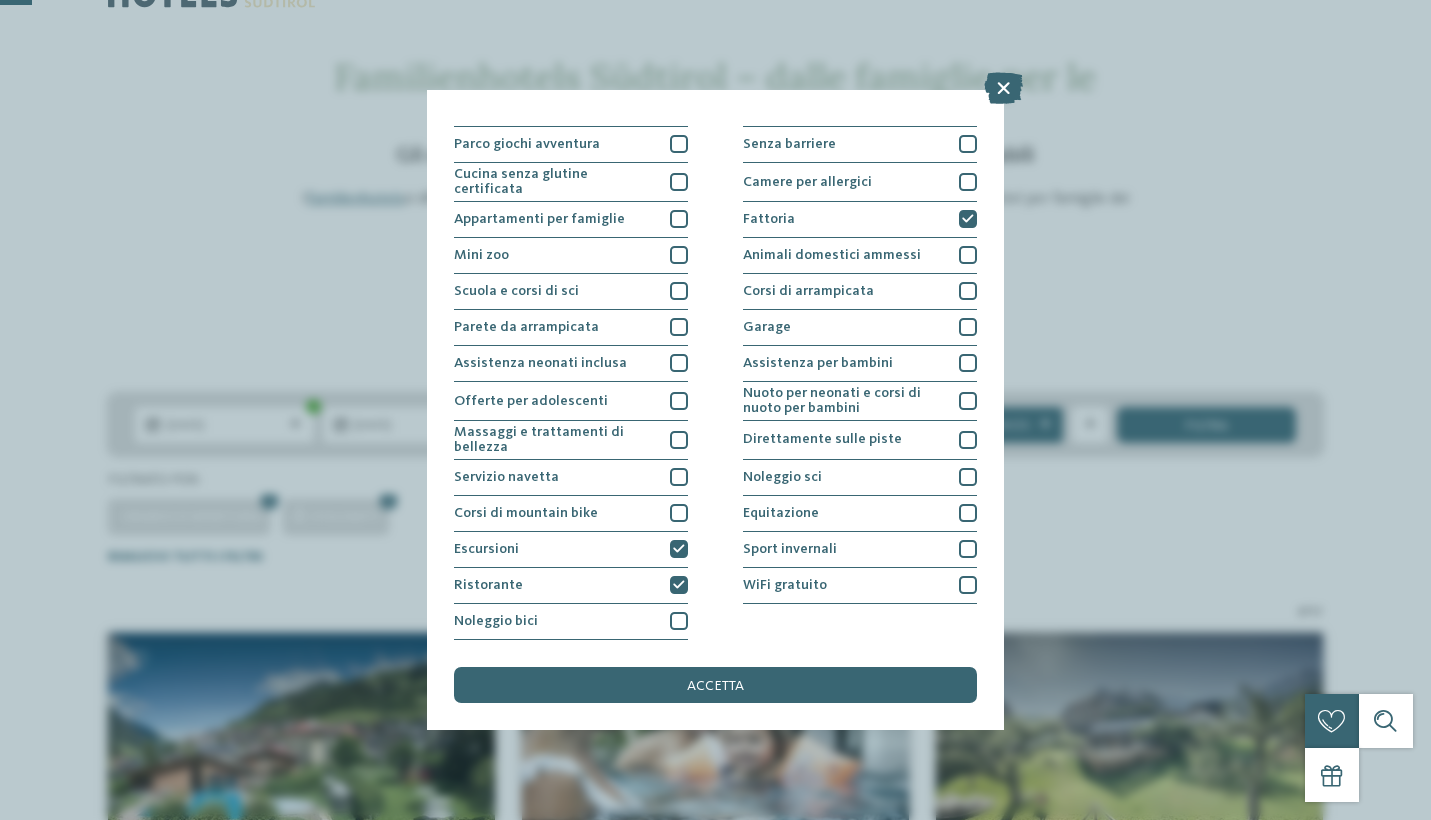 scroll, scrollTop: 74, scrollLeft: 0, axis: vertical 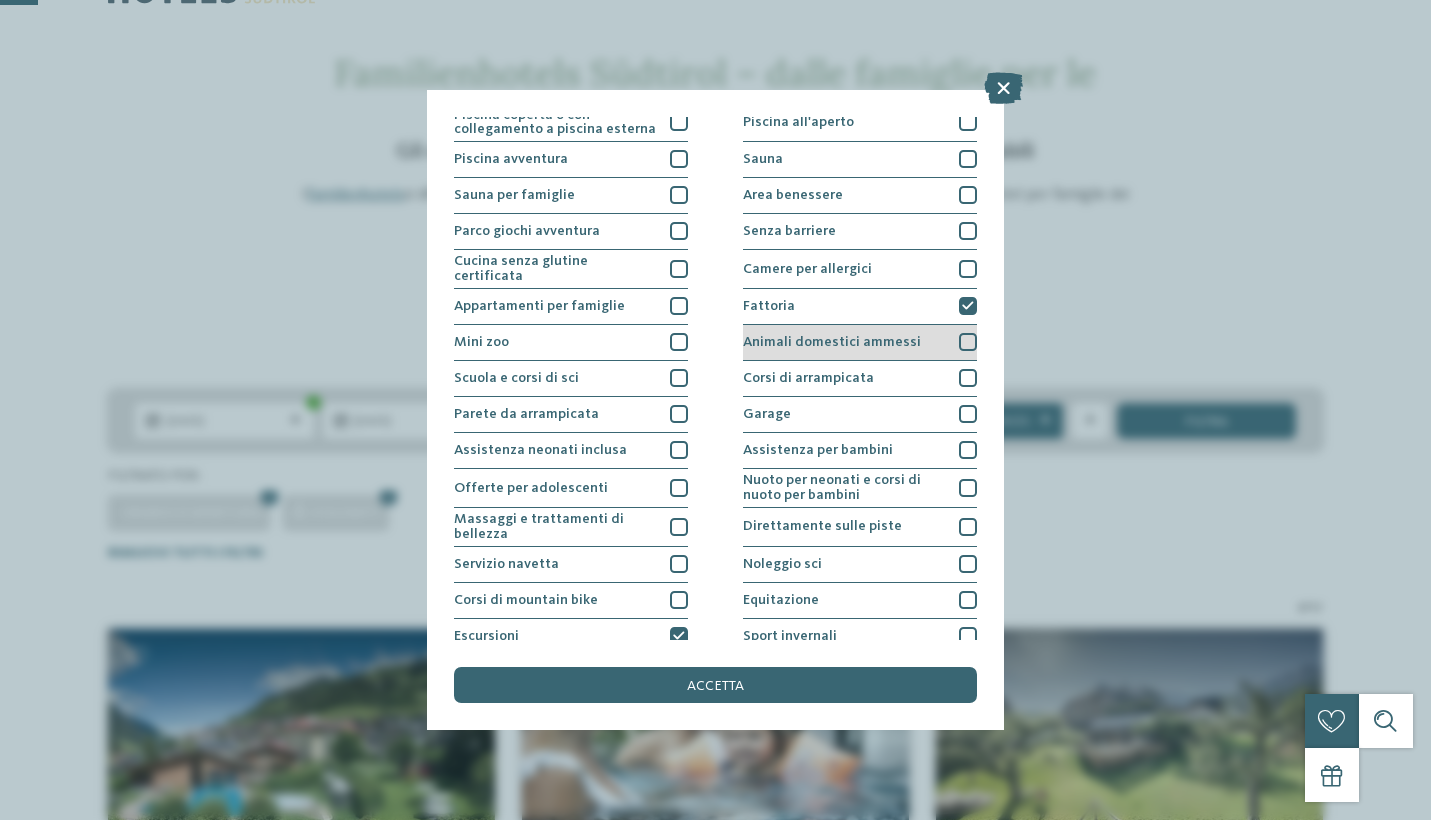 click on "Animali domestici ammessi" at bounding box center [832, 342] 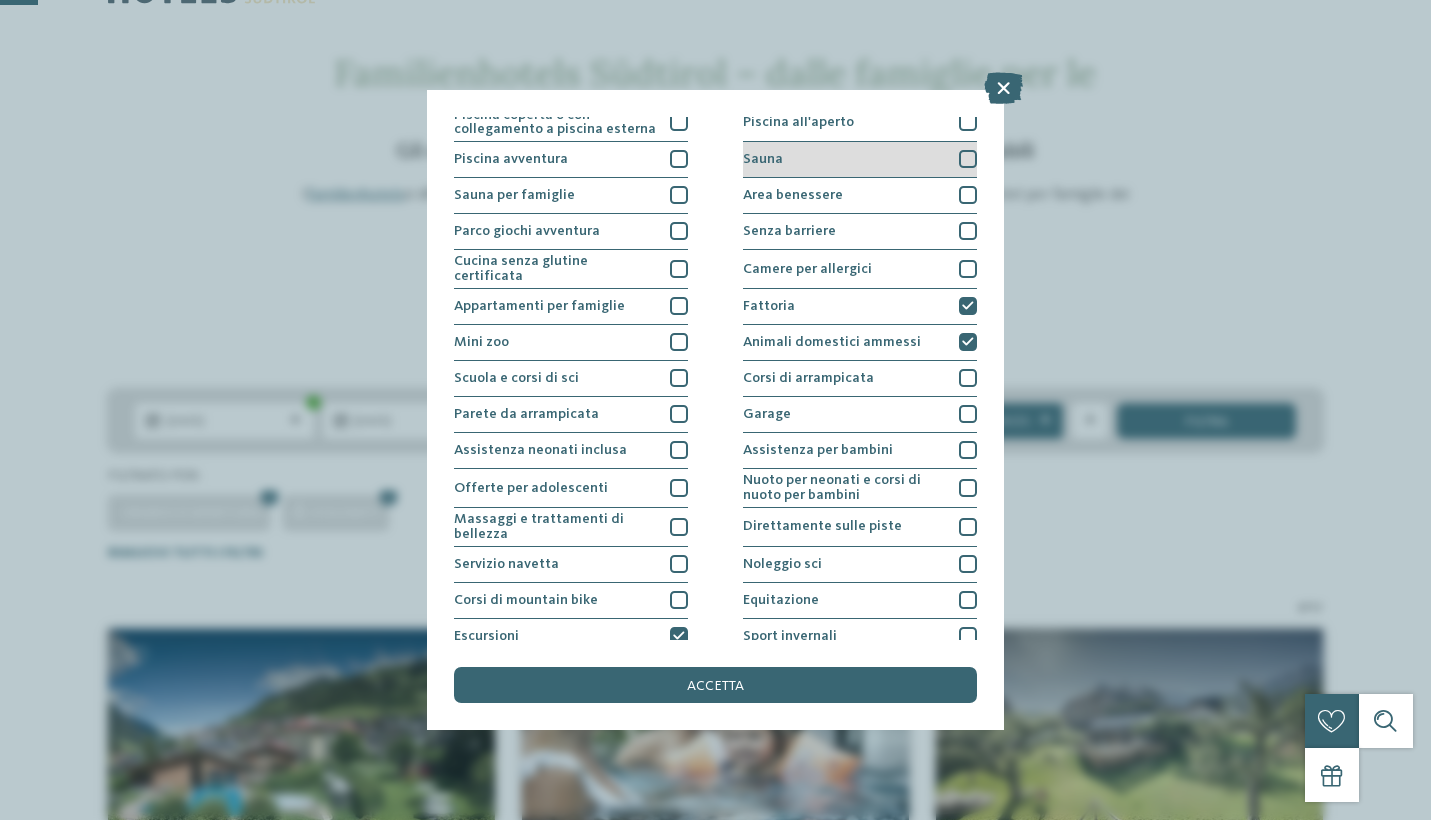 click on "Sauna" at bounding box center [860, 160] 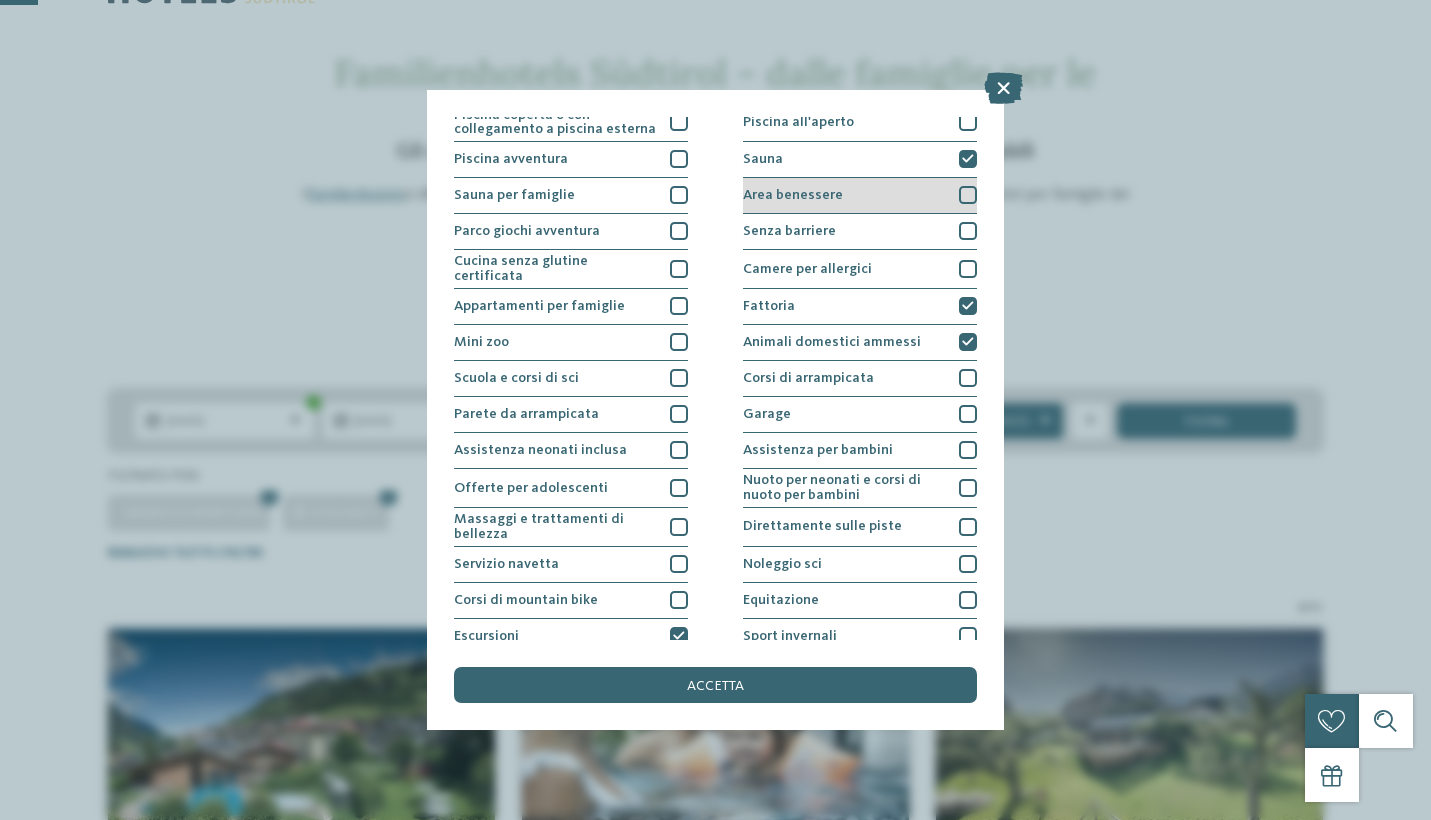 click on "Area benessere" at bounding box center (860, 196) 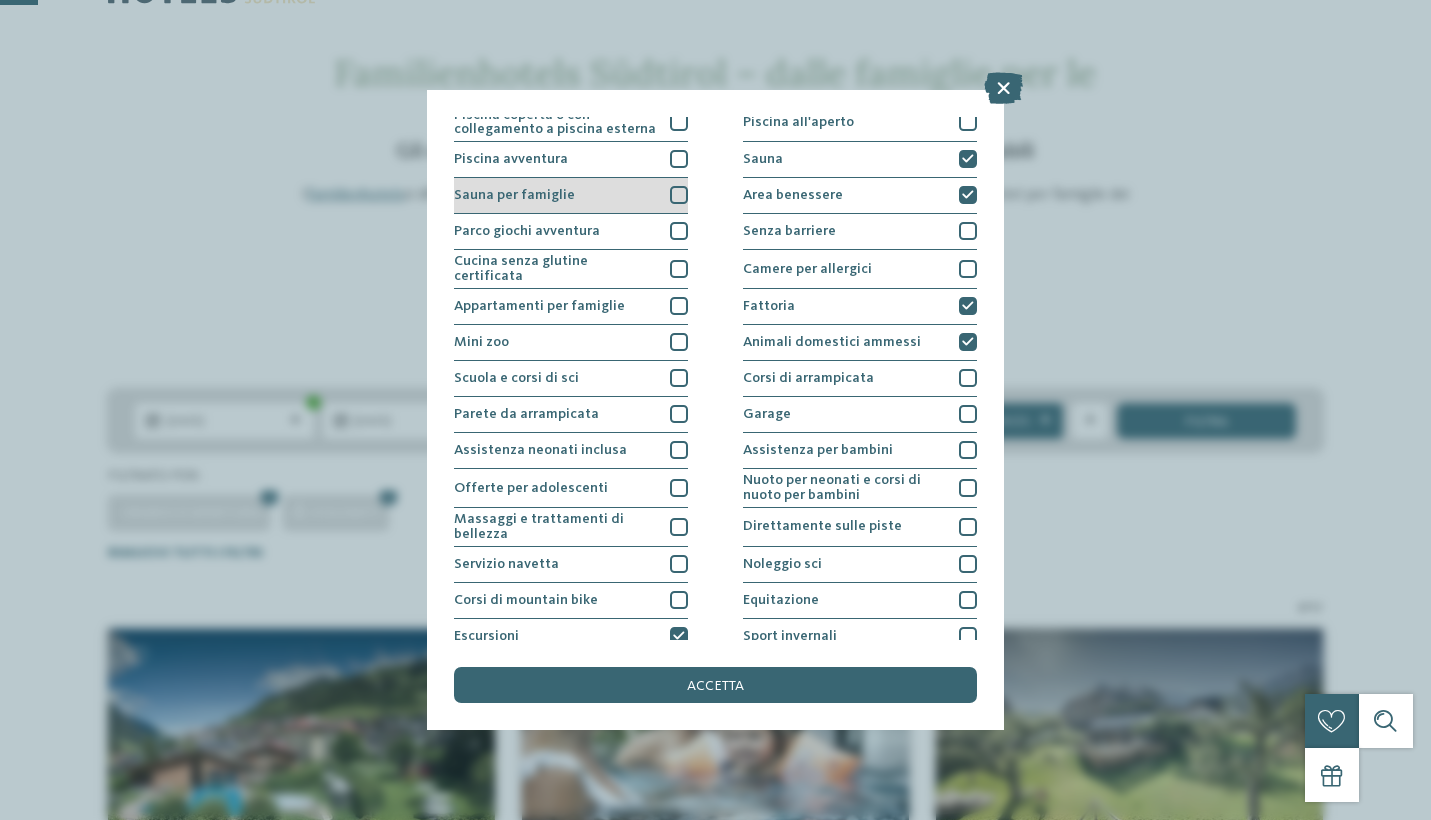 click on "Sauna per famiglie" at bounding box center [571, 196] 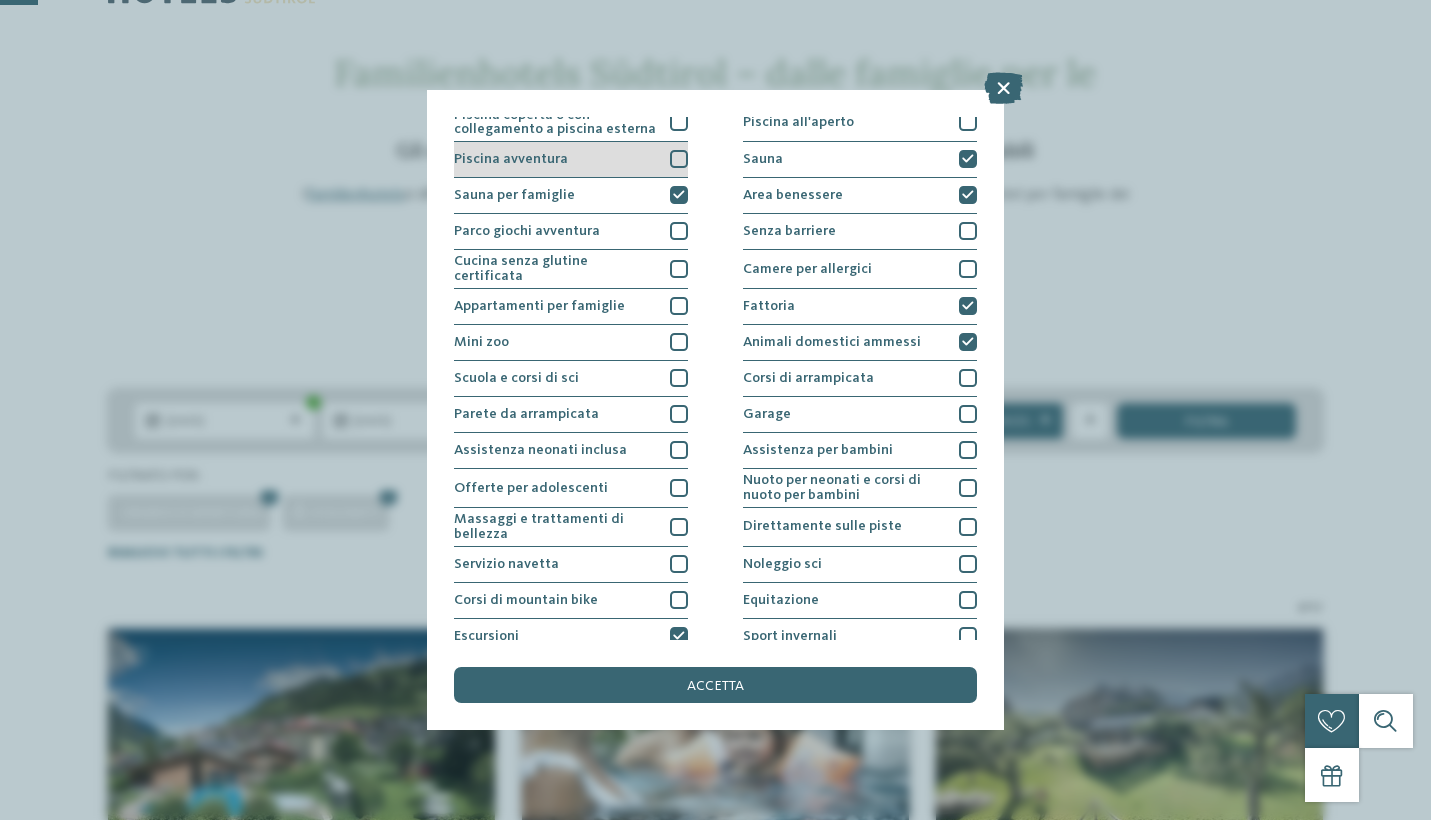 click on "Piscina avventura" at bounding box center [571, 160] 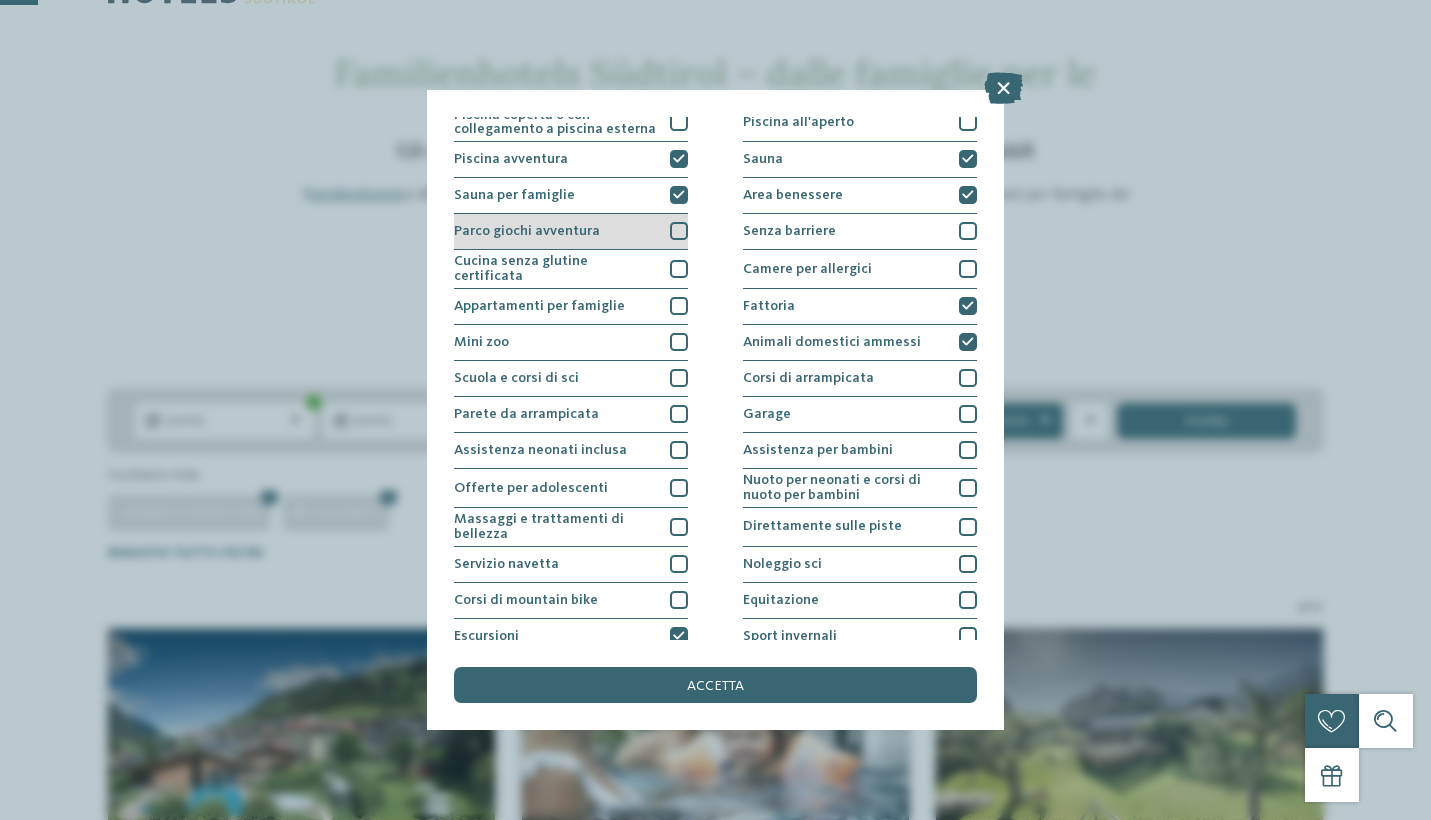click on "Parco giochi avventura" at bounding box center [571, 232] 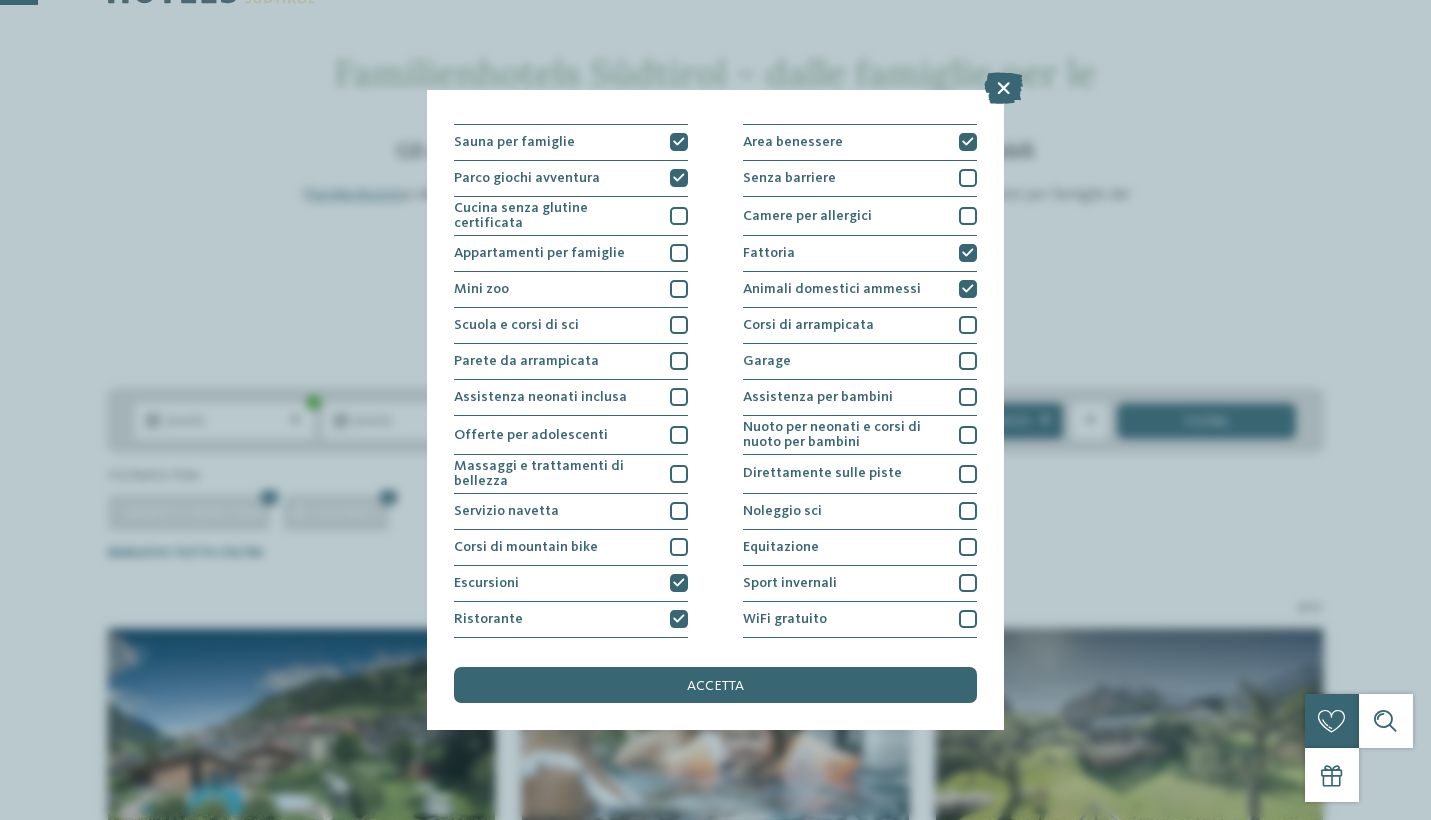 scroll, scrollTop: 97, scrollLeft: 0, axis: vertical 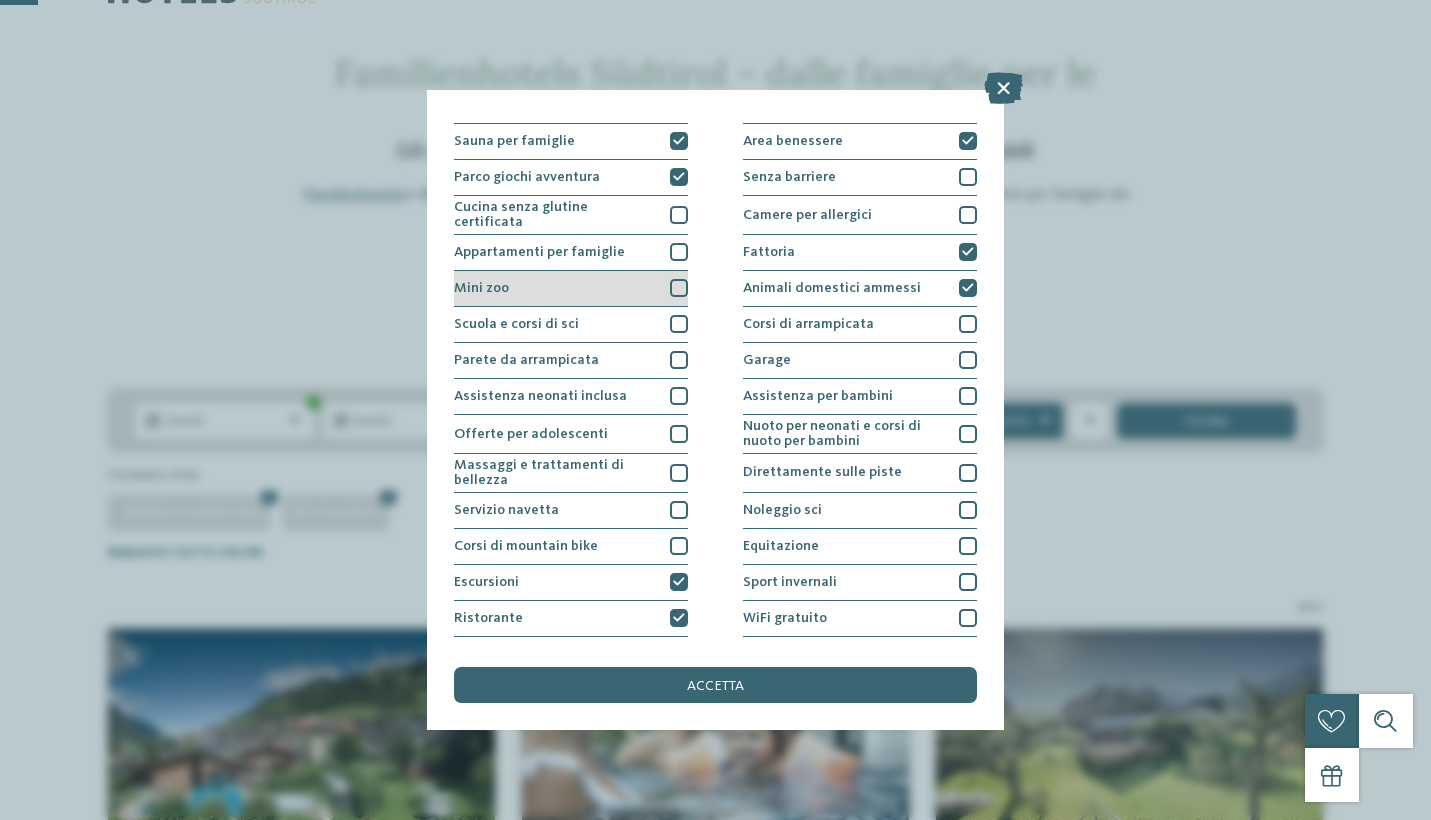 click on "Mini zoo" at bounding box center [571, 289] 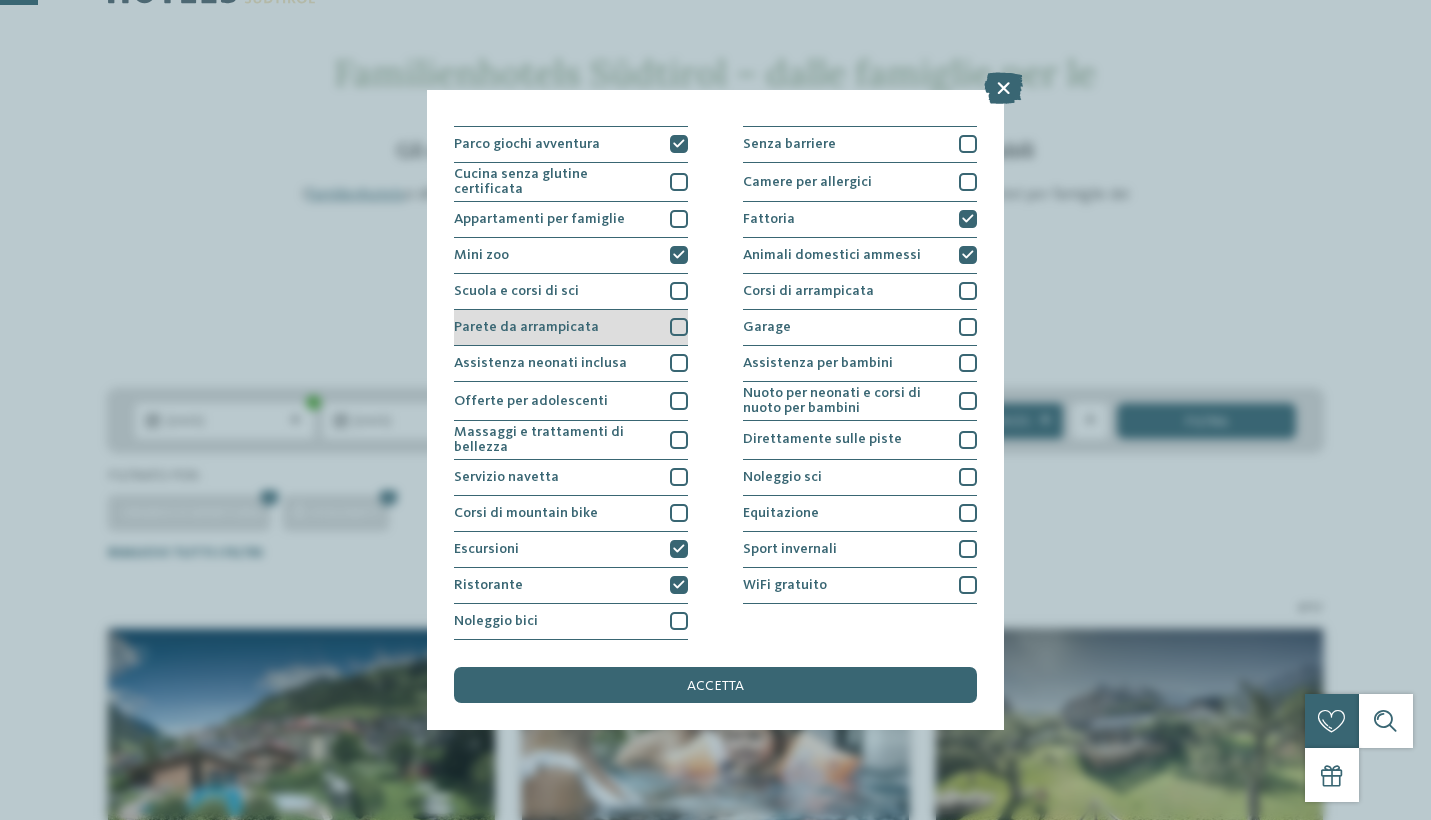 scroll, scrollTop: 150, scrollLeft: 0, axis: vertical 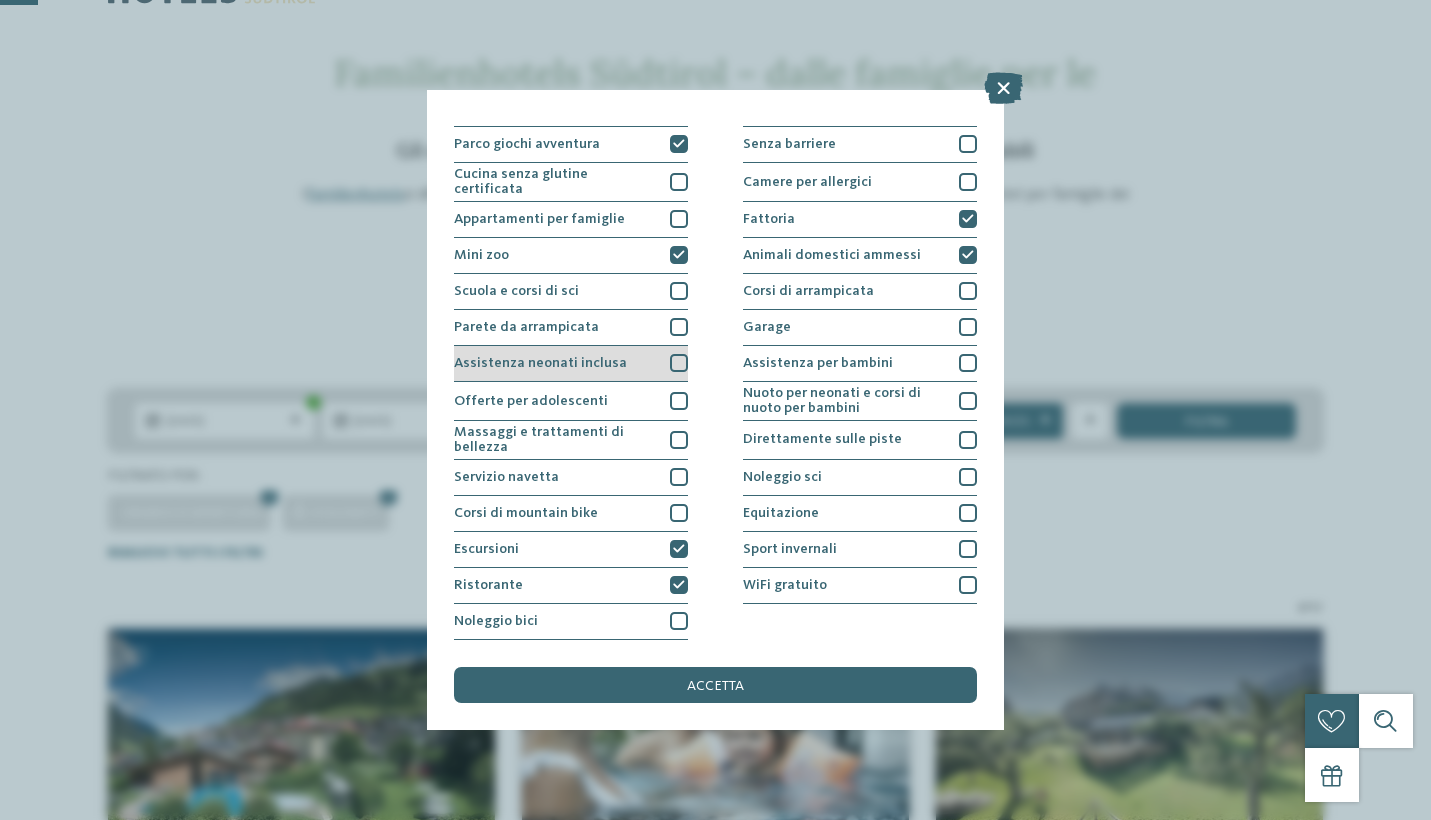 click on "Assistenza neonati inclusa" at bounding box center (571, 364) 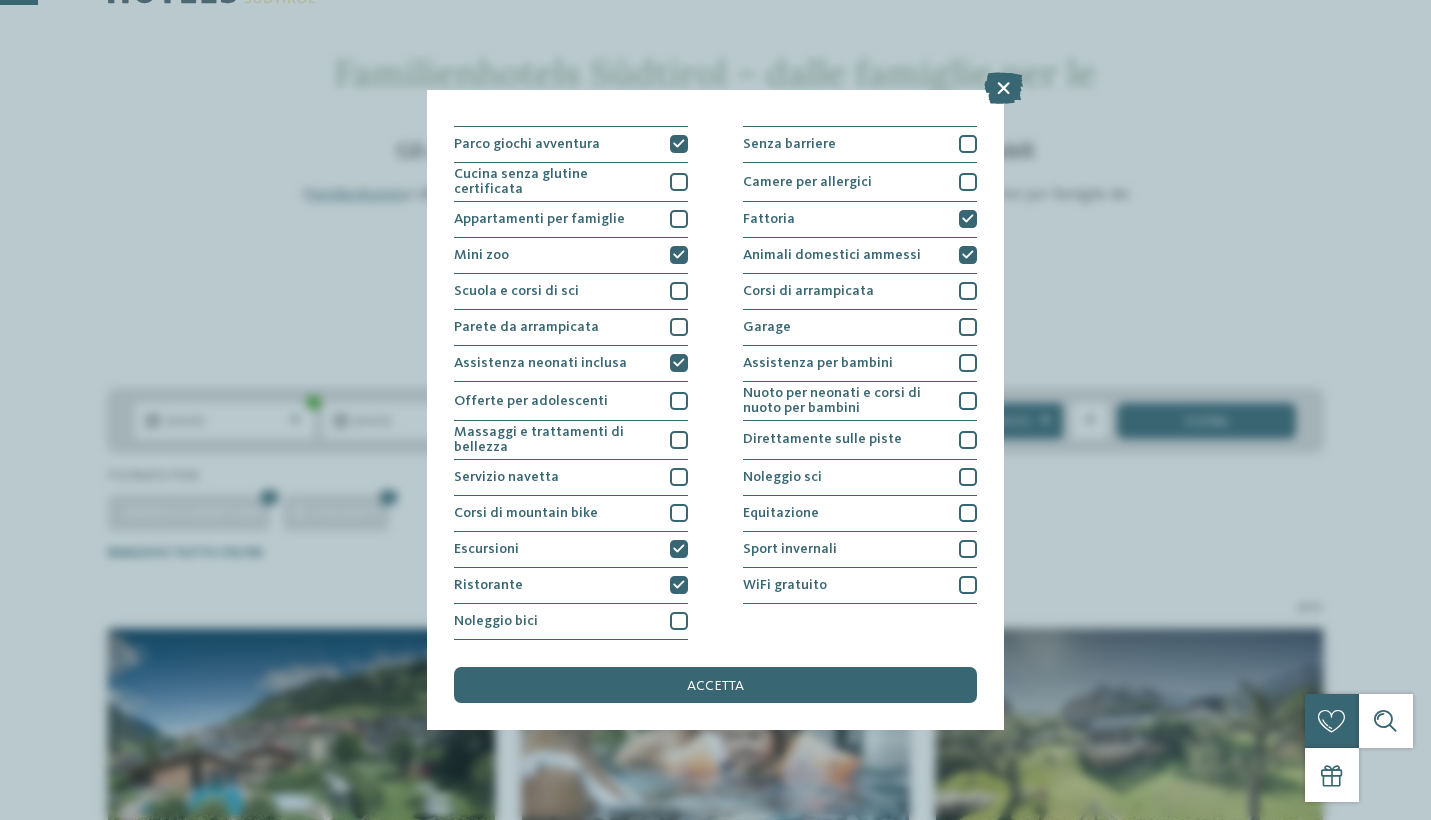 scroll, scrollTop: 195, scrollLeft: 0, axis: vertical 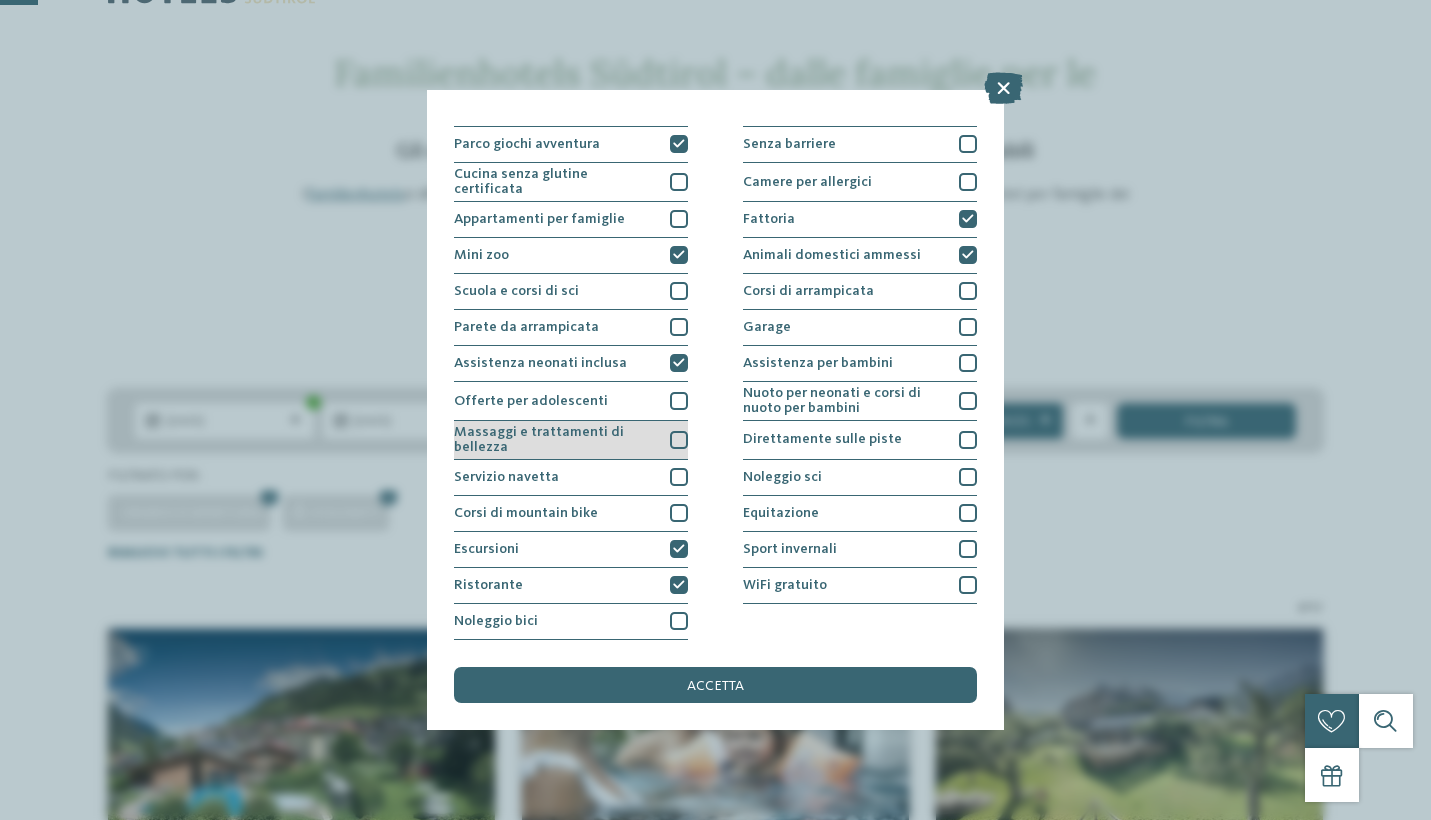 click on "Massaggi e trattamenti di bellezza" at bounding box center (555, 439) 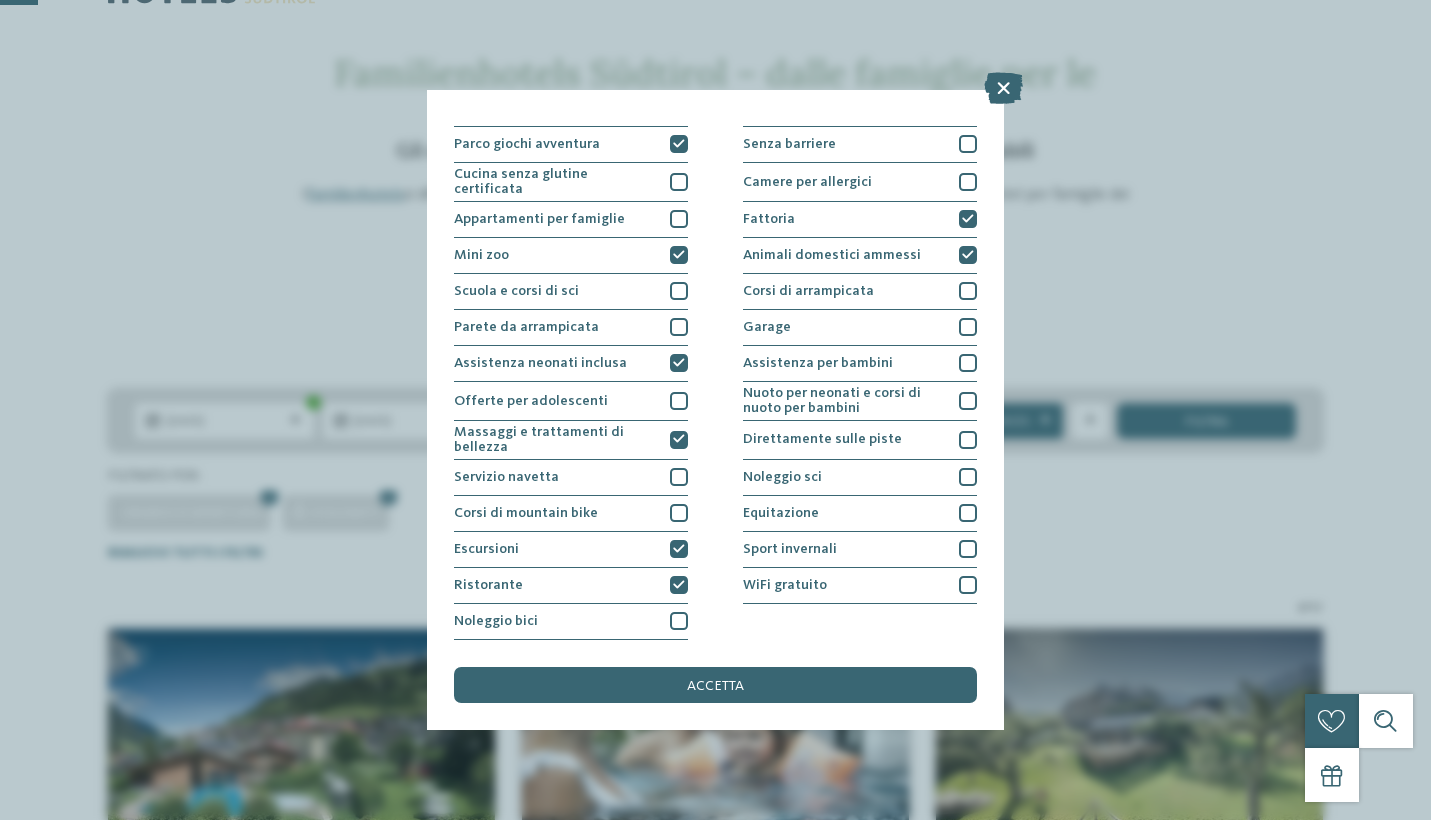 scroll, scrollTop: 289, scrollLeft: 0, axis: vertical 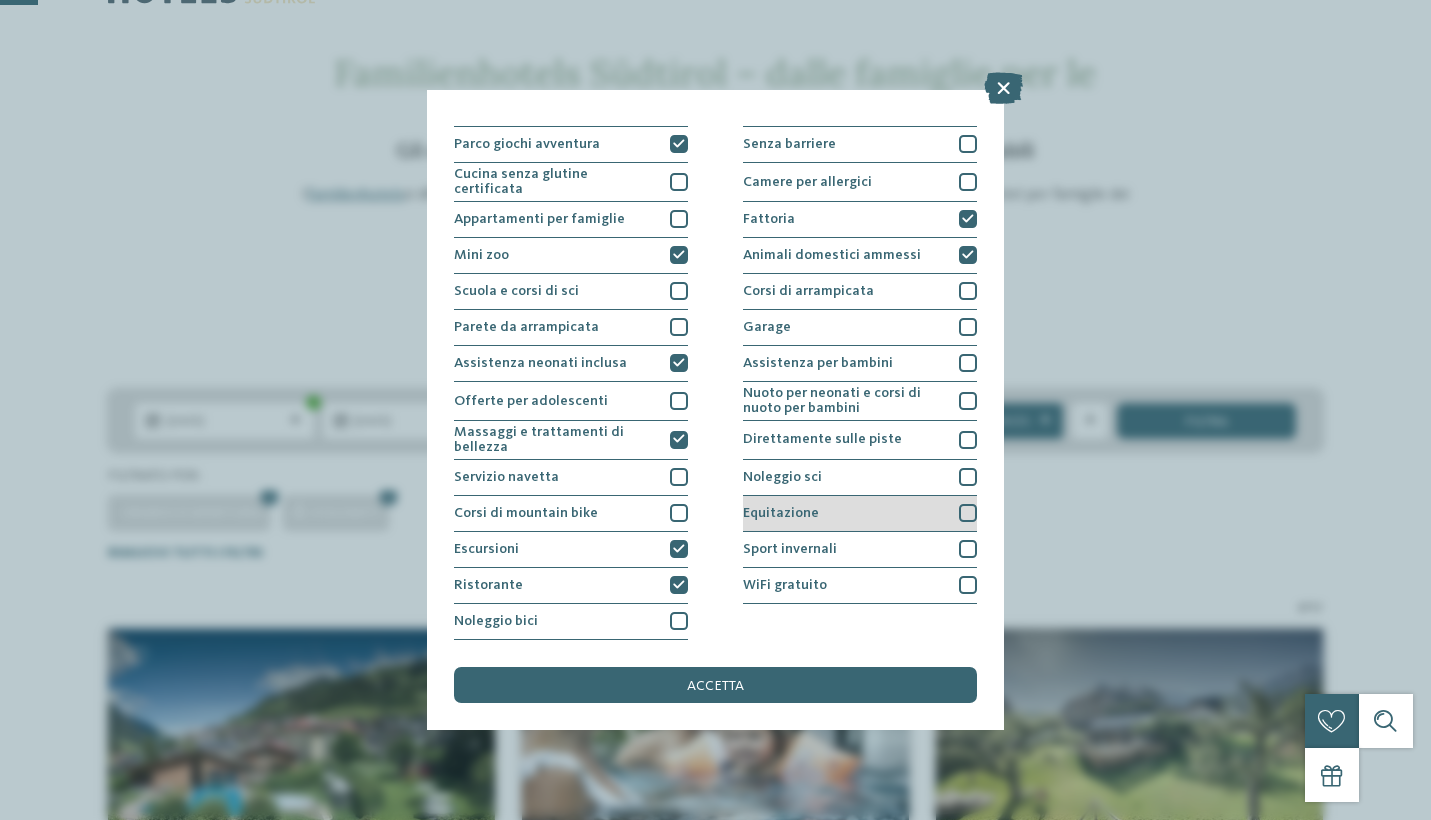 click on "Equitazione" at bounding box center [781, 513] 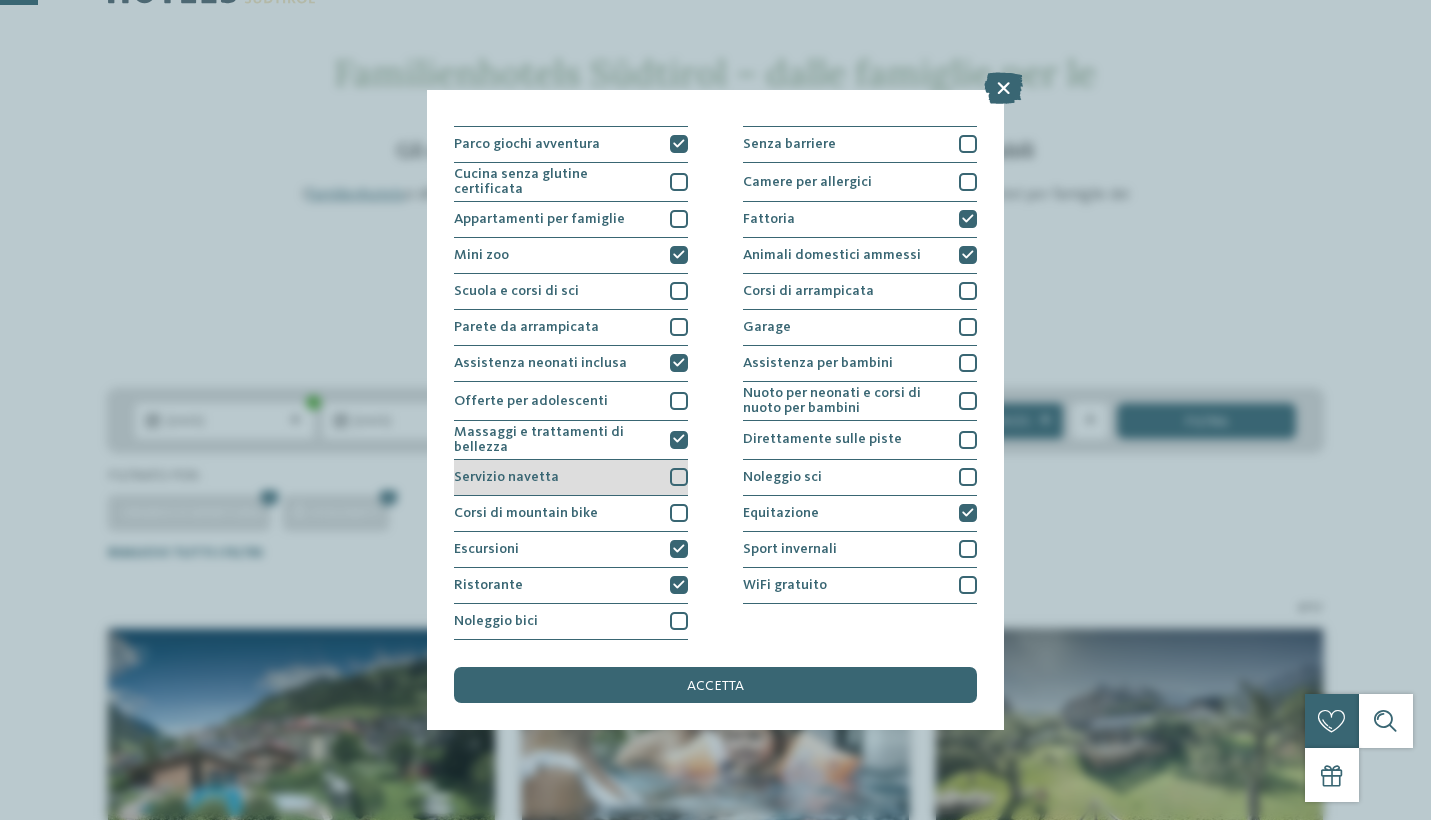 scroll, scrollTop: 273, scrollLeft: 0, axis: vertical 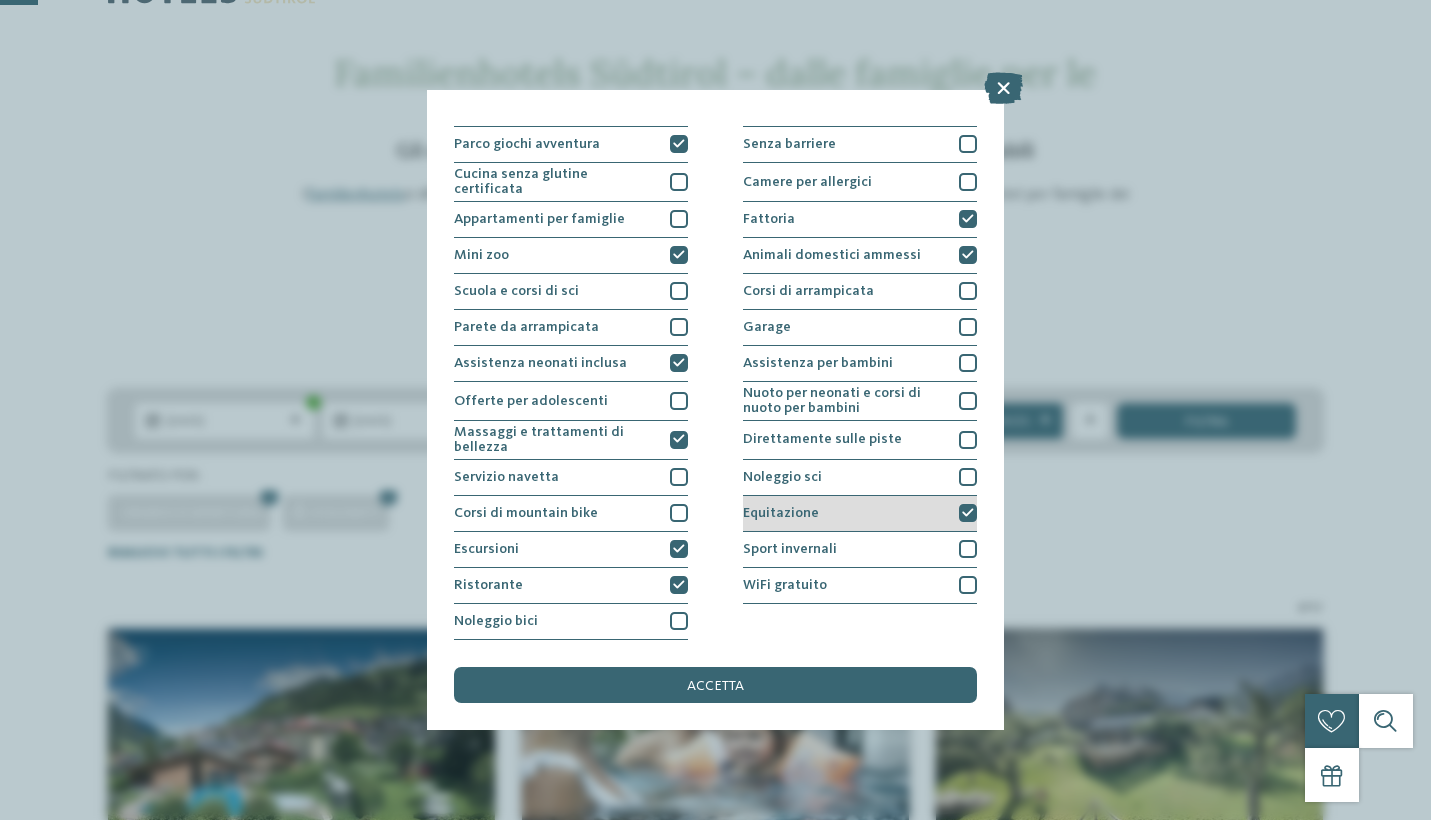 click on "Equitazione" at bounding box center (860, 514) 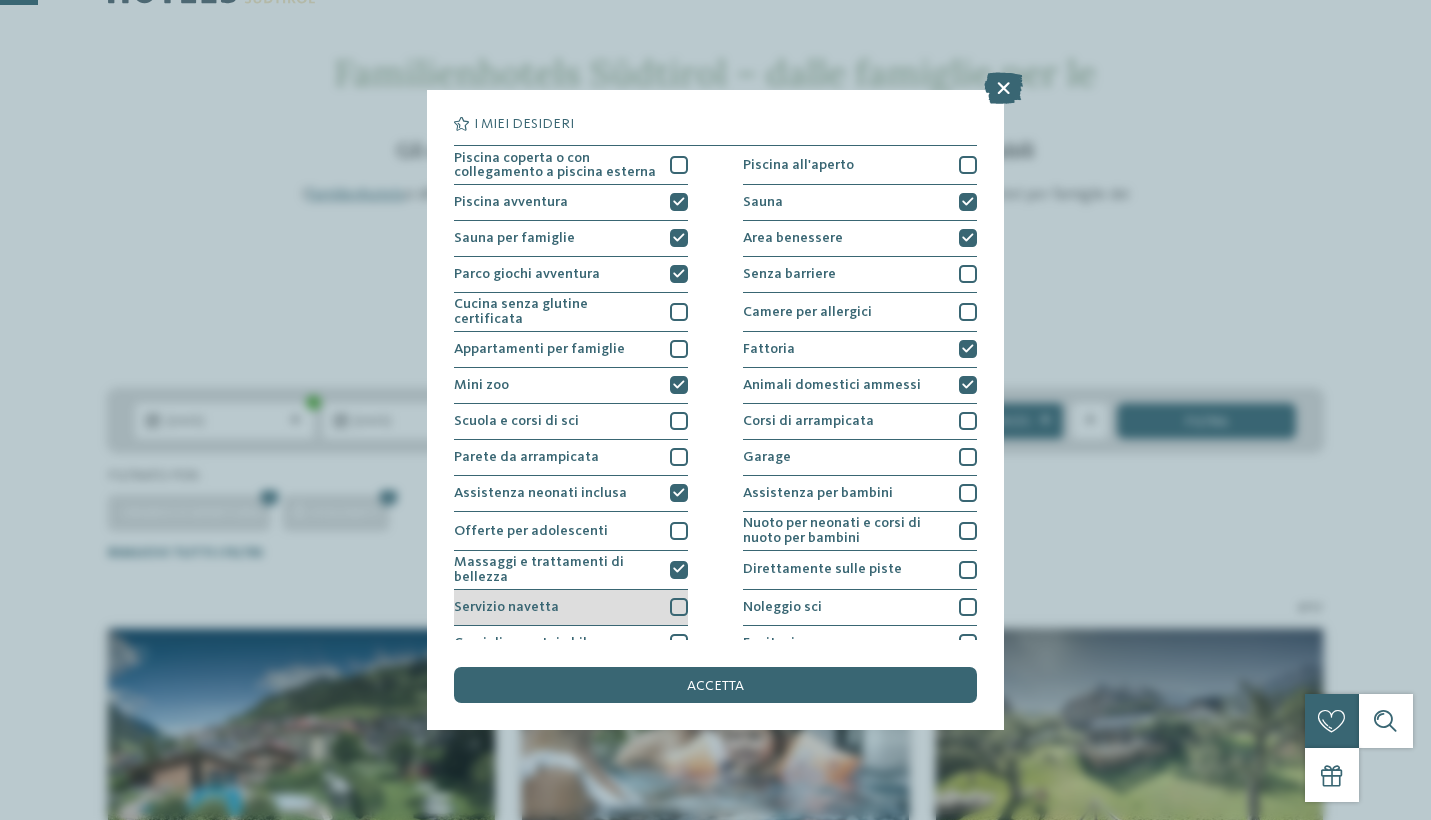 scroll, scrollTop: 0, scrollLeft: 0, axis: both 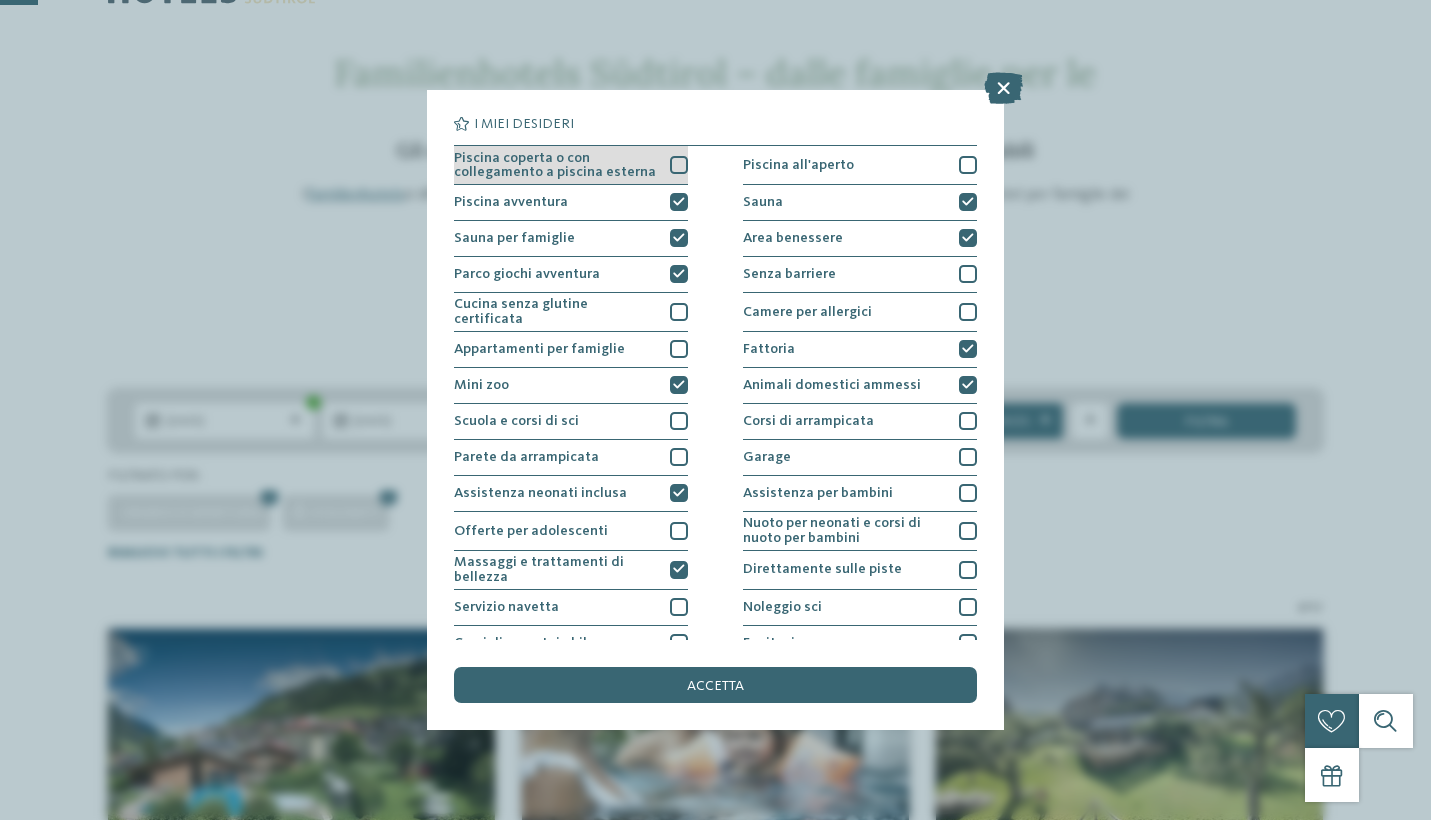 click on "Piscina coperta o con collegamento a piscina esterna" at bounding box center (555, 165) 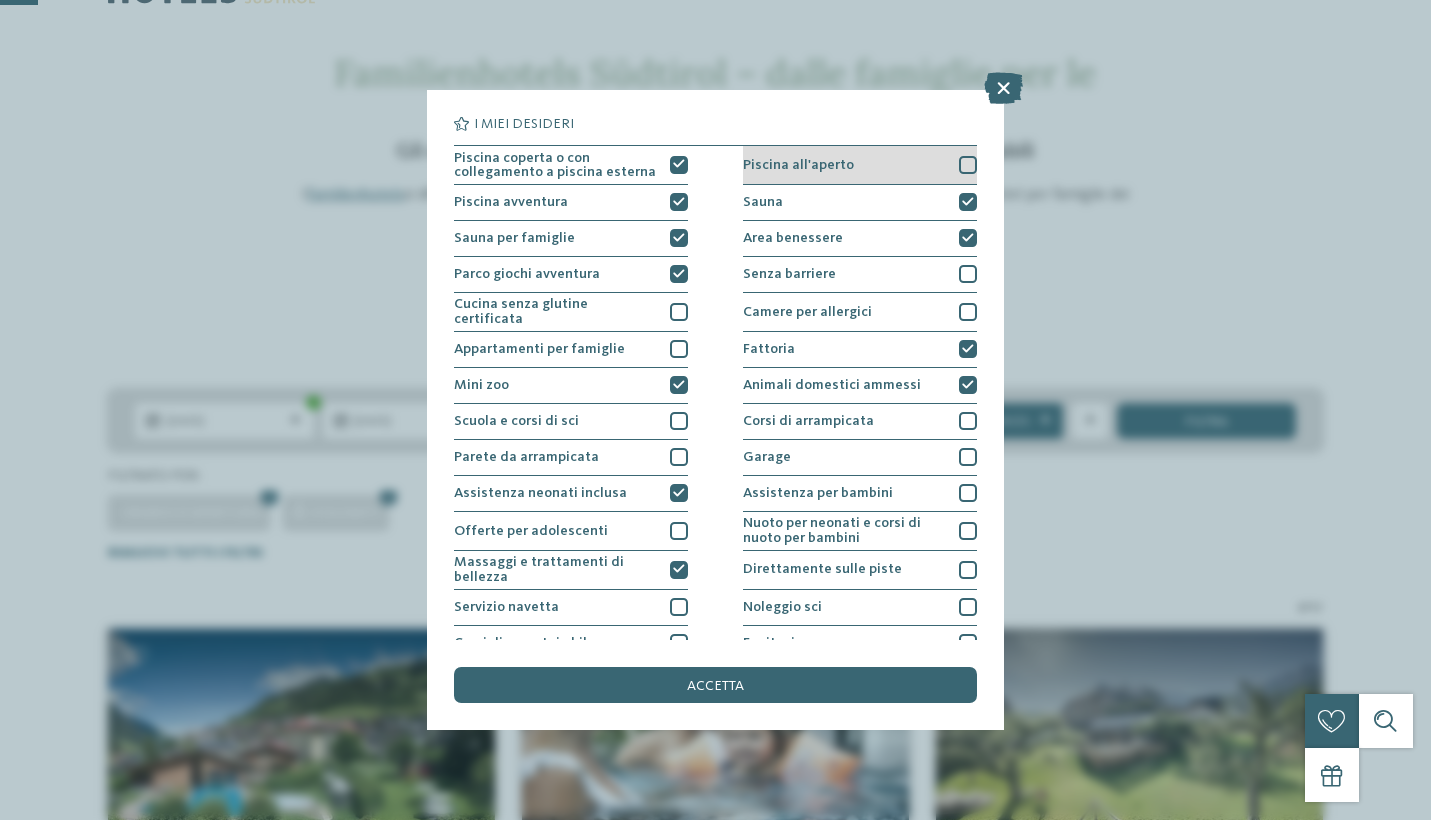 click on "Piscina all'aperto" at bounding box center [860, 165] 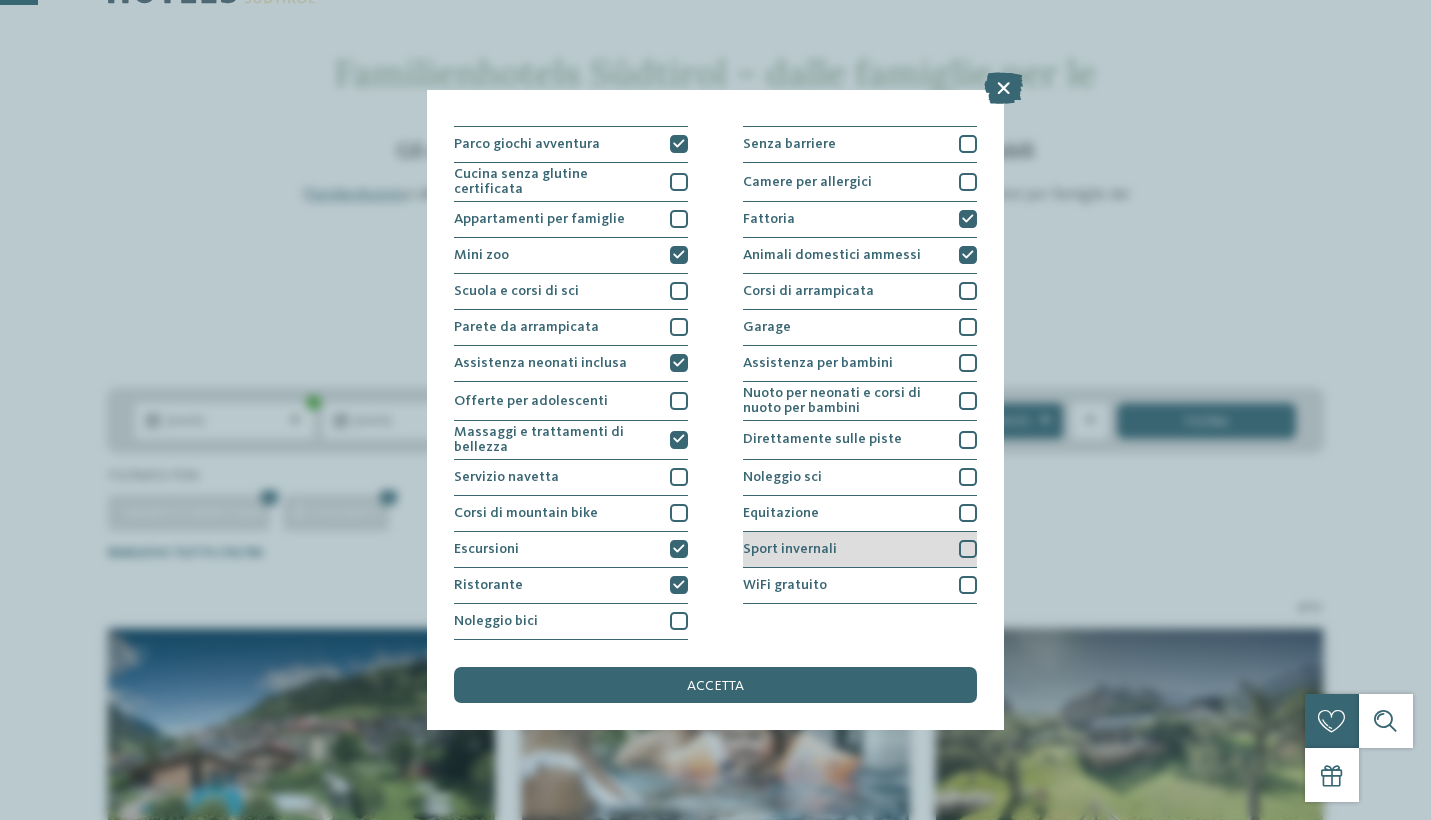 scroll, scrollTop: 304, scrollLeft: 0, axis: vertical 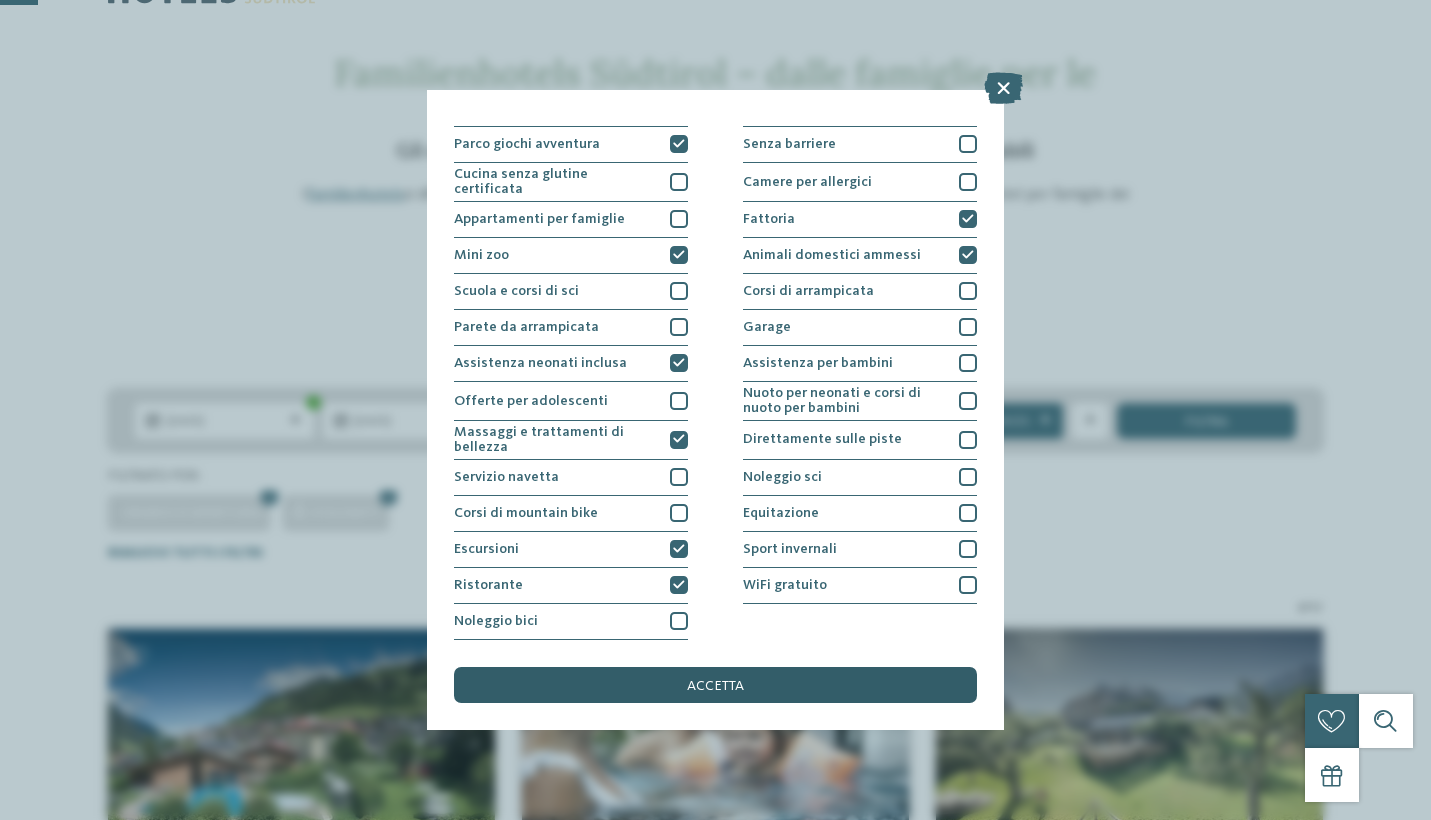 click on "accetta" at bounding box center [715, 685] 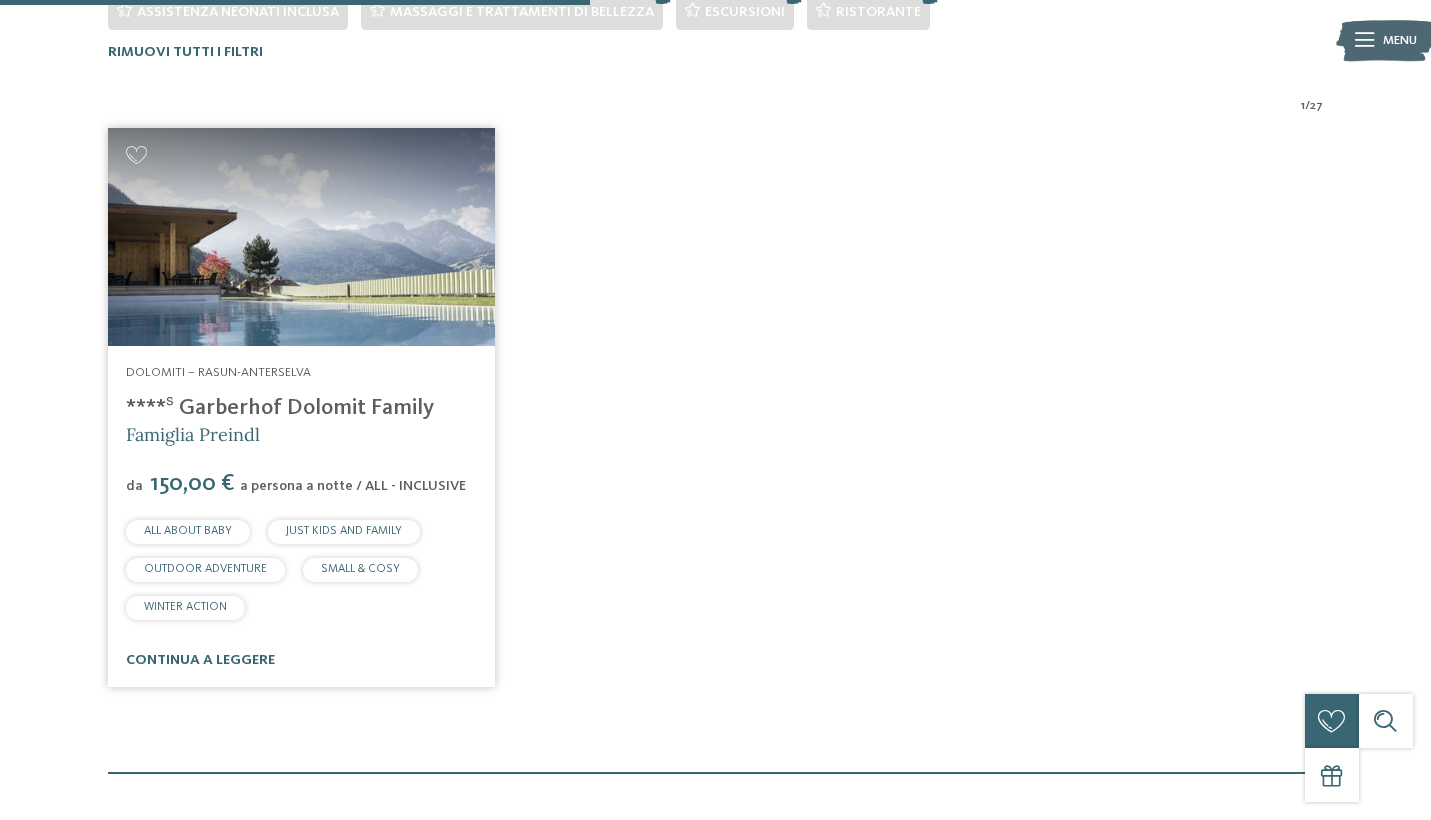scroll, scrollTop: 666, scrollLeft: 0, axis: vertical 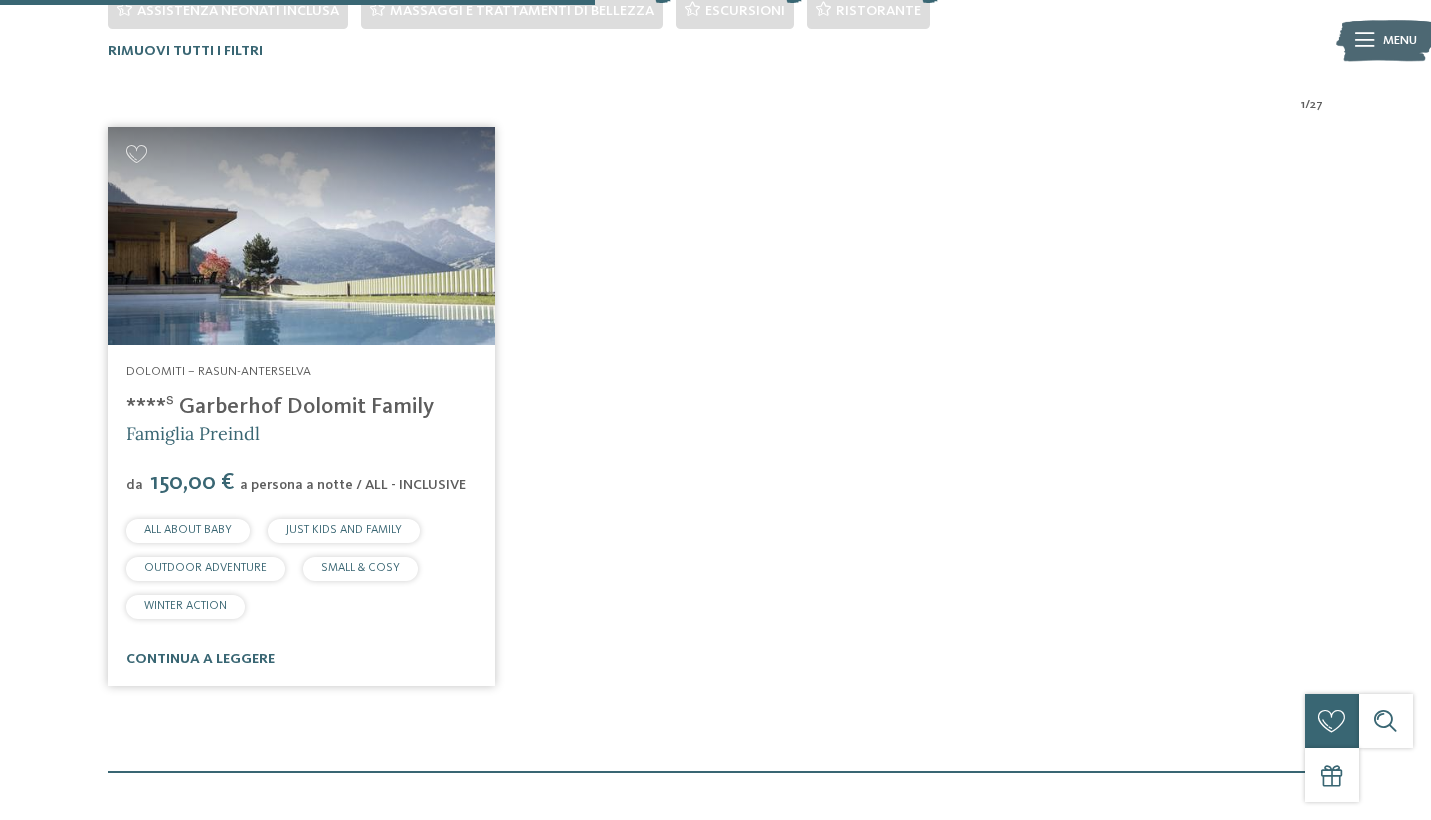 click at bounding box center (301, 236) 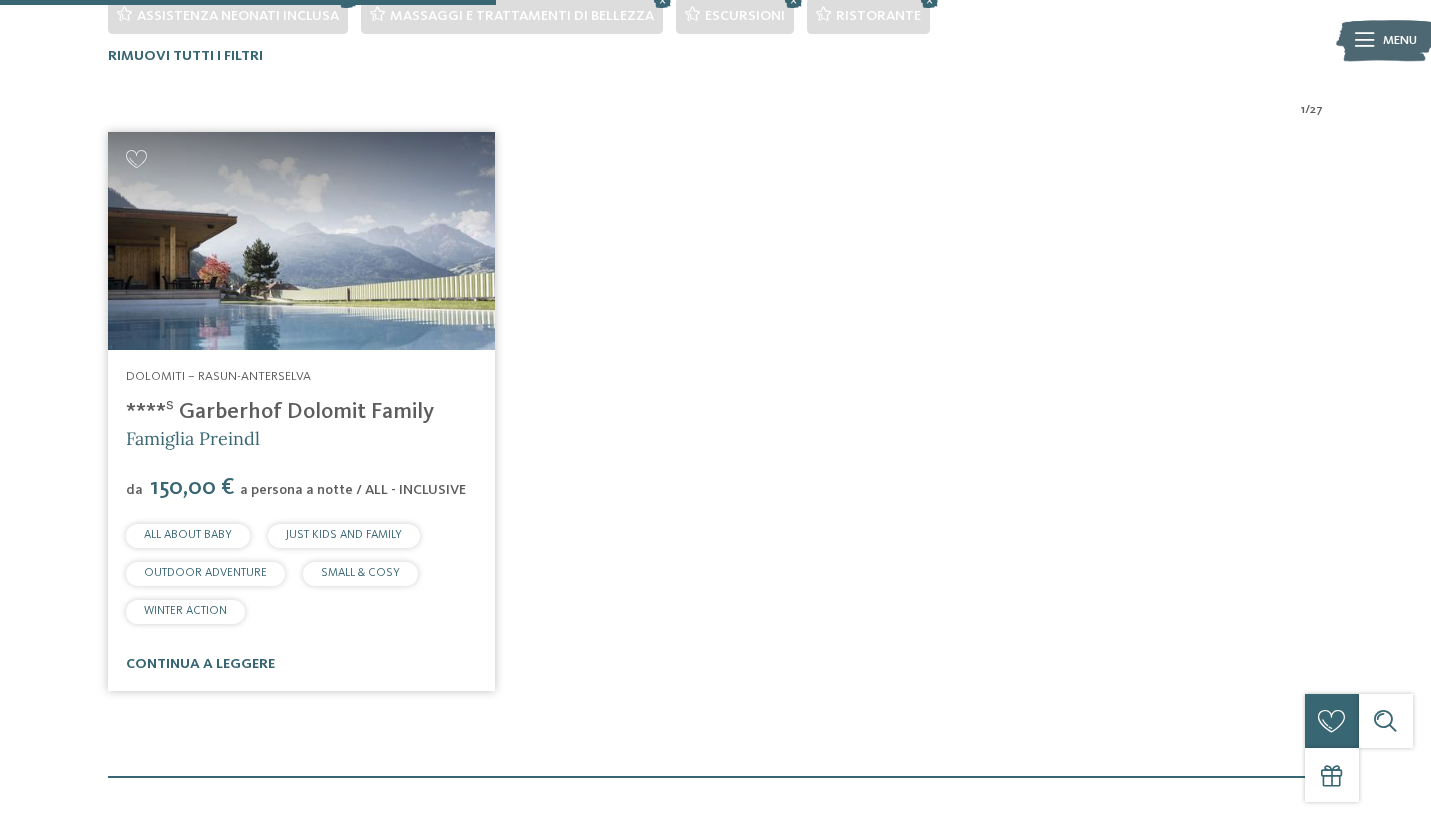 scroll, scrollTop: 704, scrollLeft: 0, axis: vertical 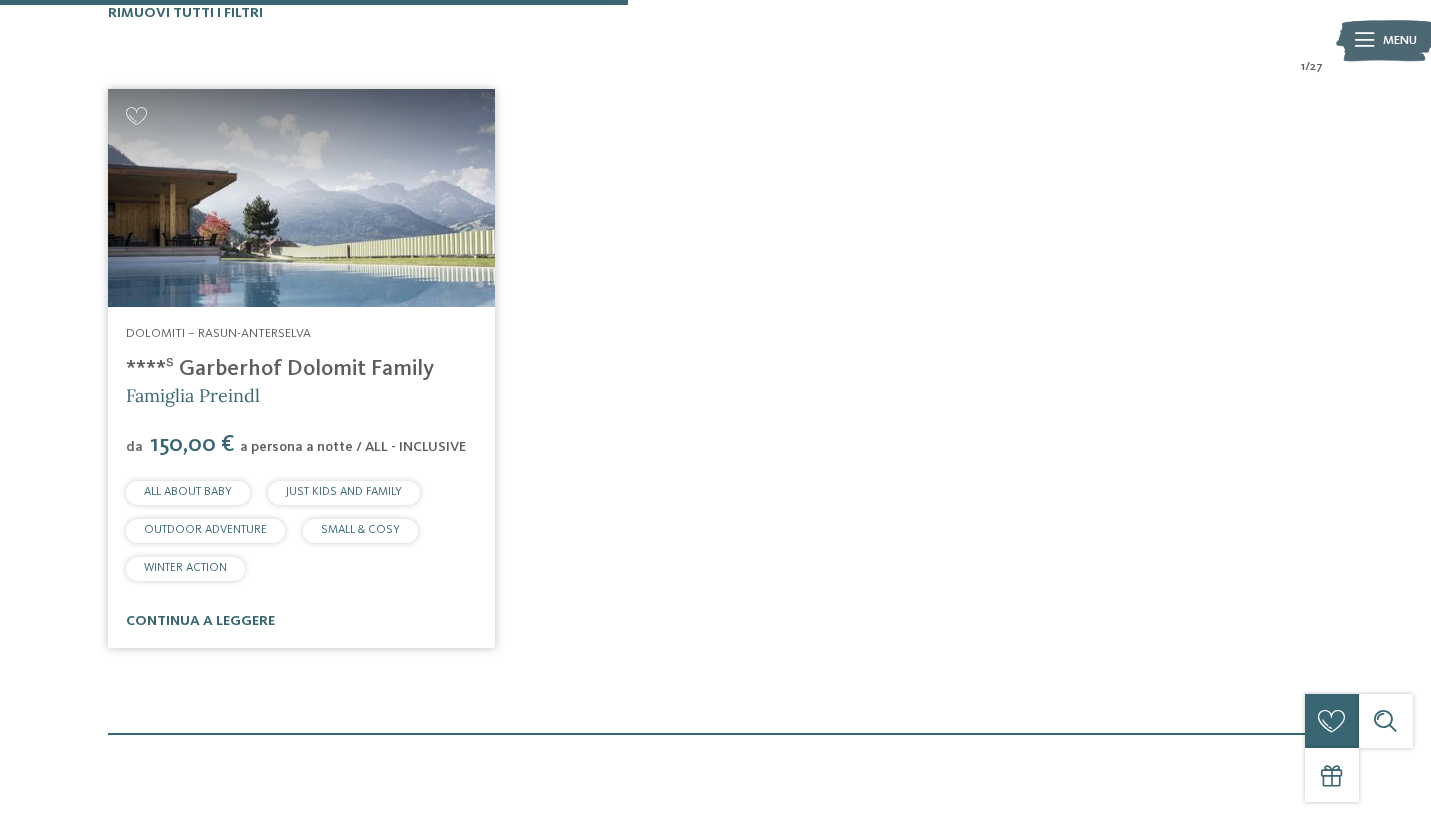 click at bounding box center (301, 198) 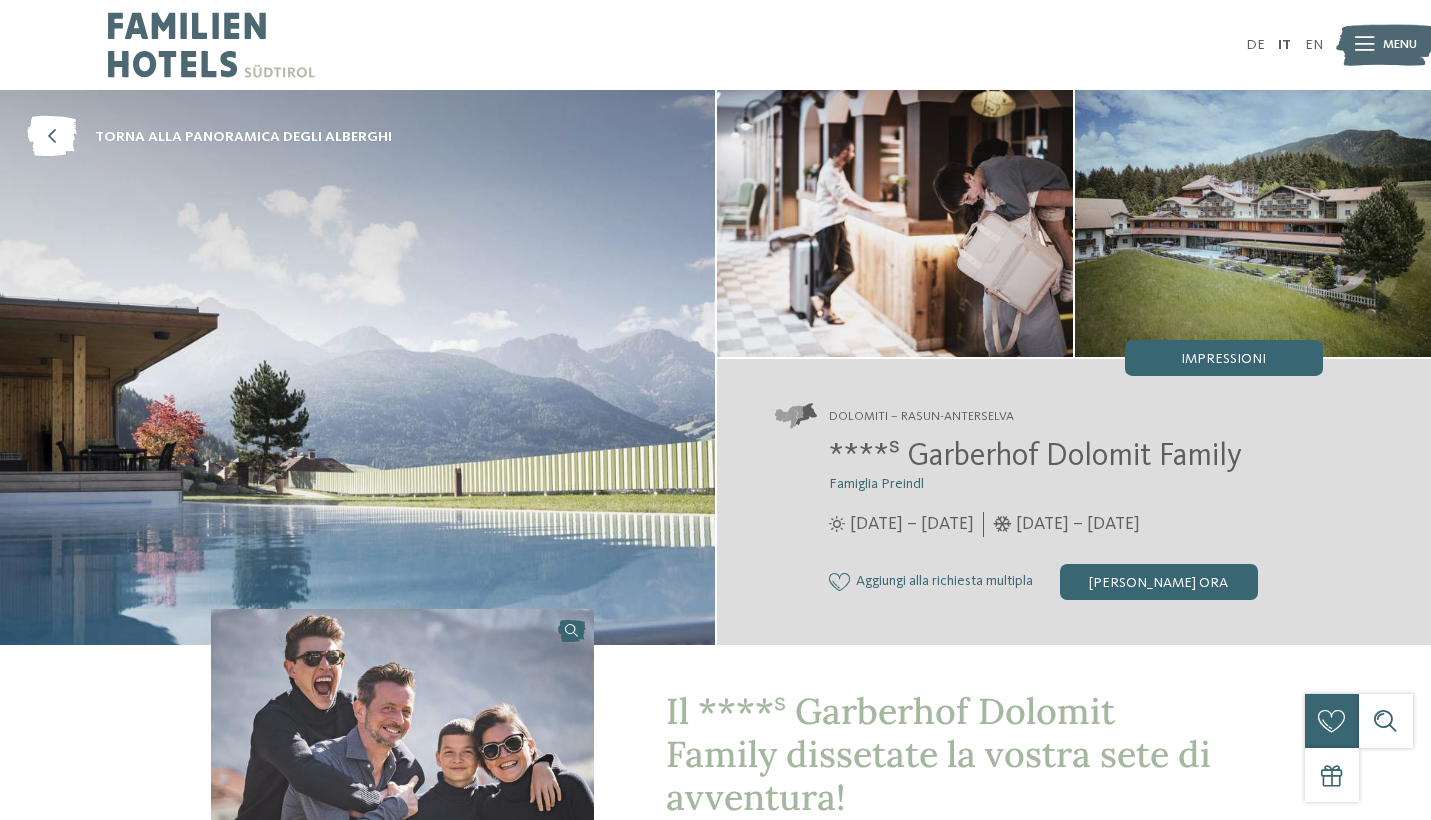 scroll, scrollTop: 0, scrollLeft: 0, axis: both 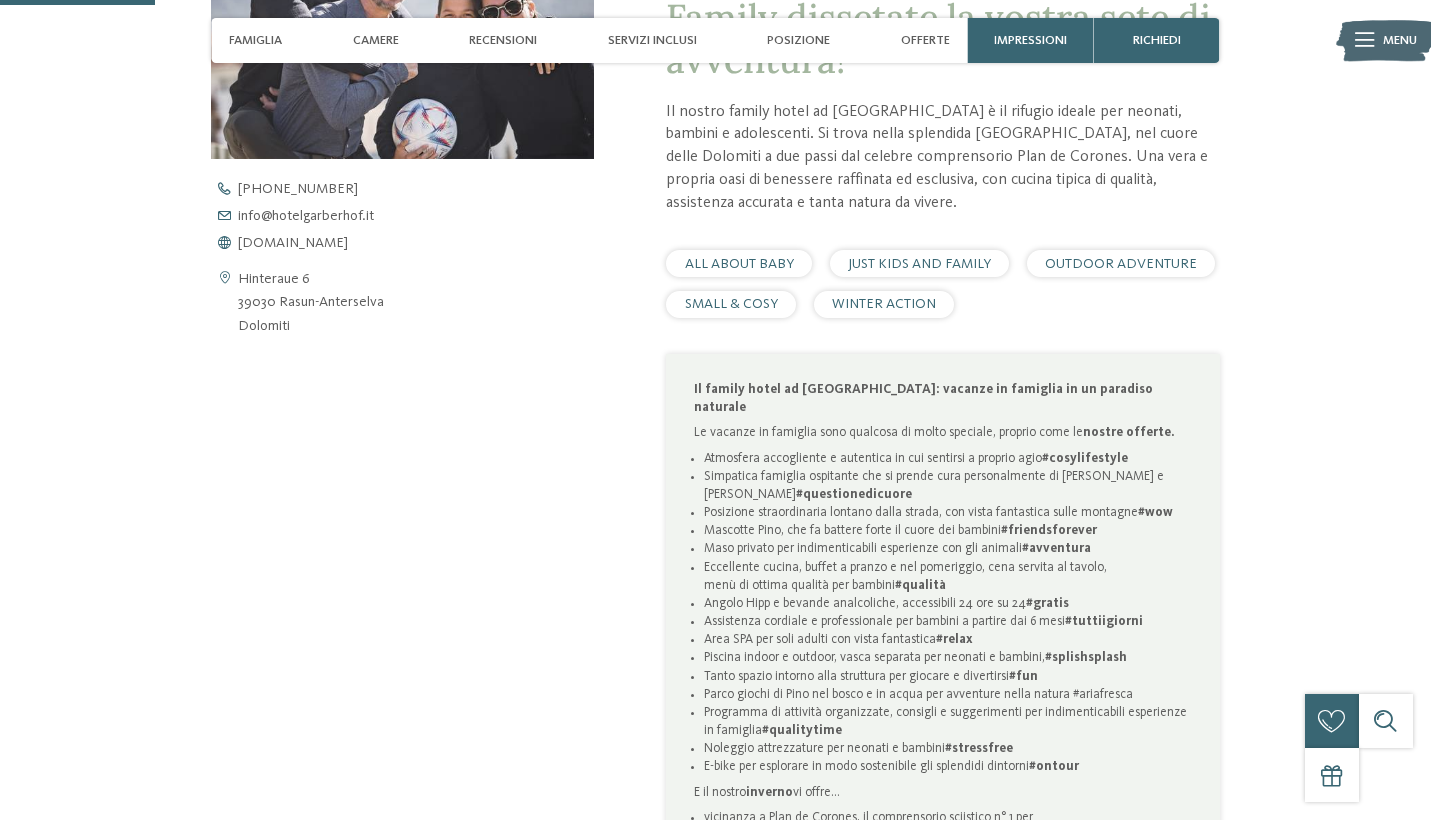 click on "JUST KIDS AND FAMILY" at bounding box center [919, 264] 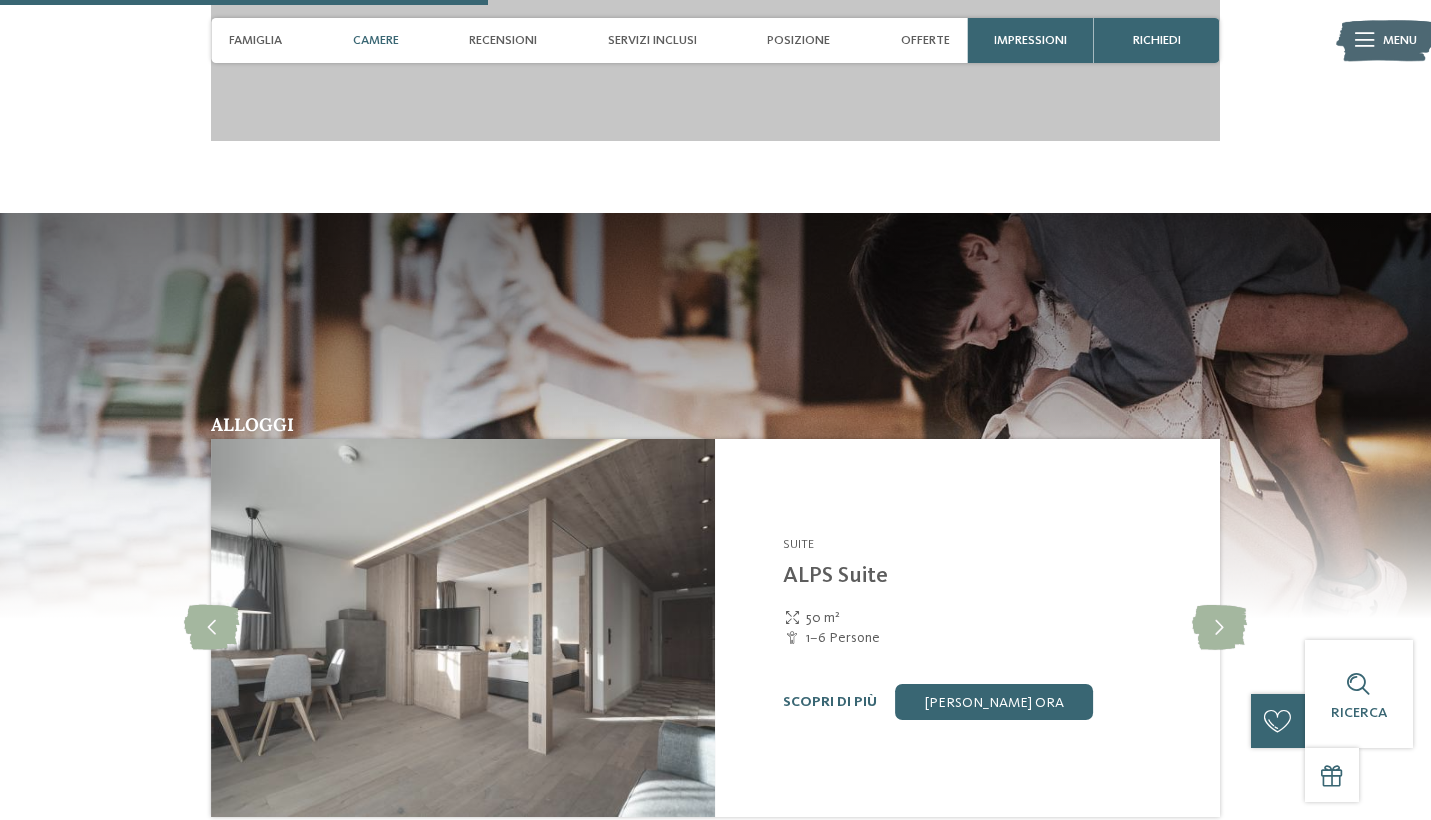 scroll, scrollTop: 2326, scrollLeft: 0, axis: vertical 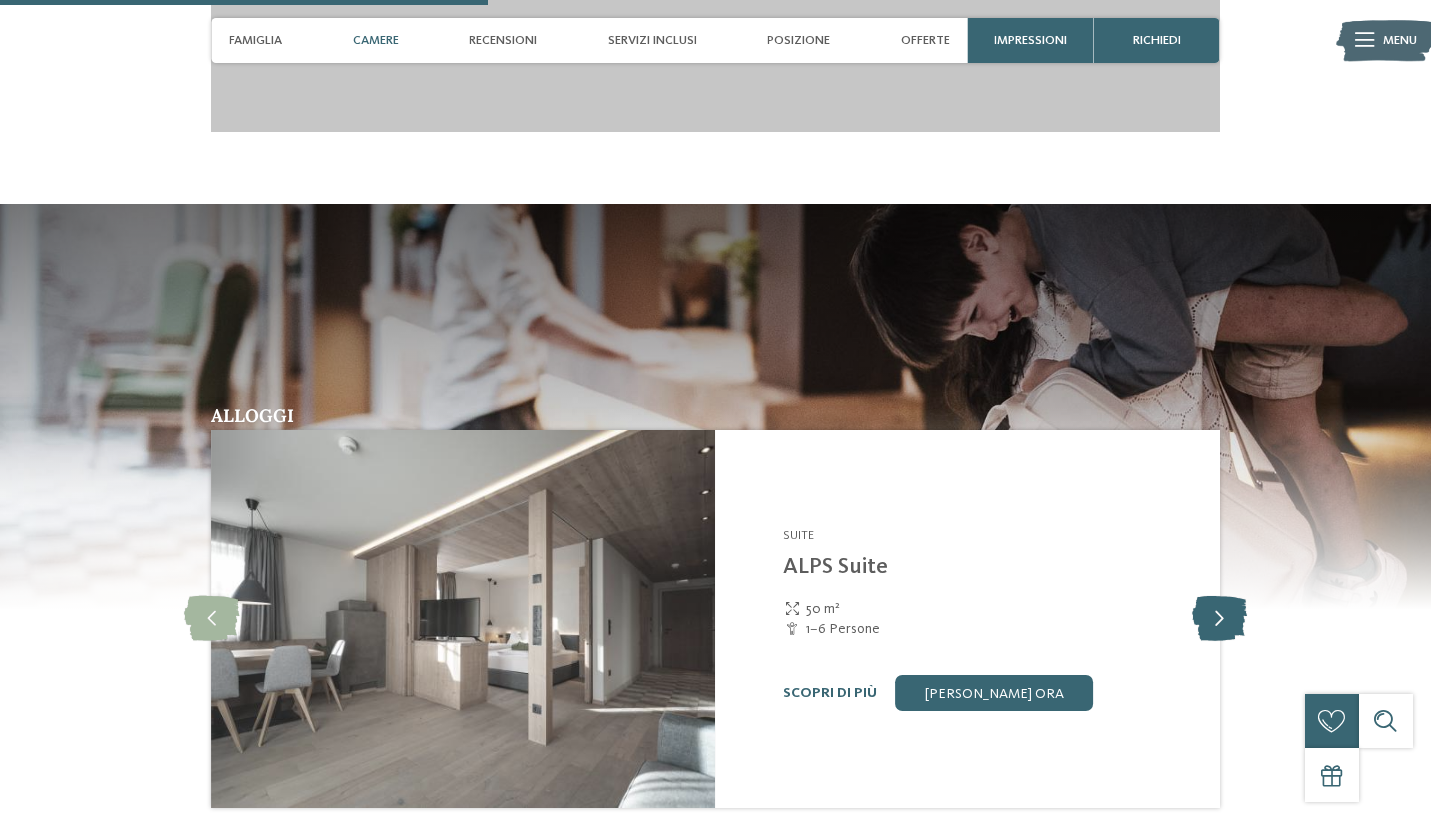 click at bounding box center [1219, 619] 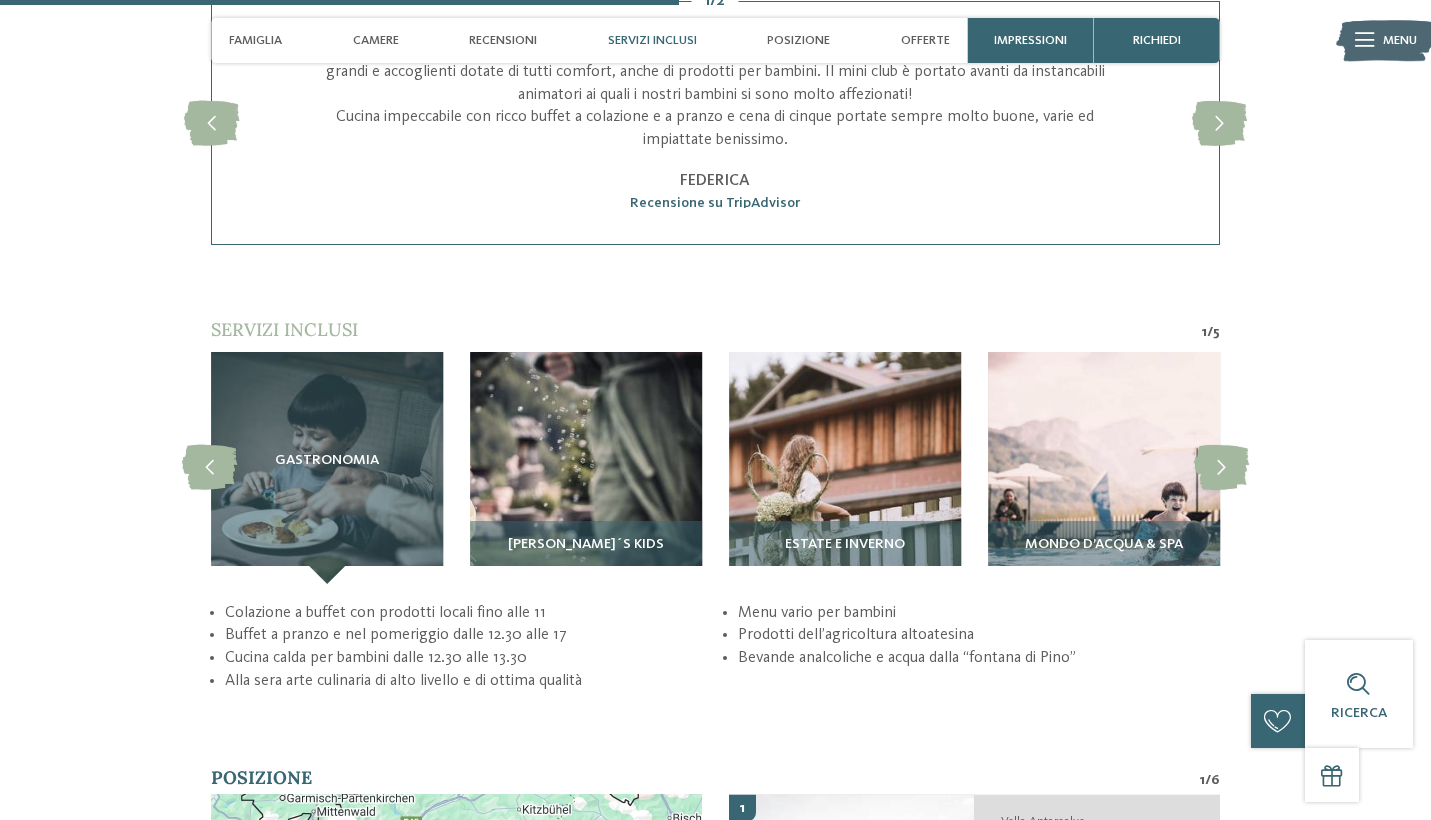 scroll, scrollTop: 3239, scrollLeft: 0, axis: vertical 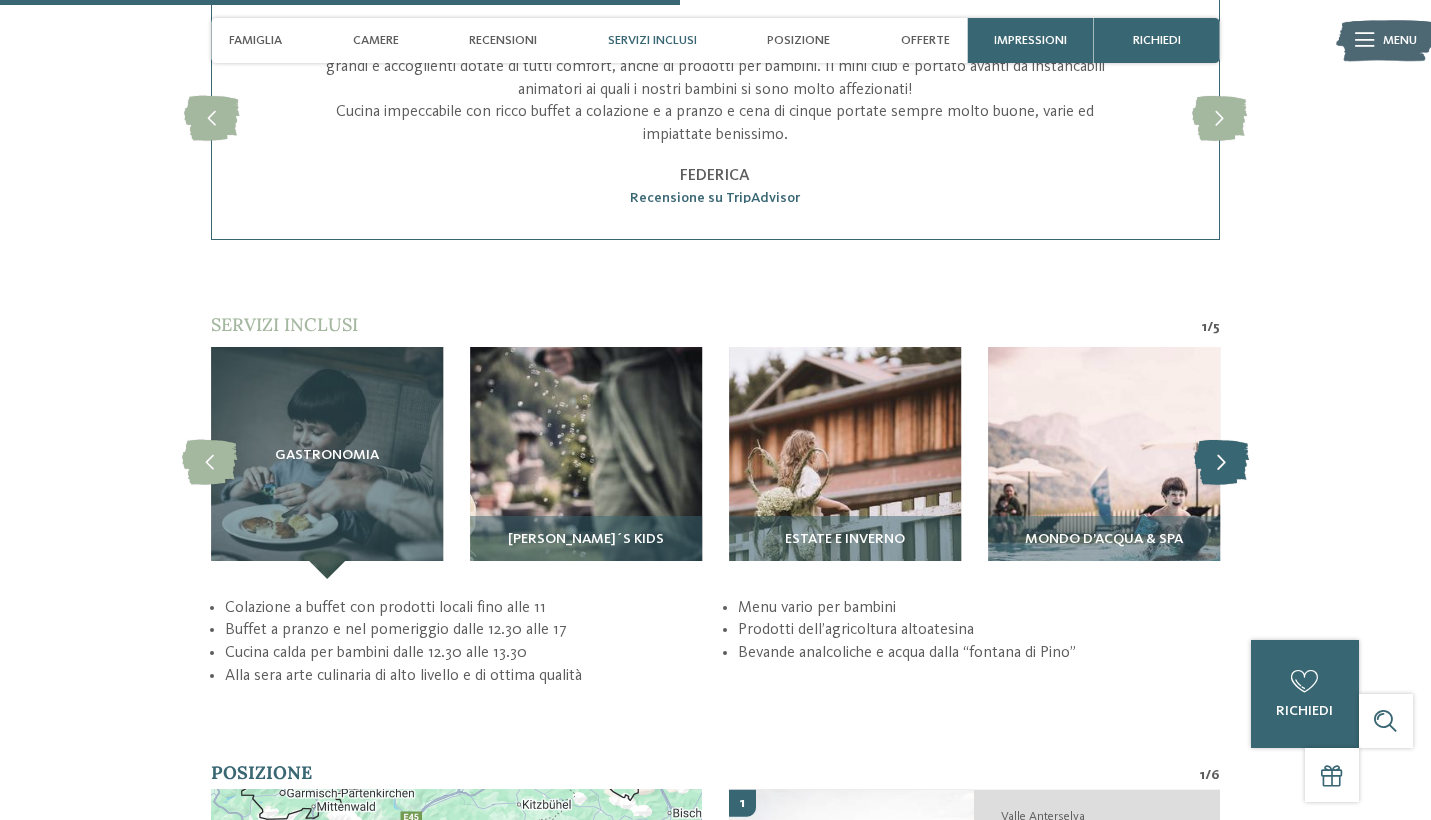 click at bounding box center (1221, 462) 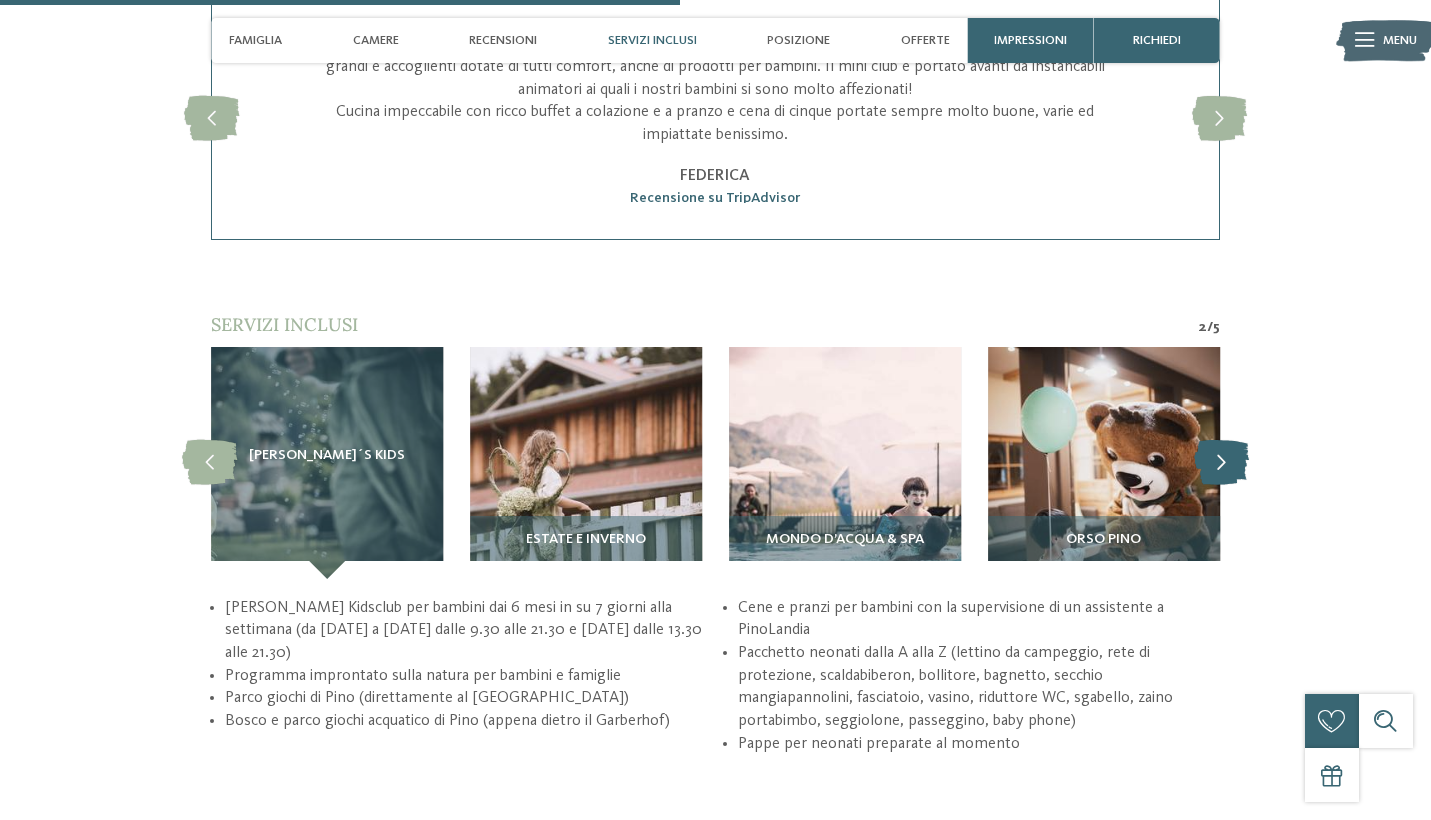 click at bounding box center (1221, 462) 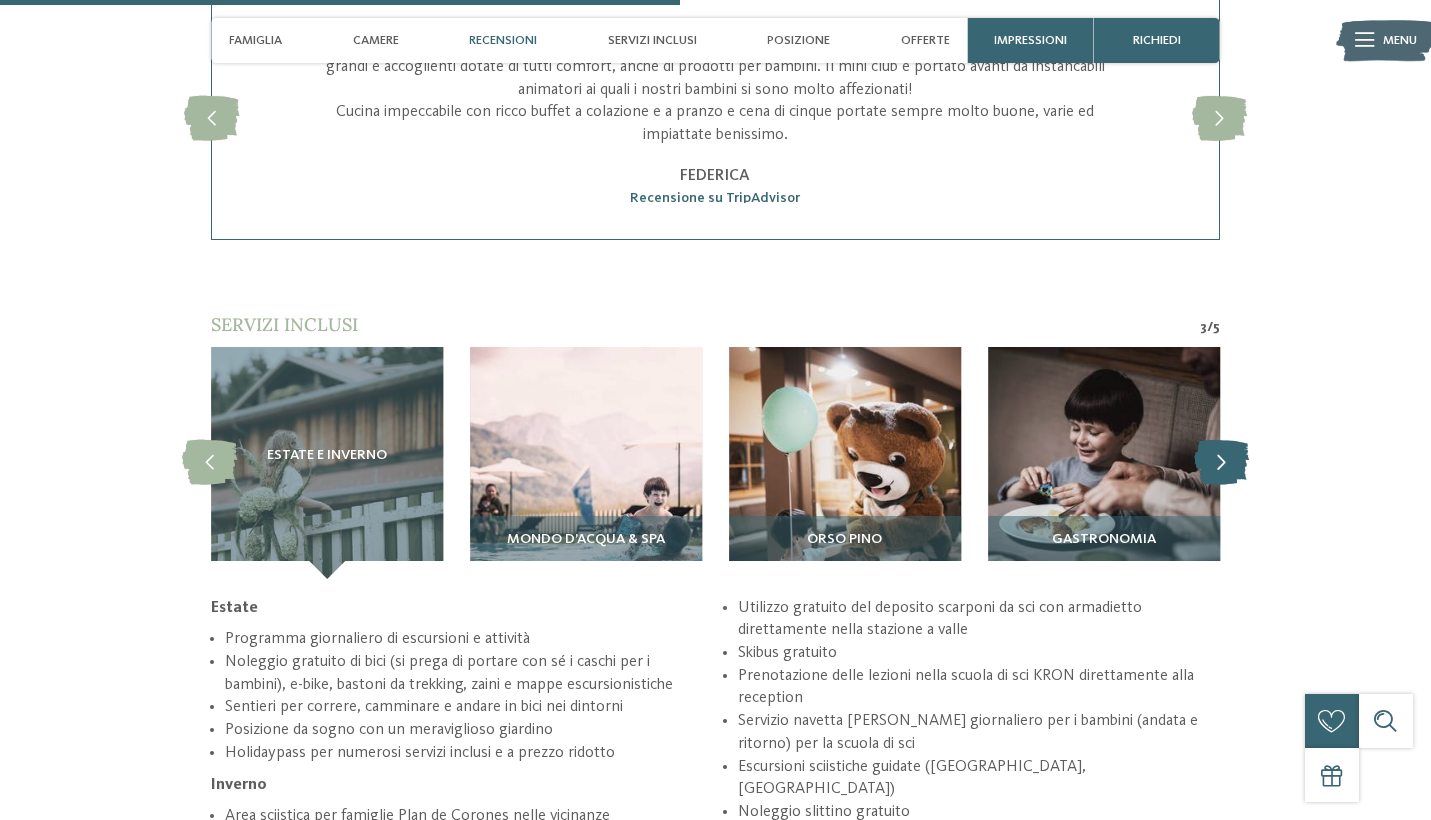 click at bounding box center [1221, 462] 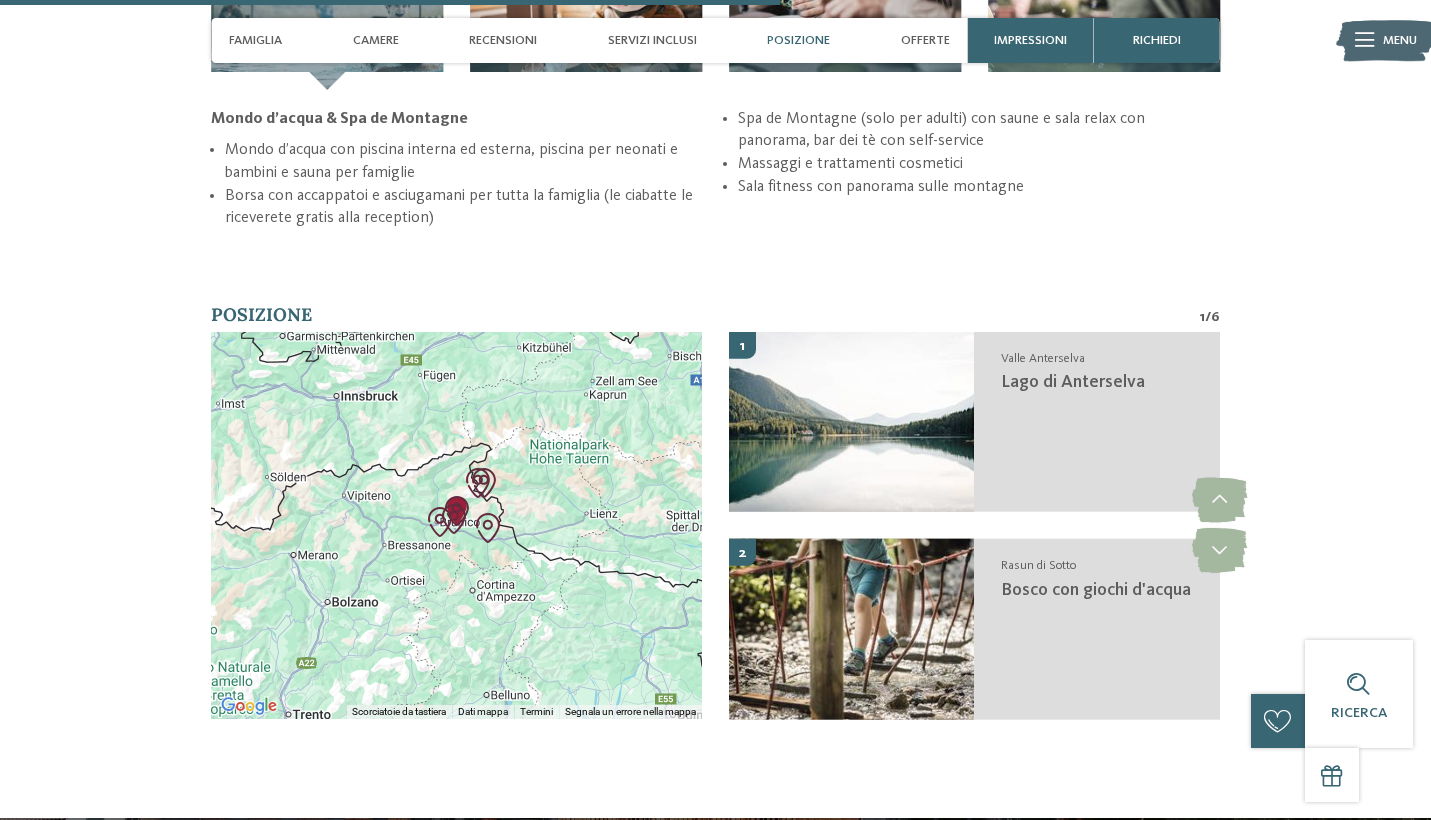 scroll, scrollTop: 3730, scrollLeft: 0, axis: vertical 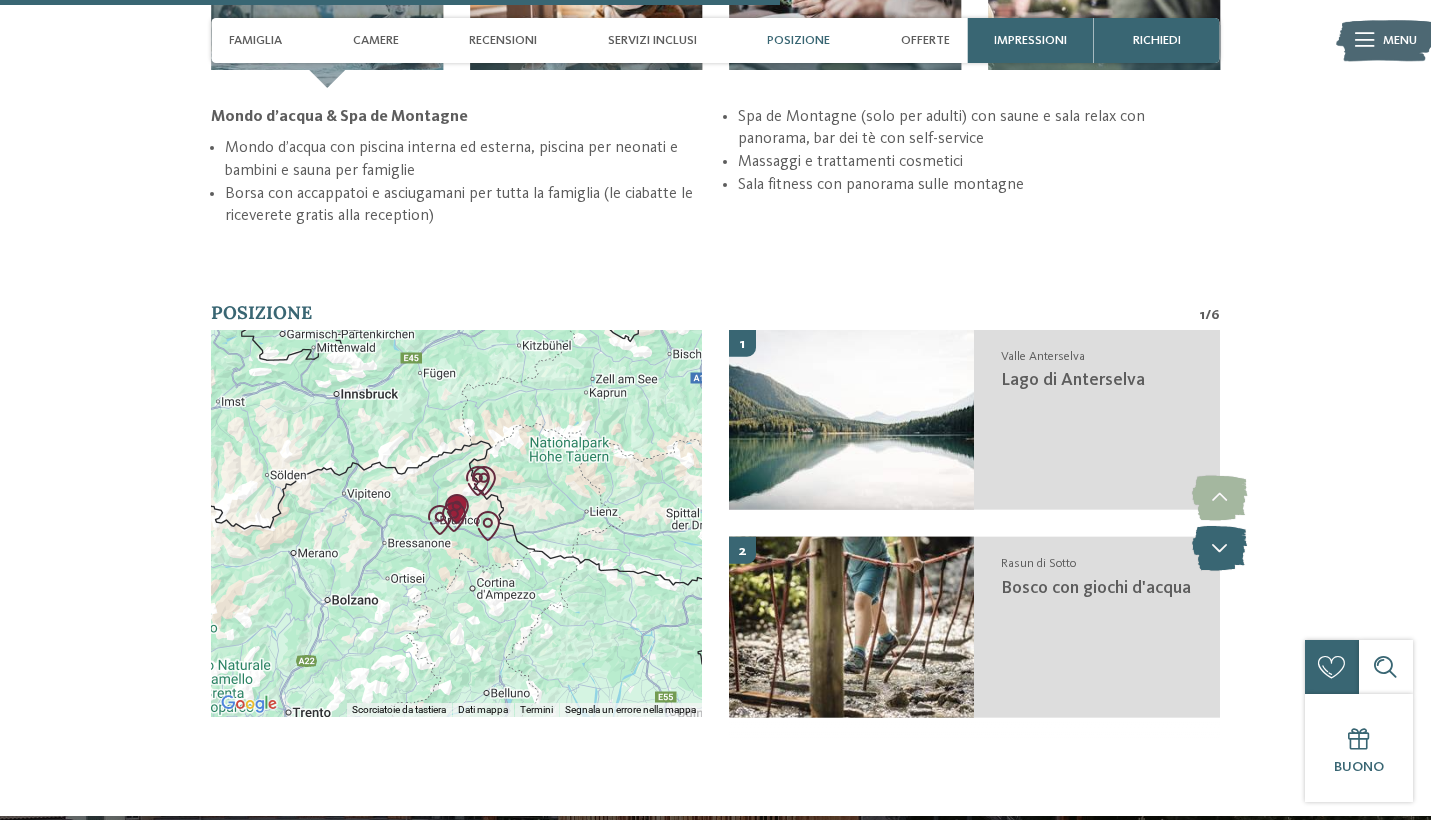 click at bounding box center (1219, 548) 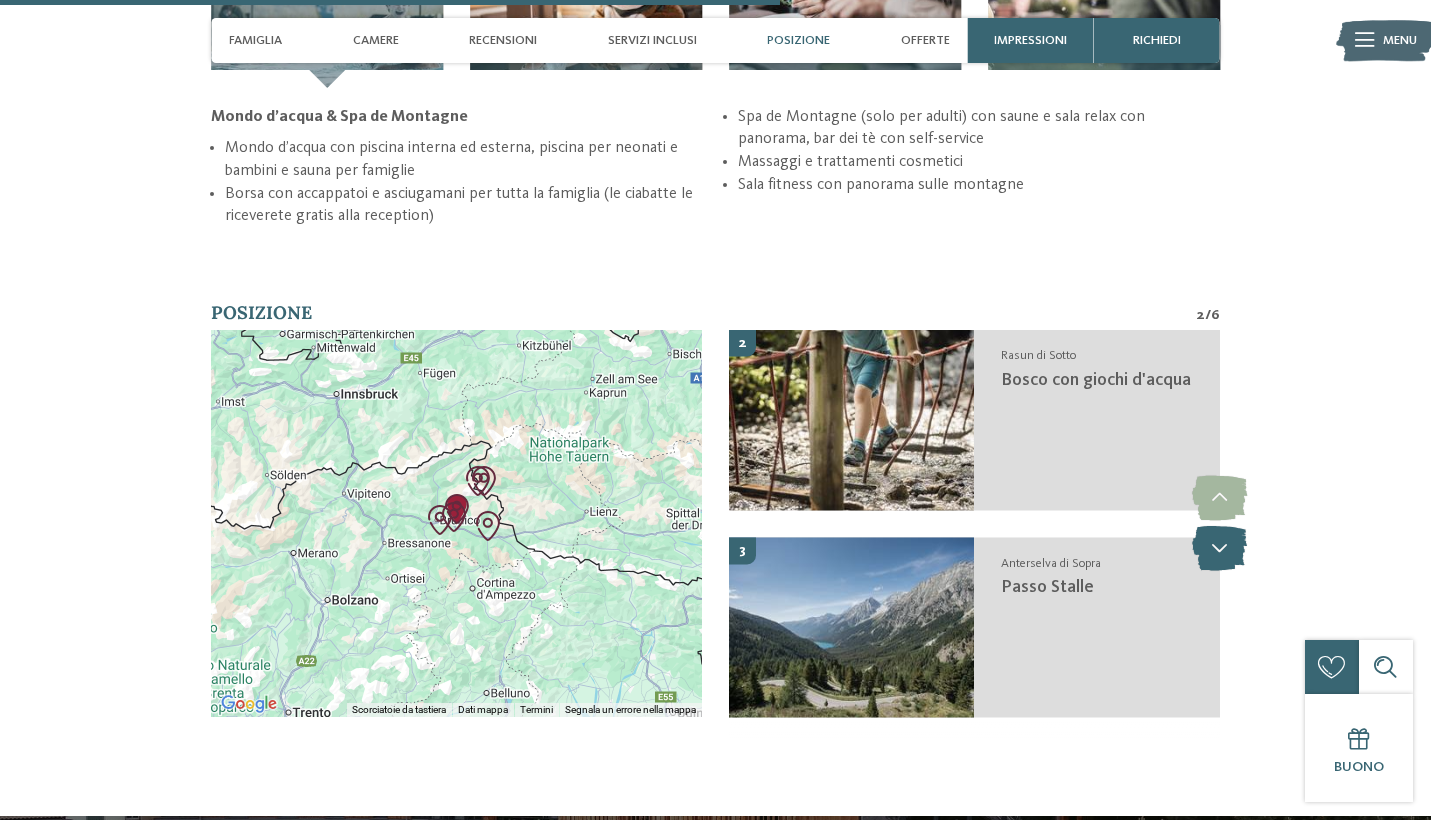 click at bounding box center (1219, 548) 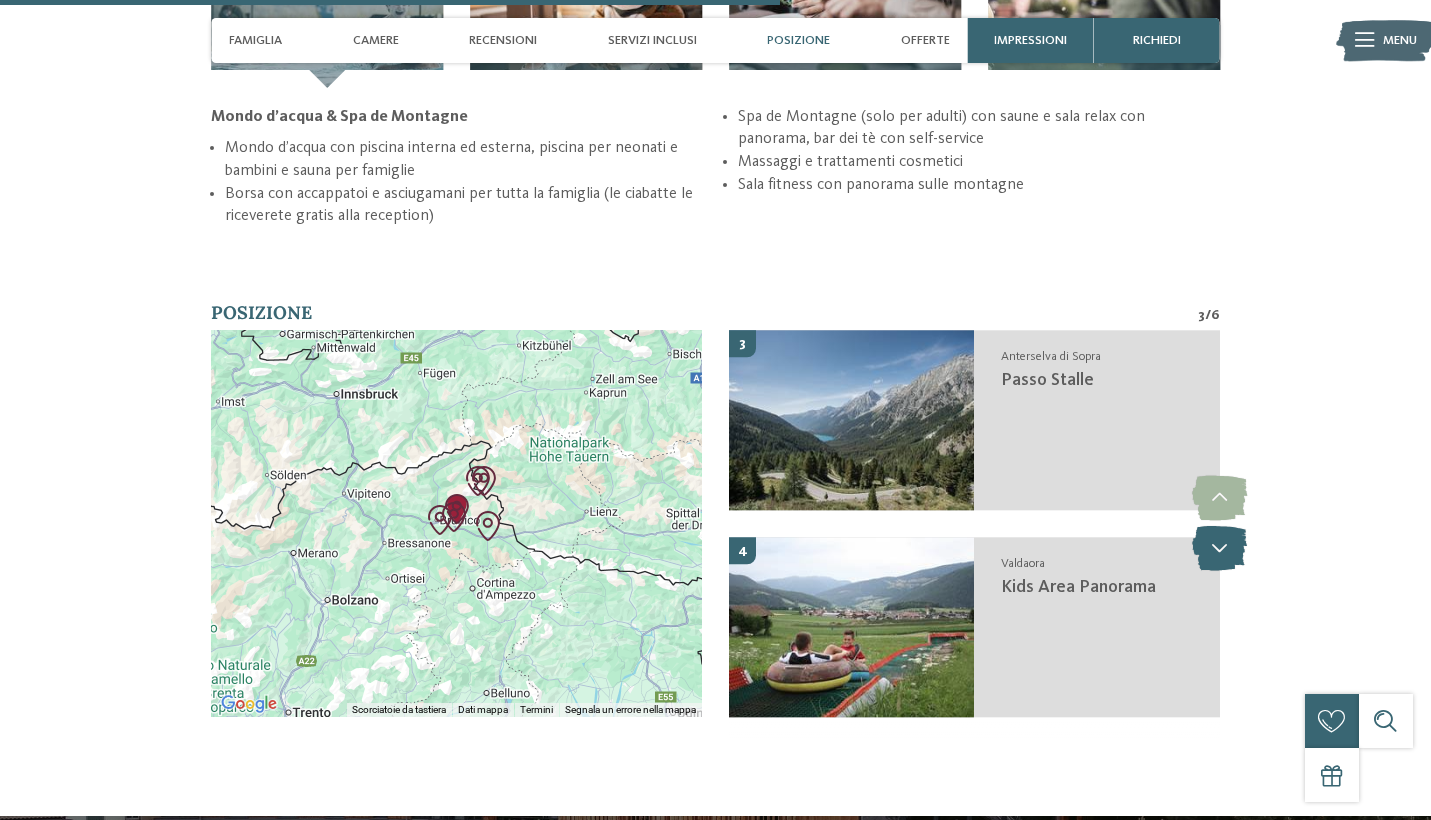 click at bounding box center [1219, 548] 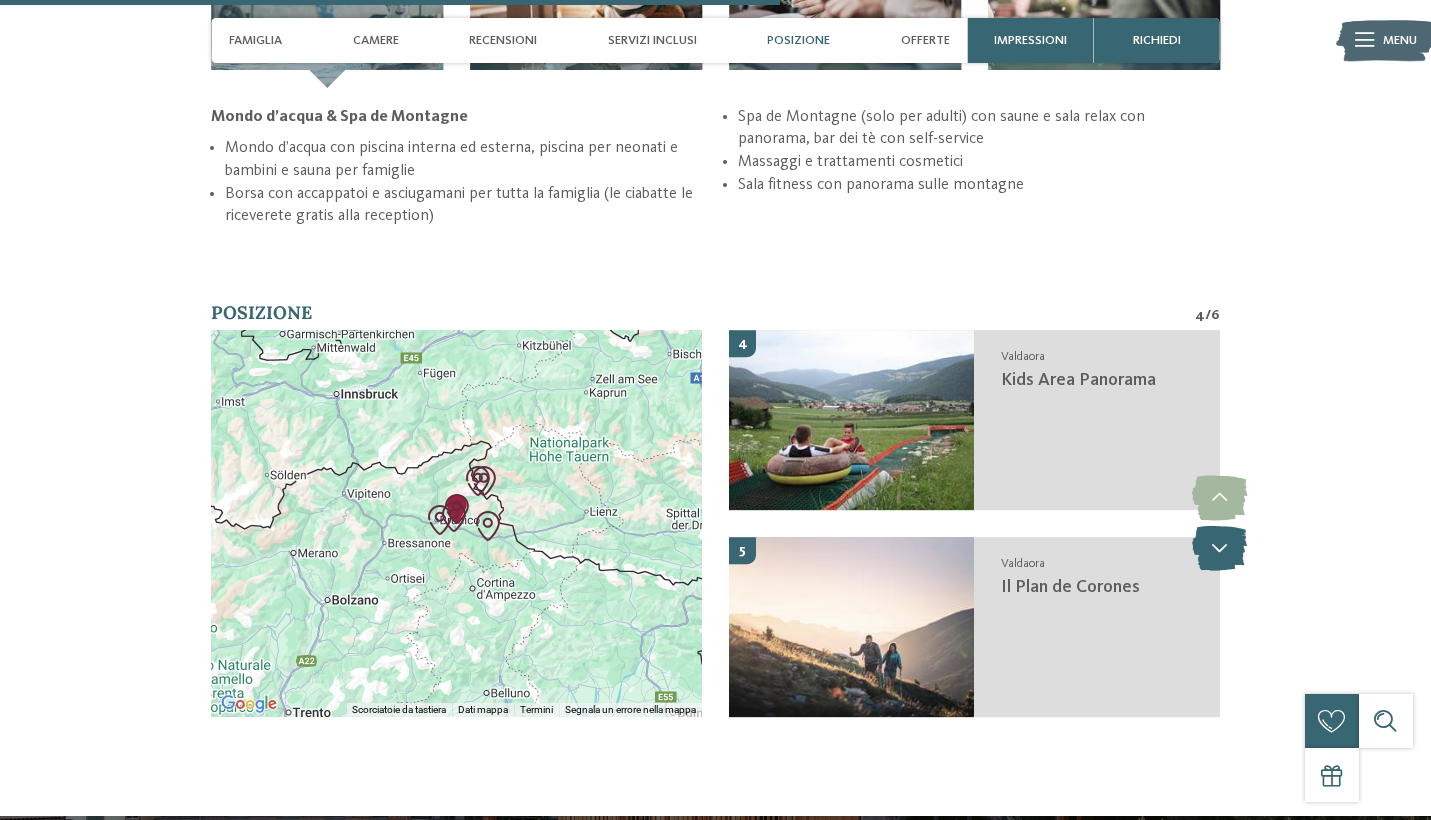click at bounding box center (1219, 548) 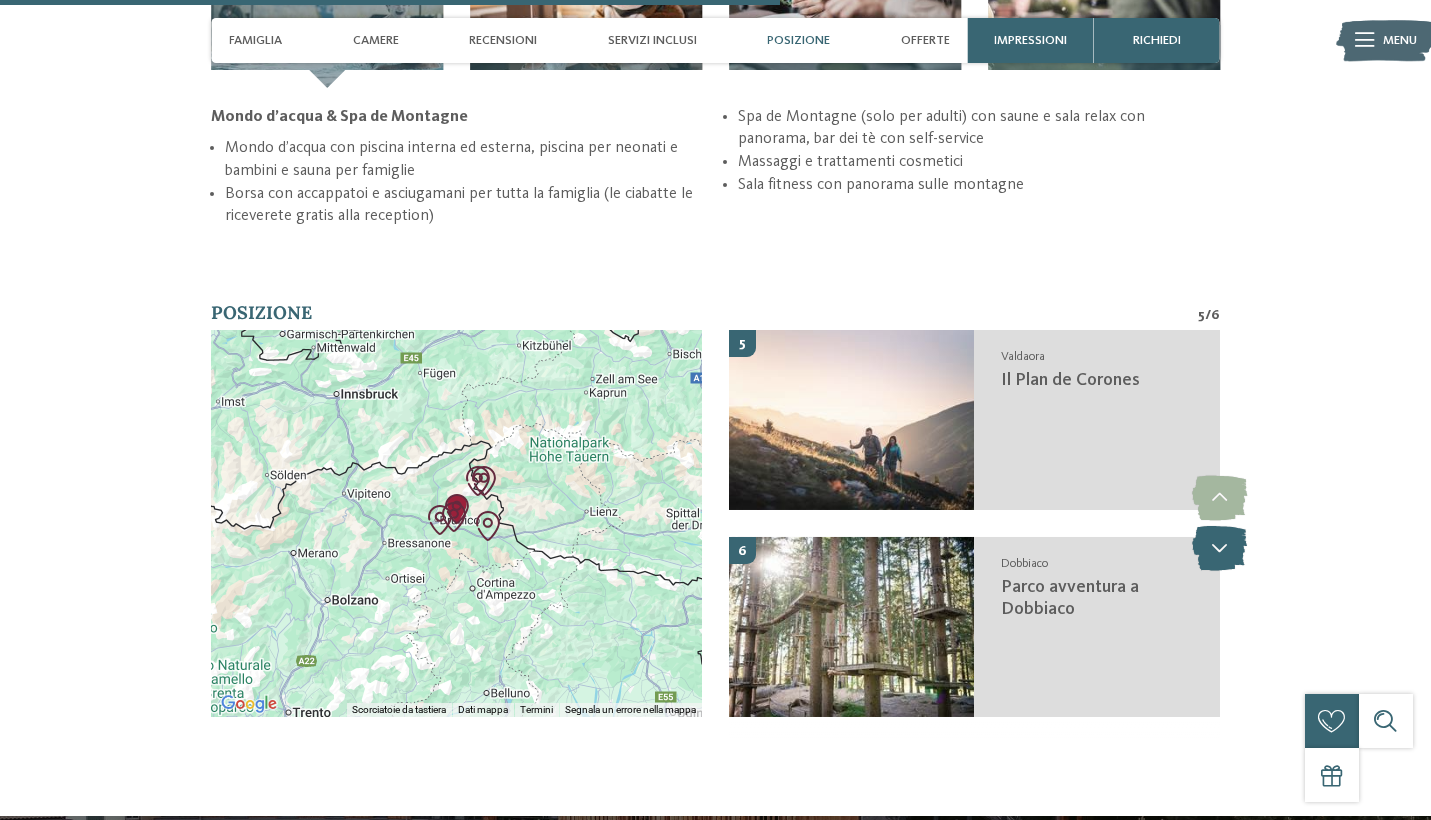 click at bounding box center [1219, 548] 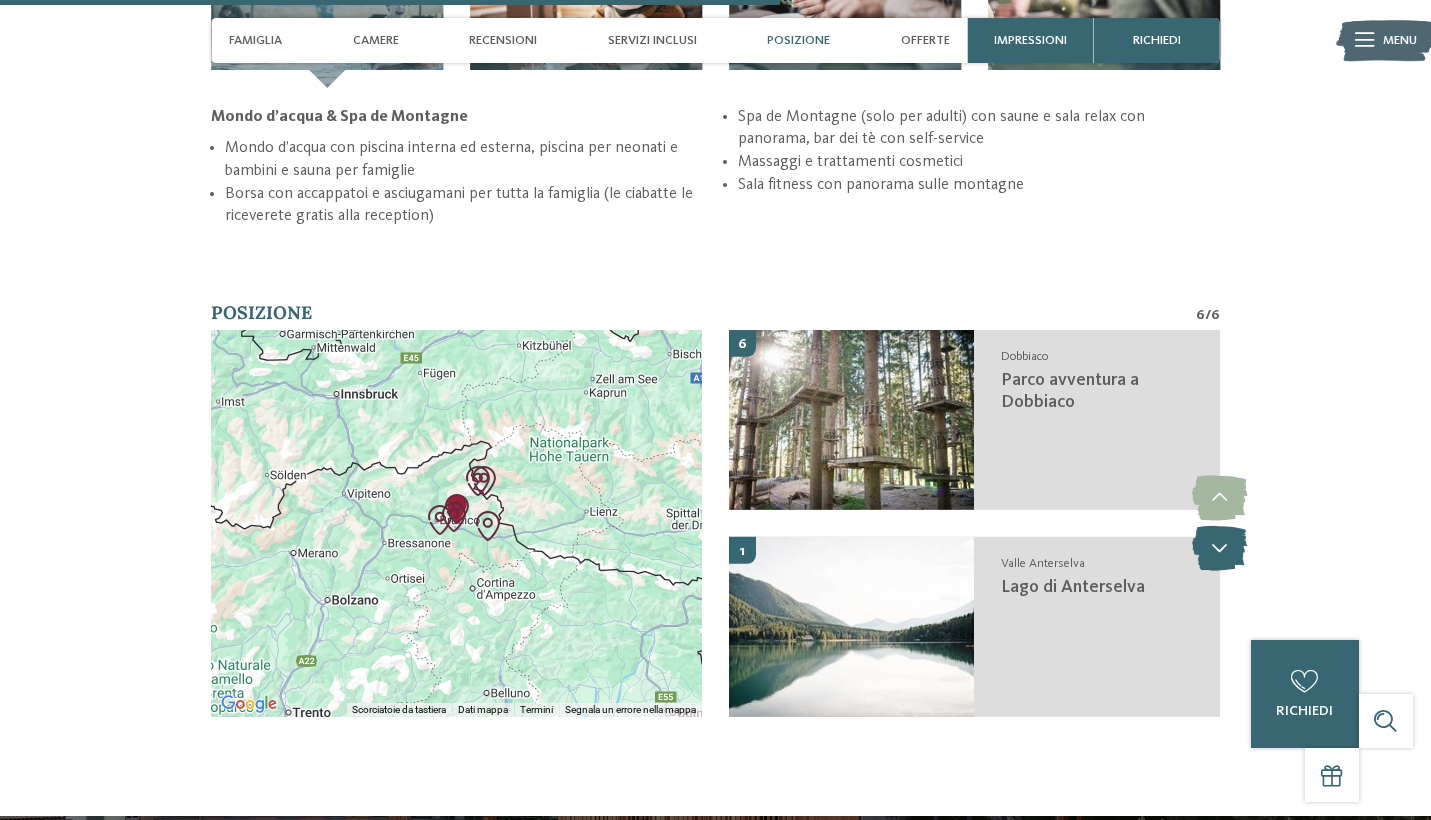 click at bounding box center (1219, 548) 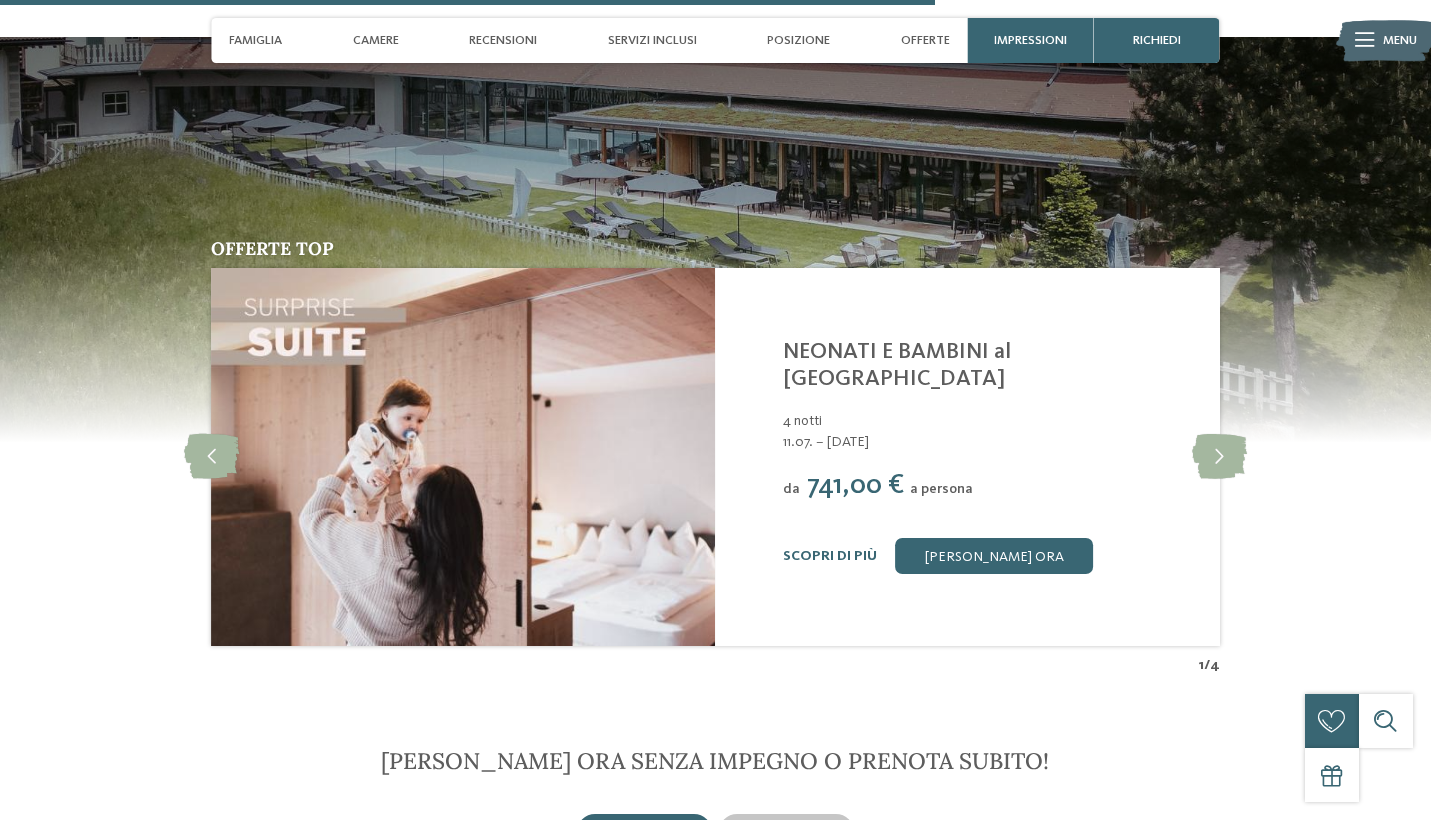 scroll, scrollTop: 4553, scrollLeft: 0, axis: vertical 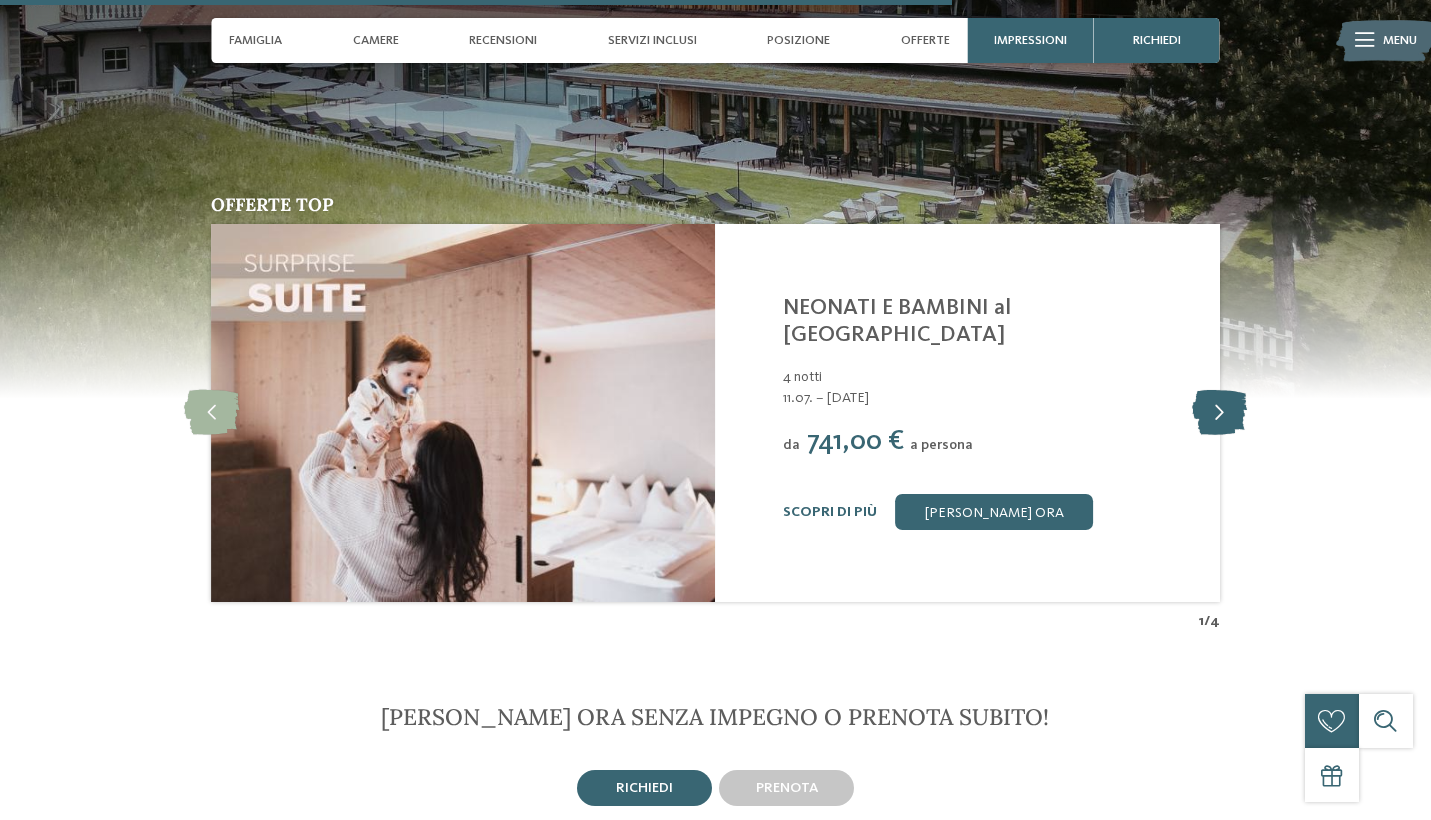 click at bounding box center (1219, 412) 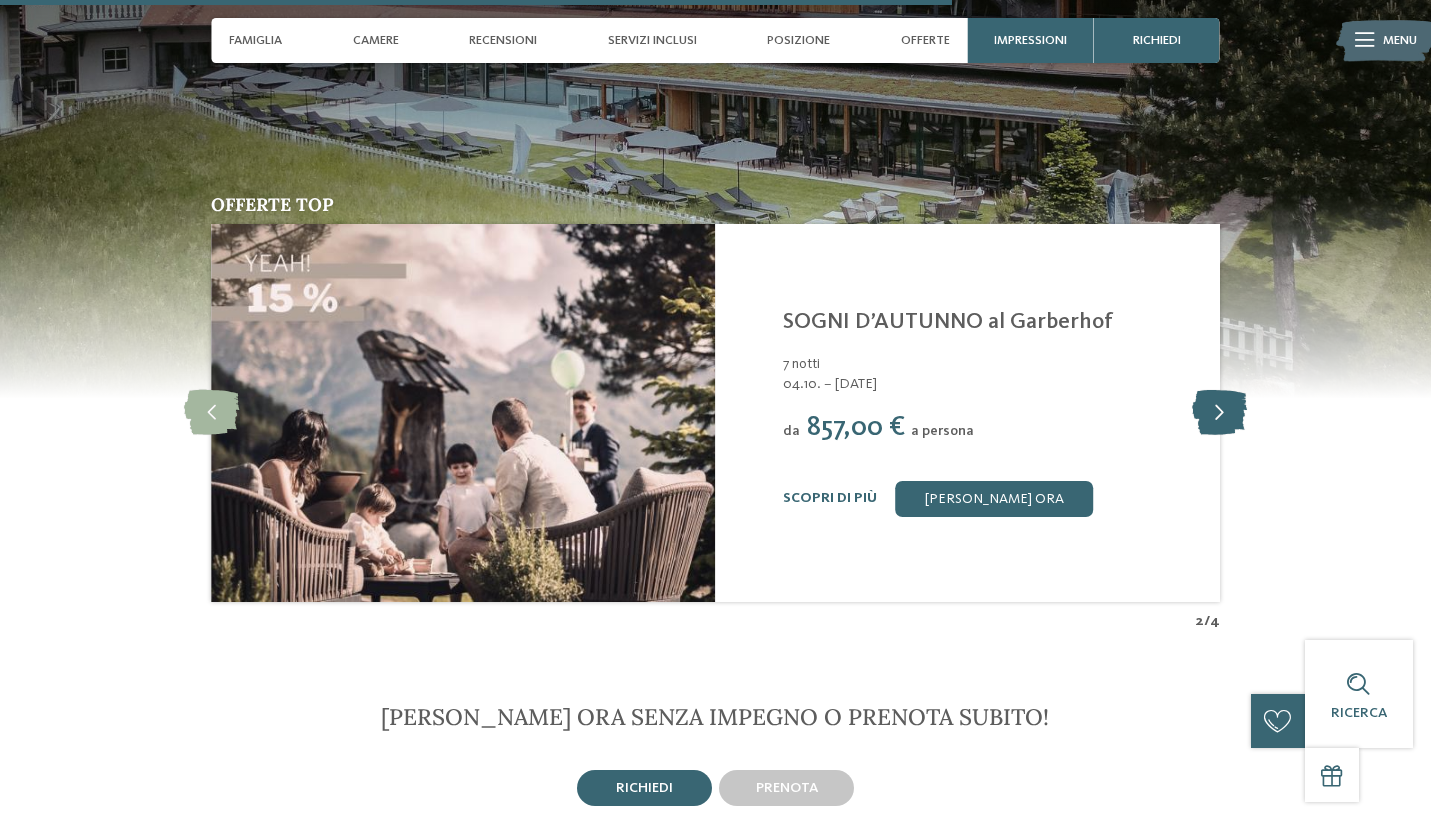 click at bounding box center (1219, 412) 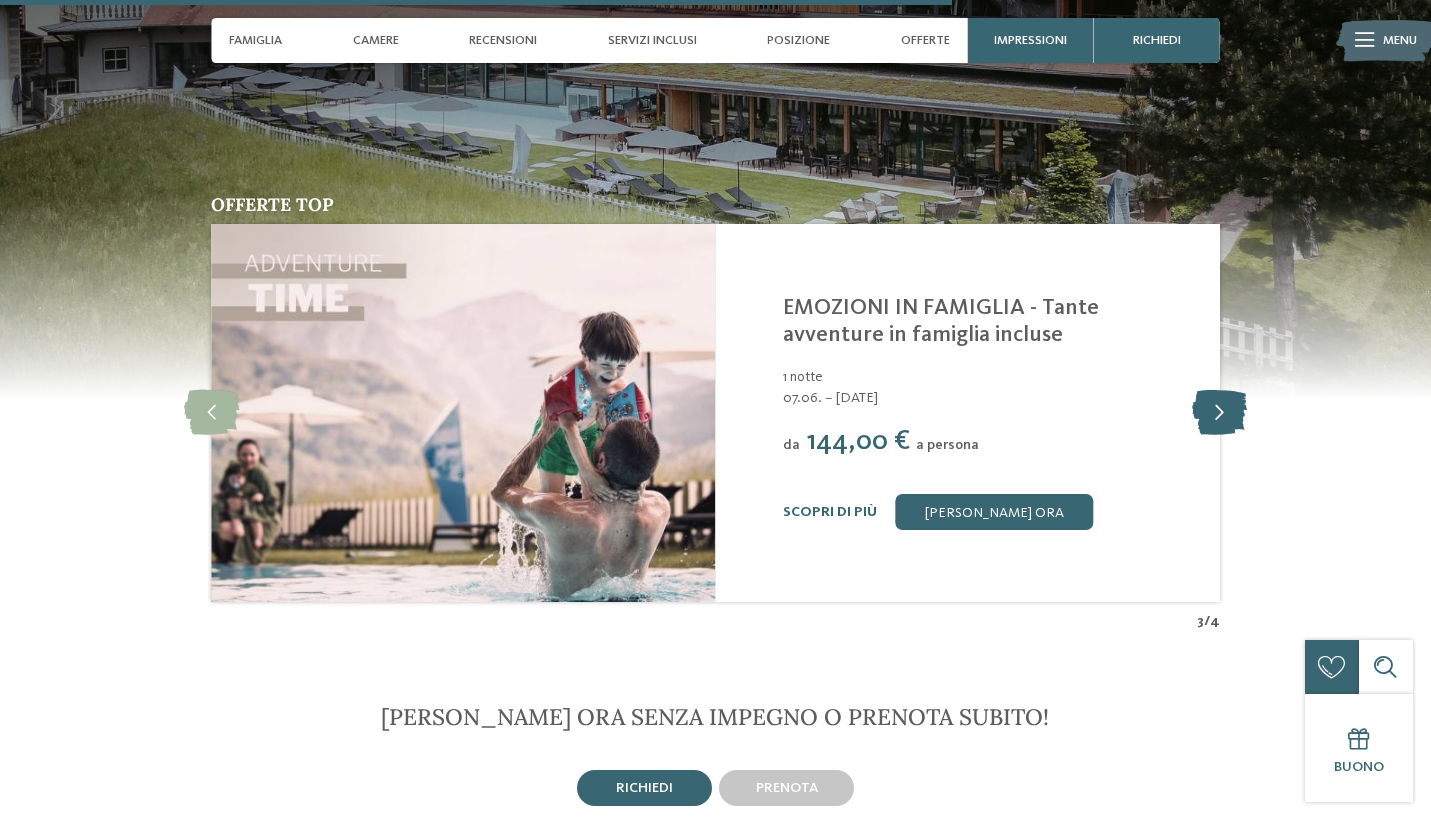 click at bounding box center [1219, 412] 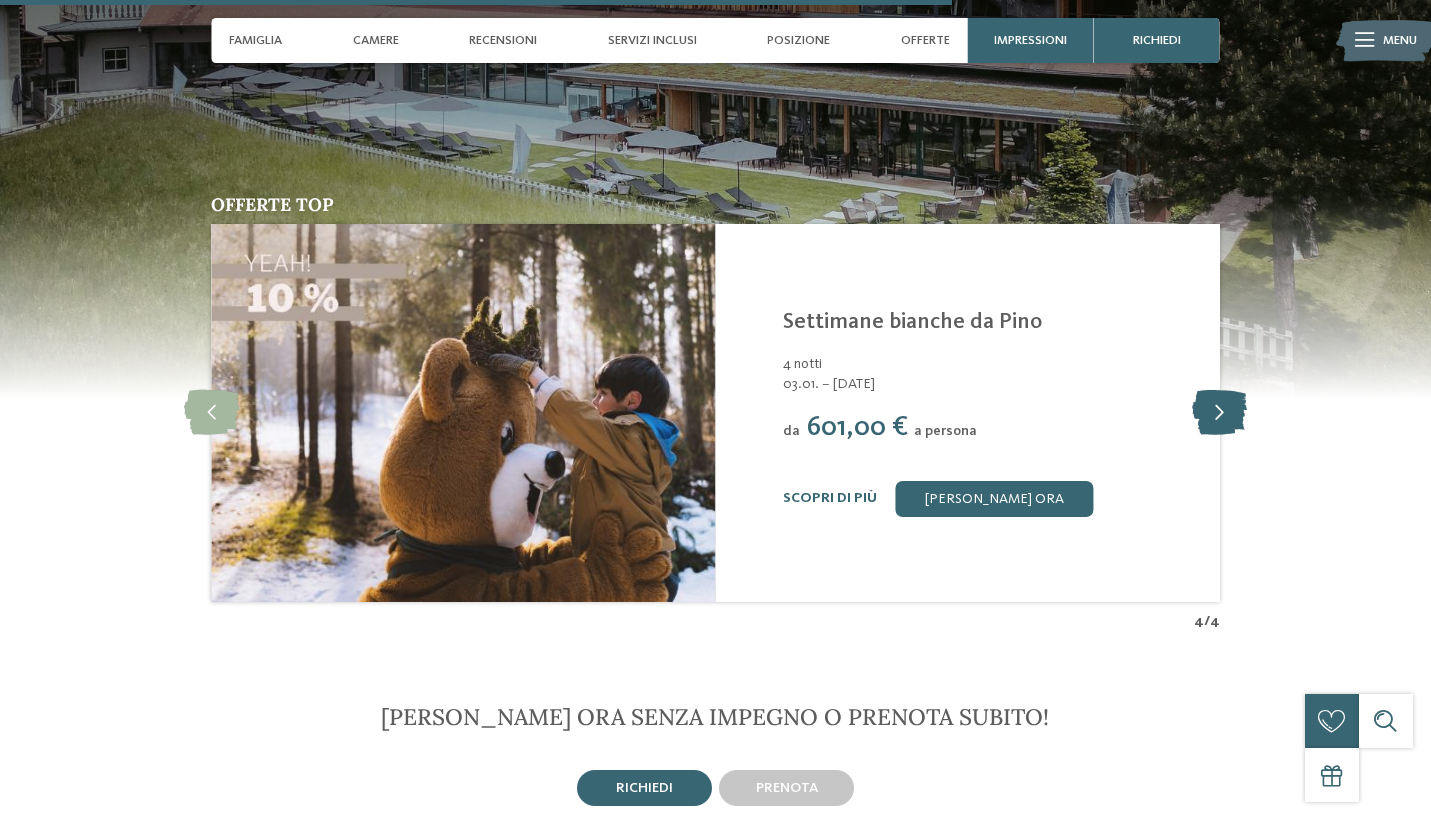 click at bounding box center [1219, 412] 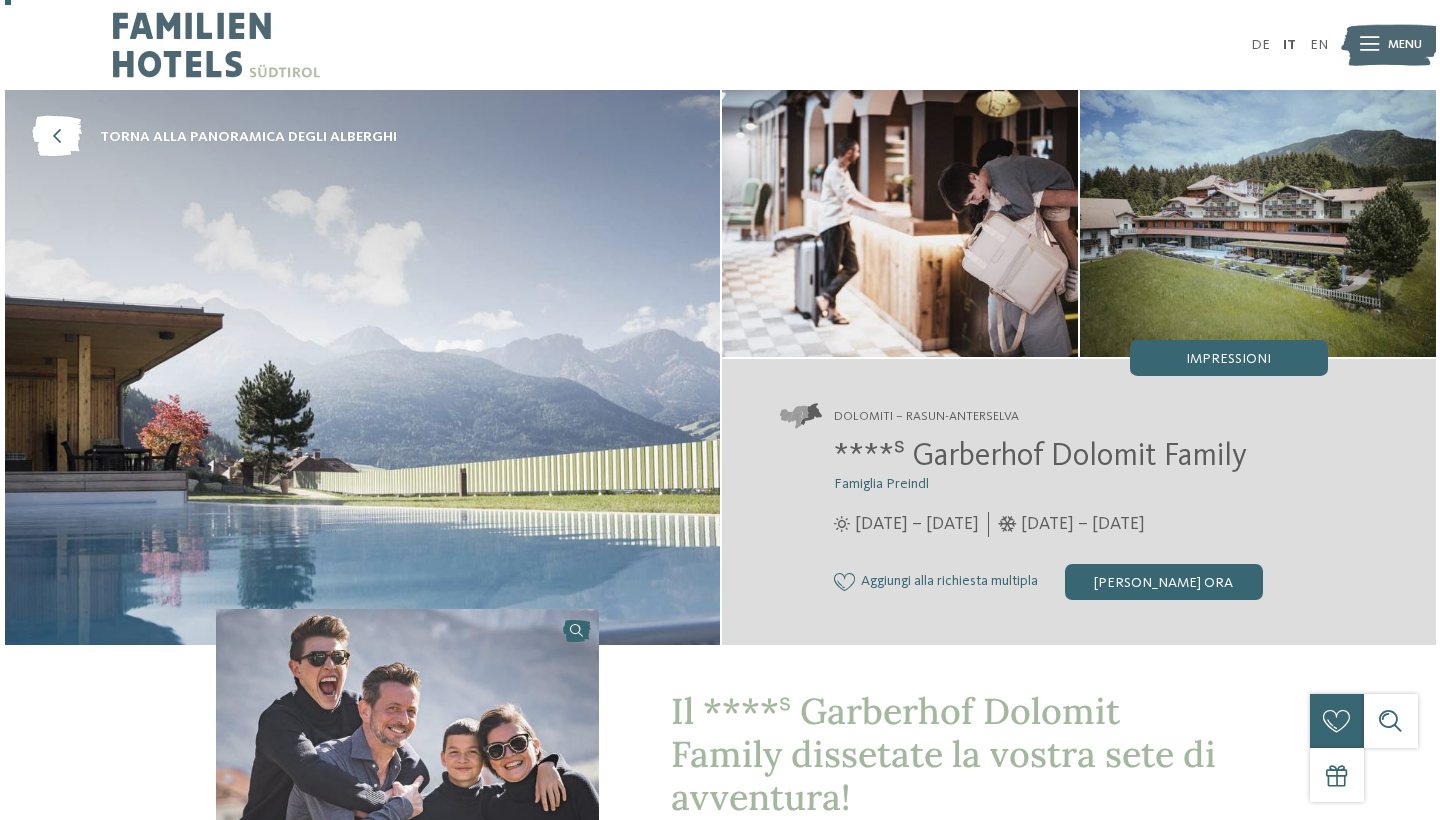 scroll, scrollTop: 0, scrollLeft: 0, axis: both 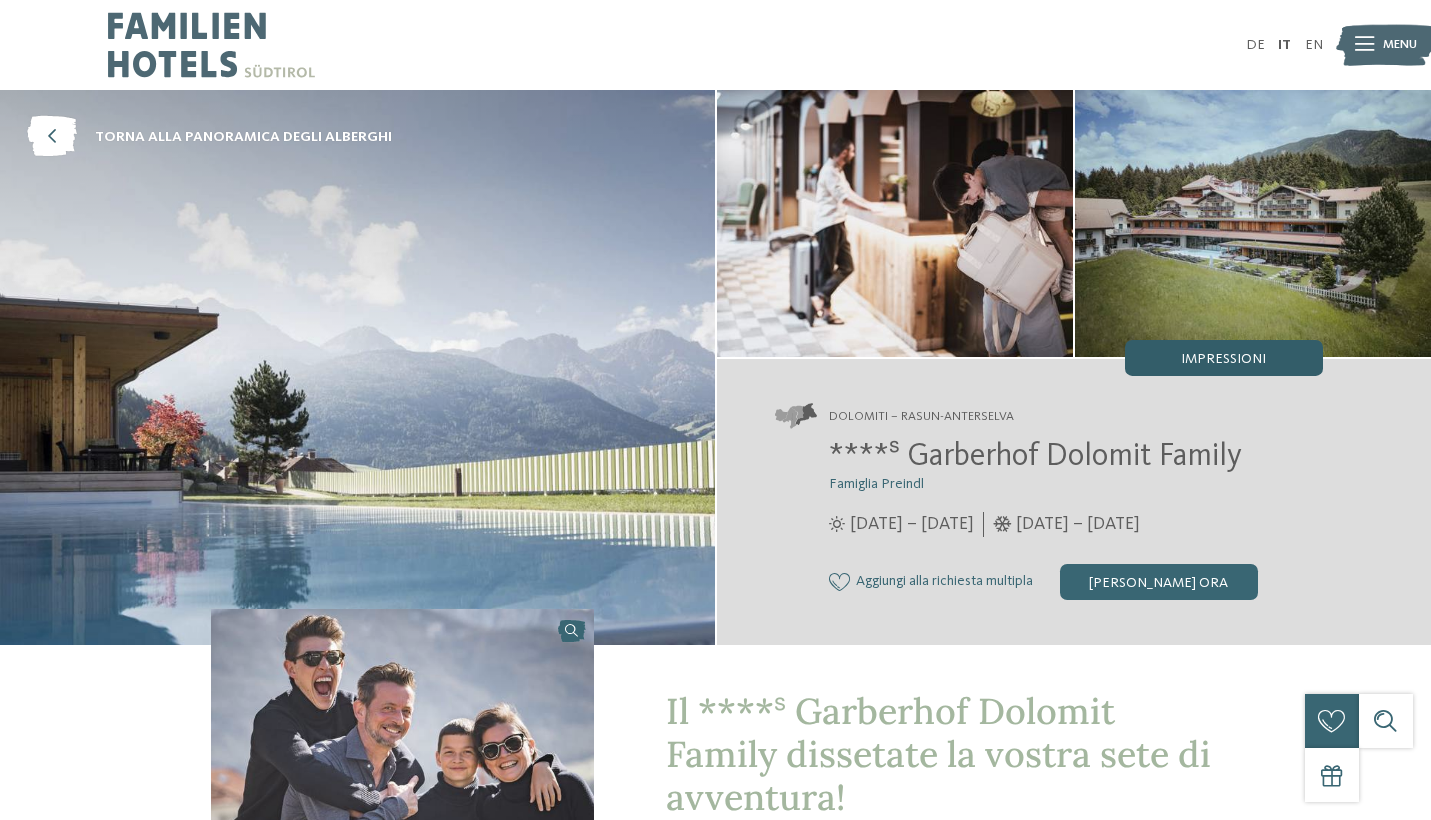 click on "Impressioni" at bounding box center (1223, 359) 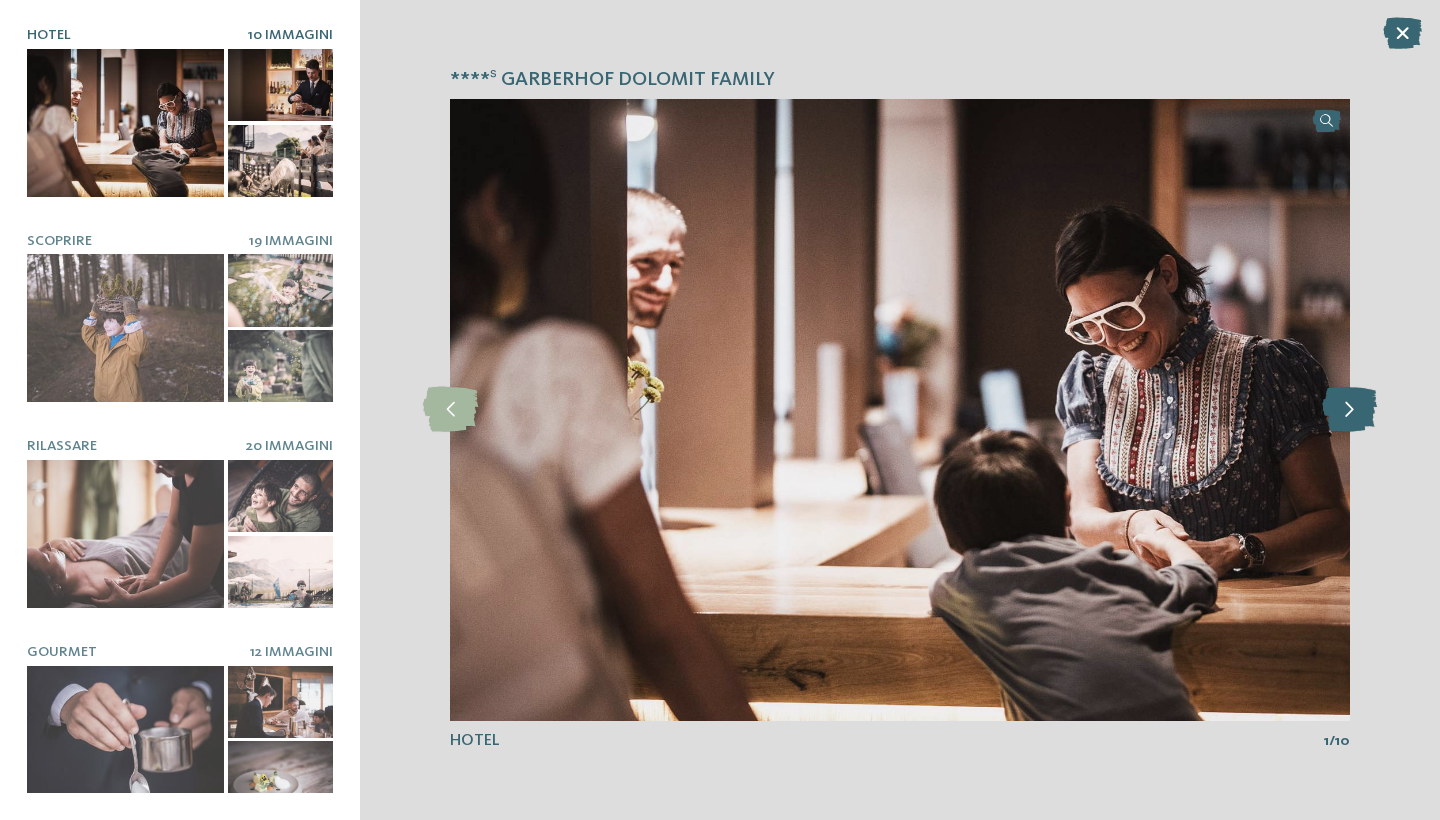 click at bounding box center [1349, 409] 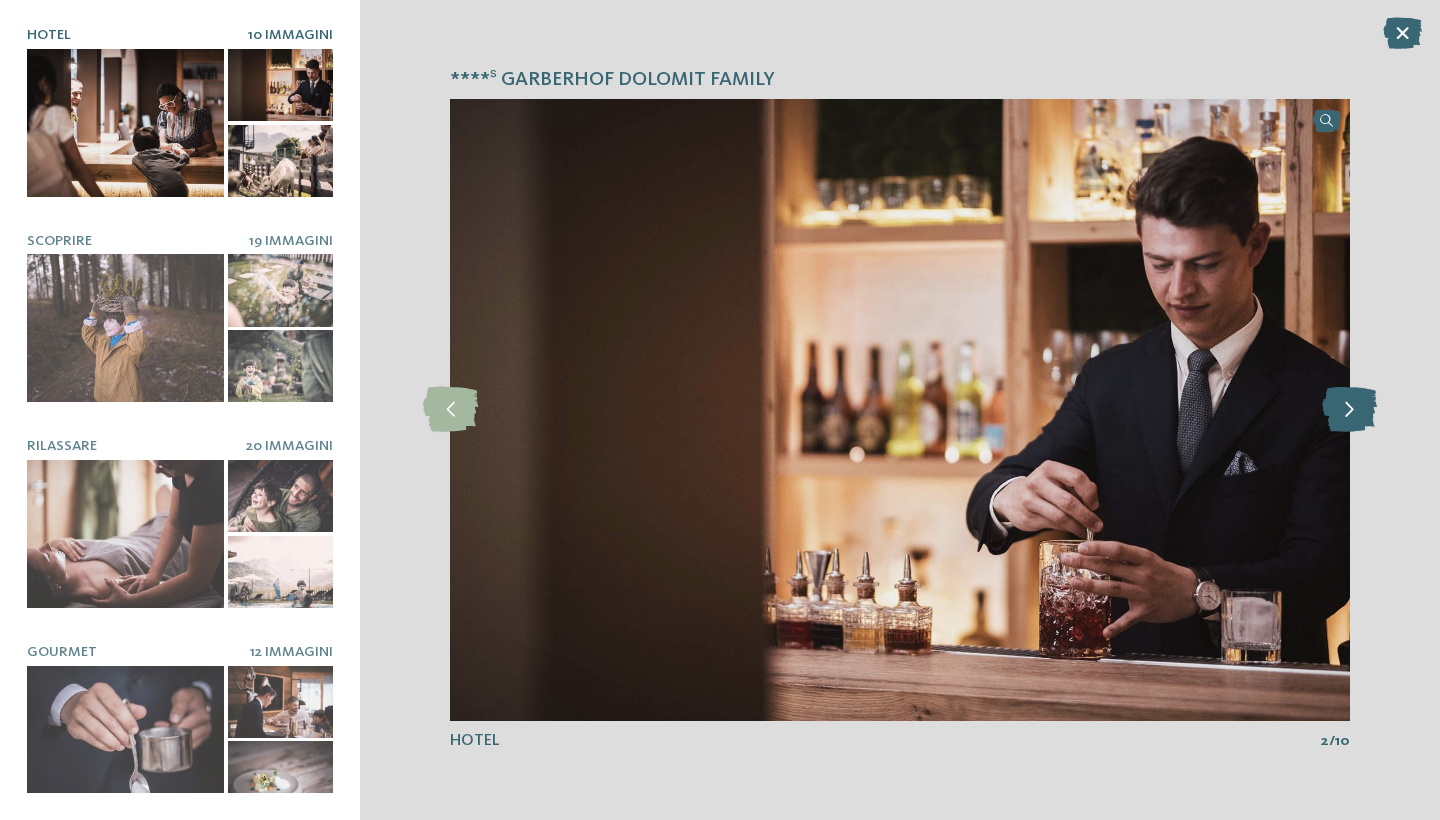 click at bounding box center (1349, 409) 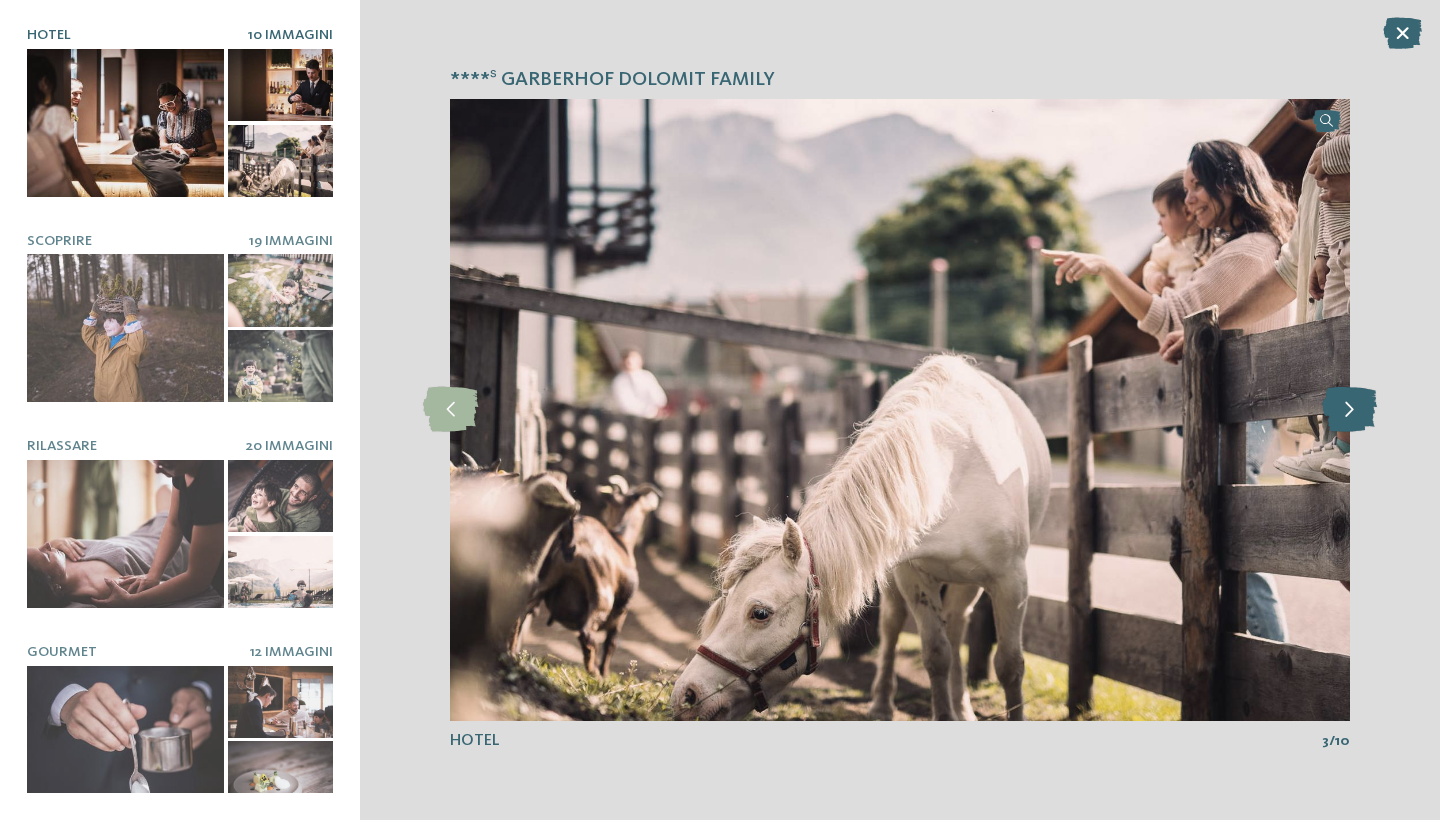 click at bounding box center (1349, 409) 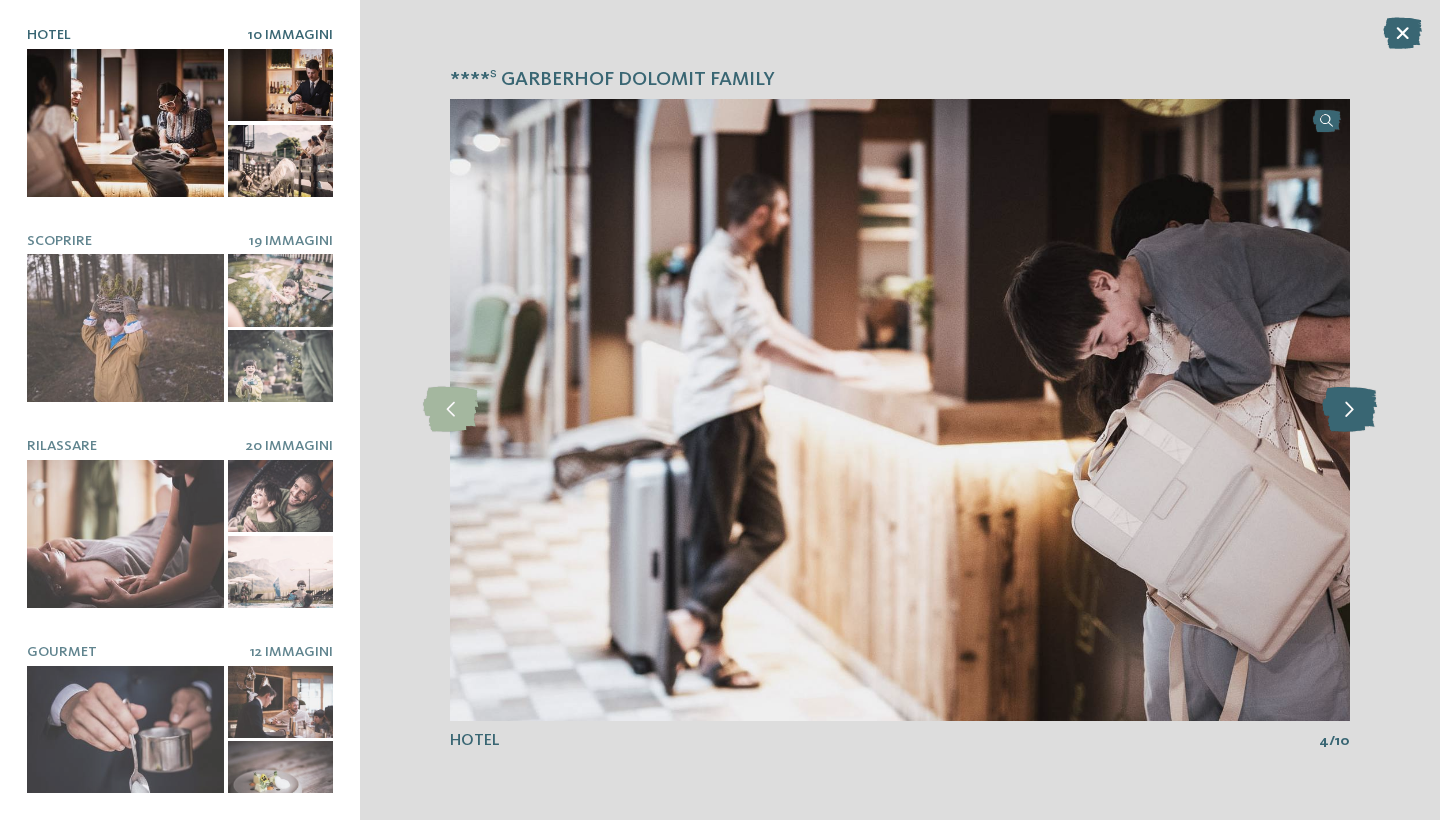 click at bounding box center [1349, 409] 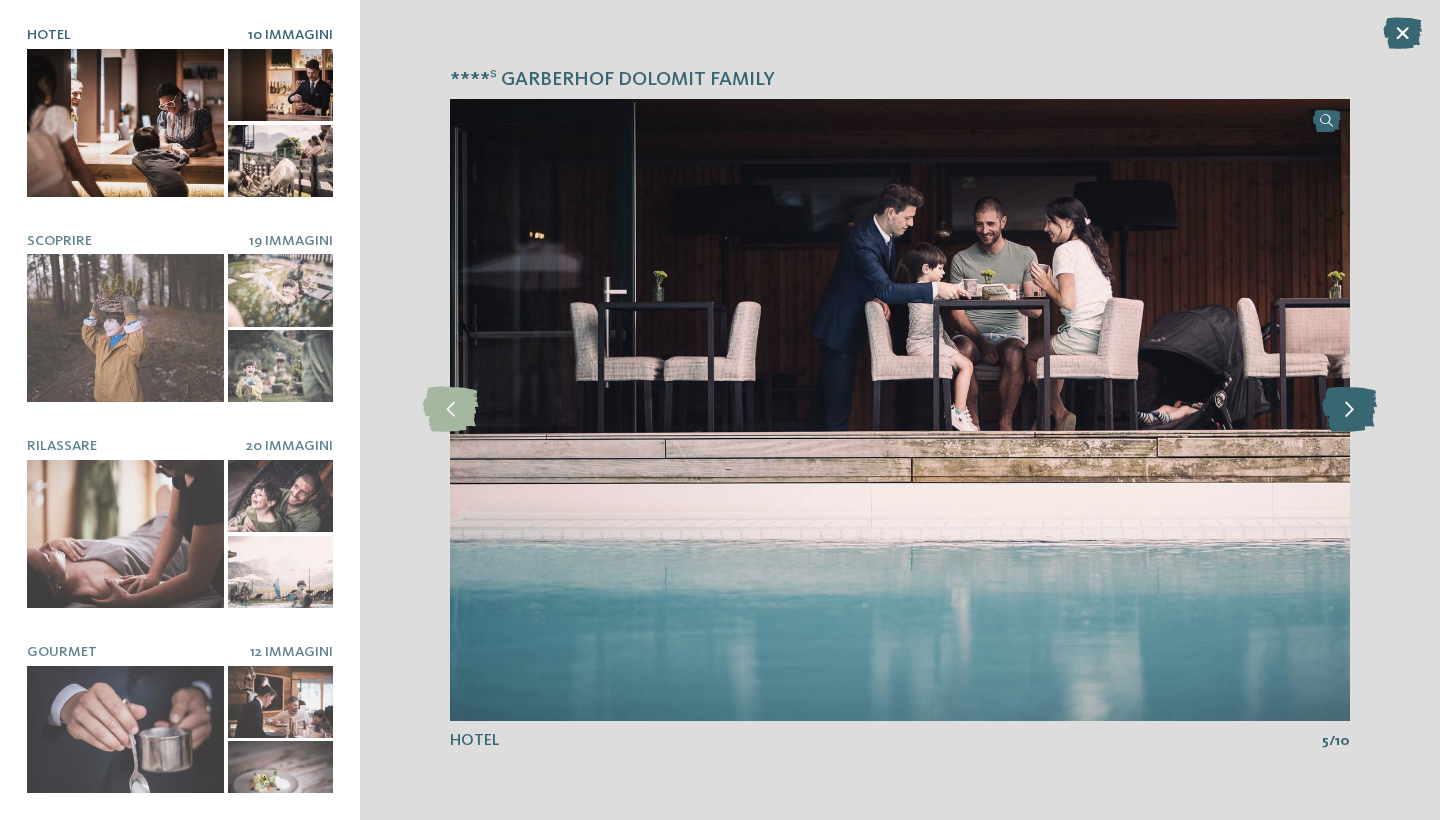 click at bounding box center (1349, 409) 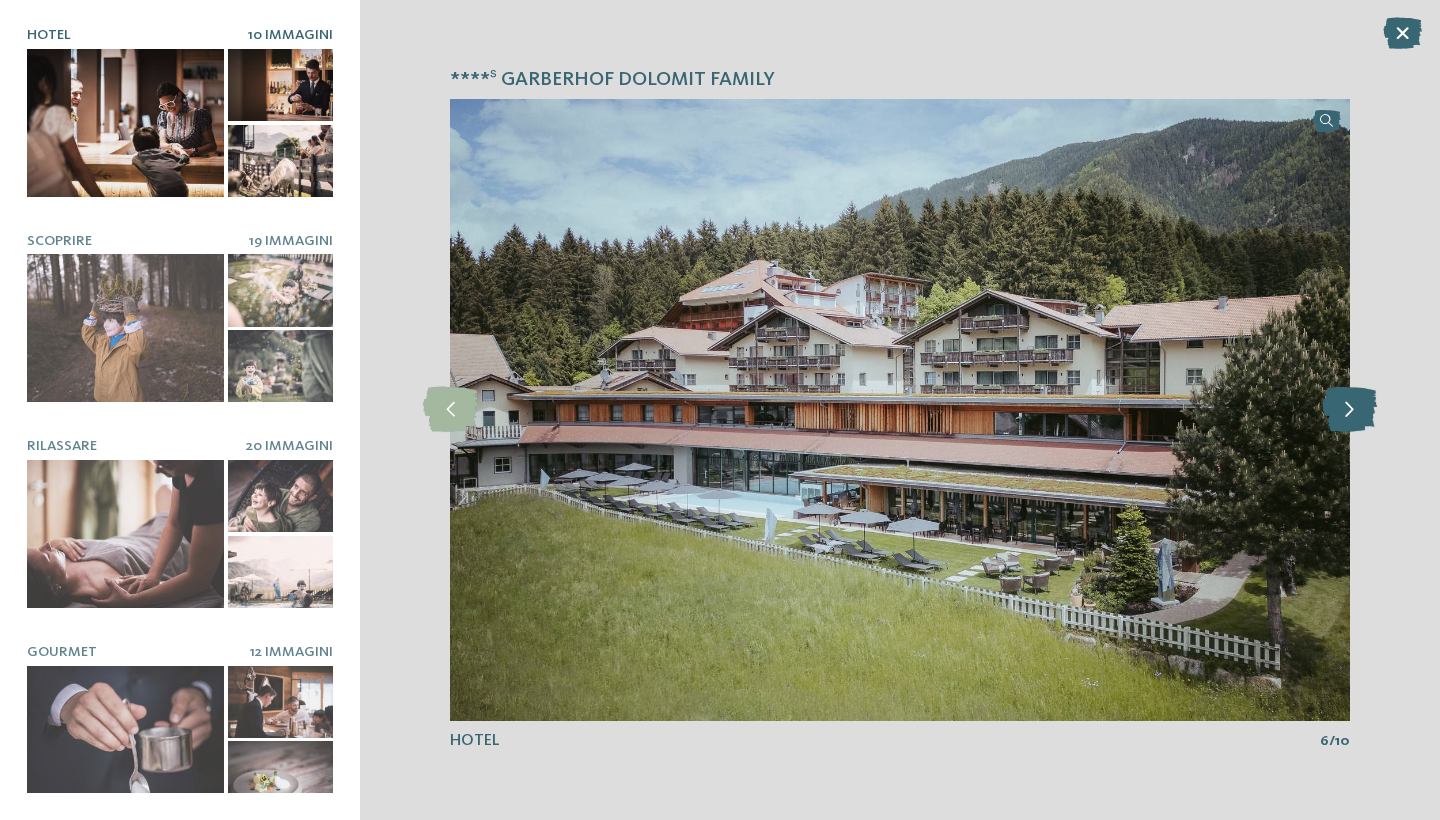 click at bounding box center (1349, 409) 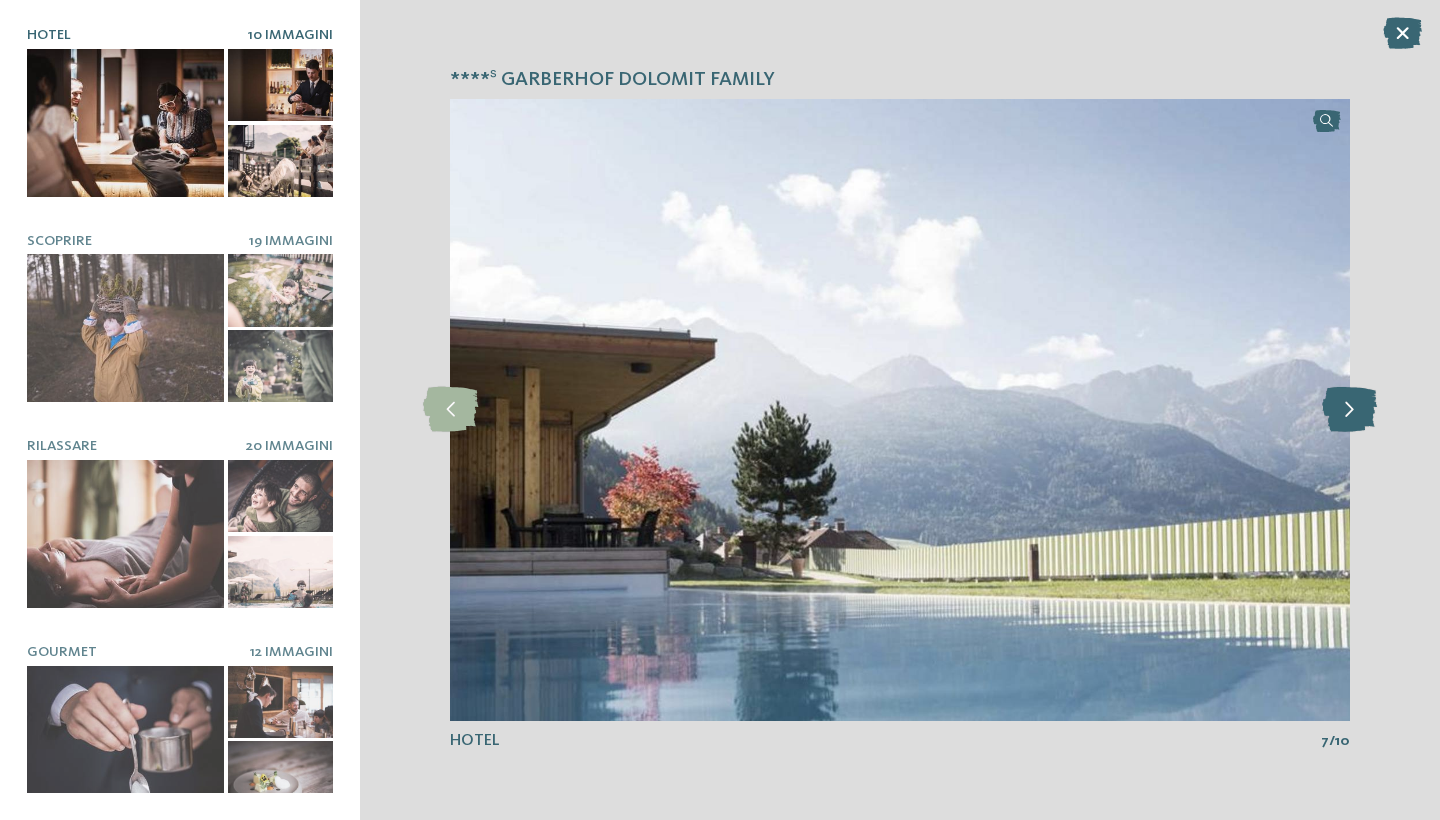 click at bounding box center (1349, 409) 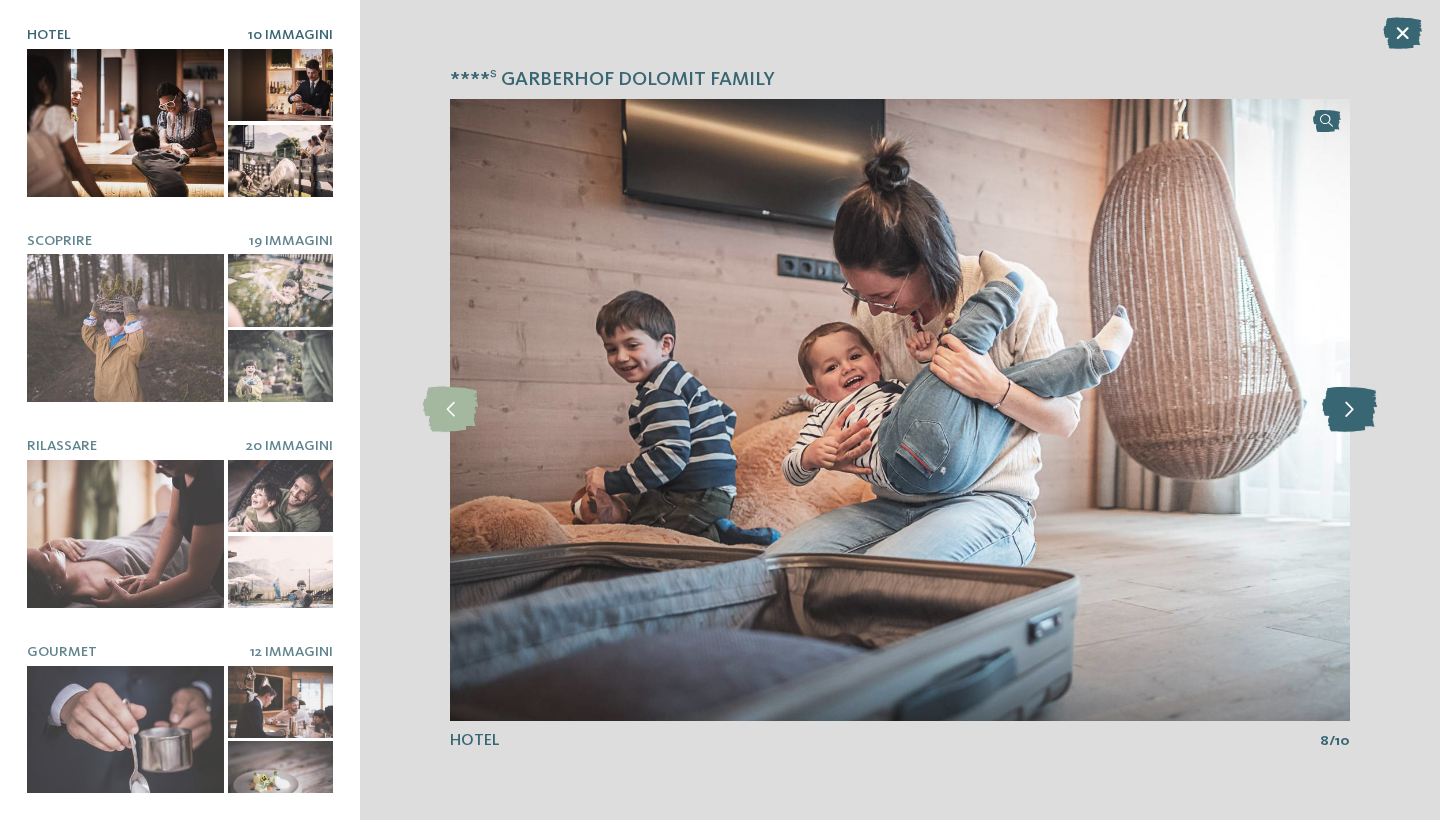 click at bounding box center [1349, 409] 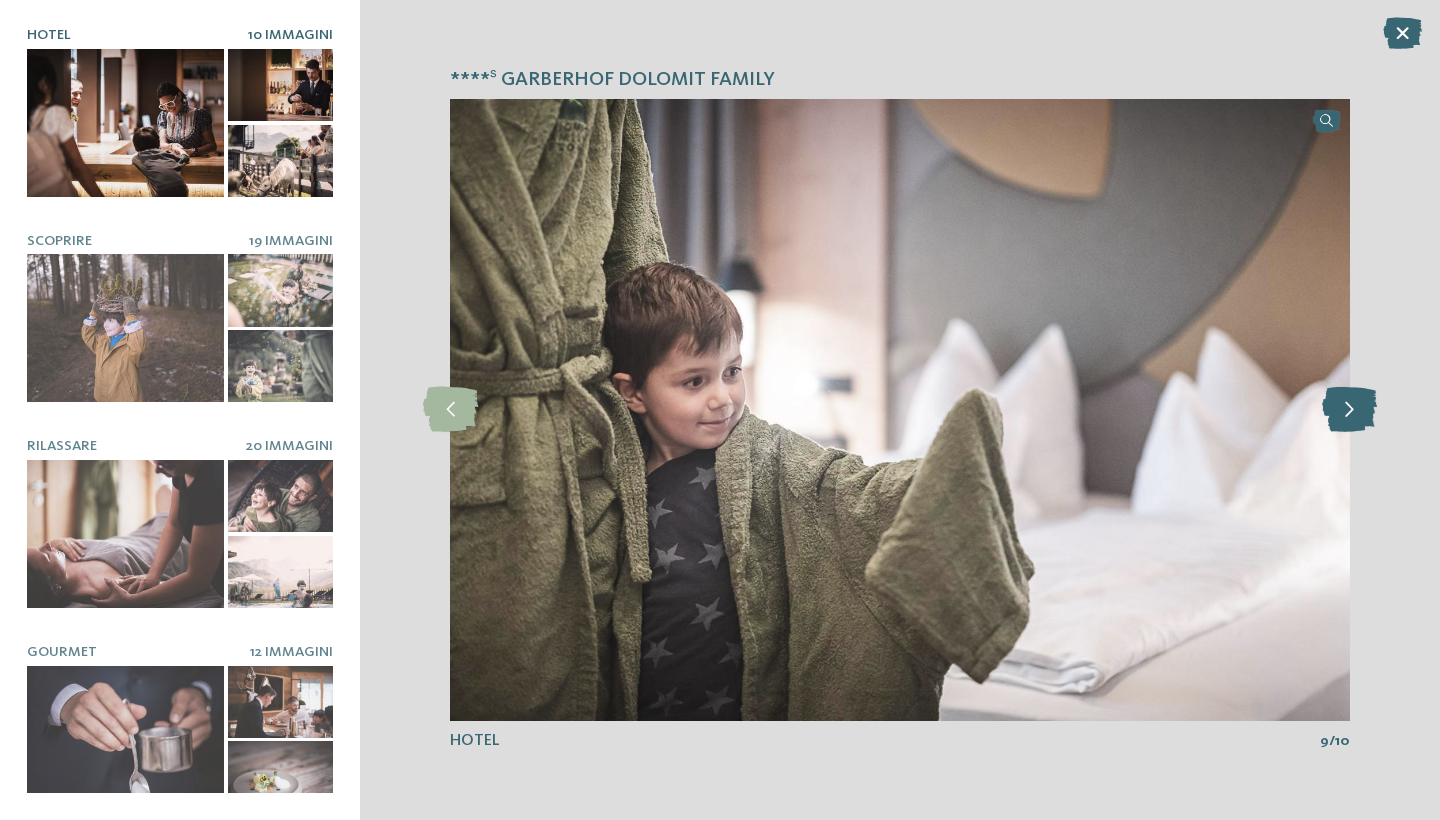 click at bounding box center [1349, 409] 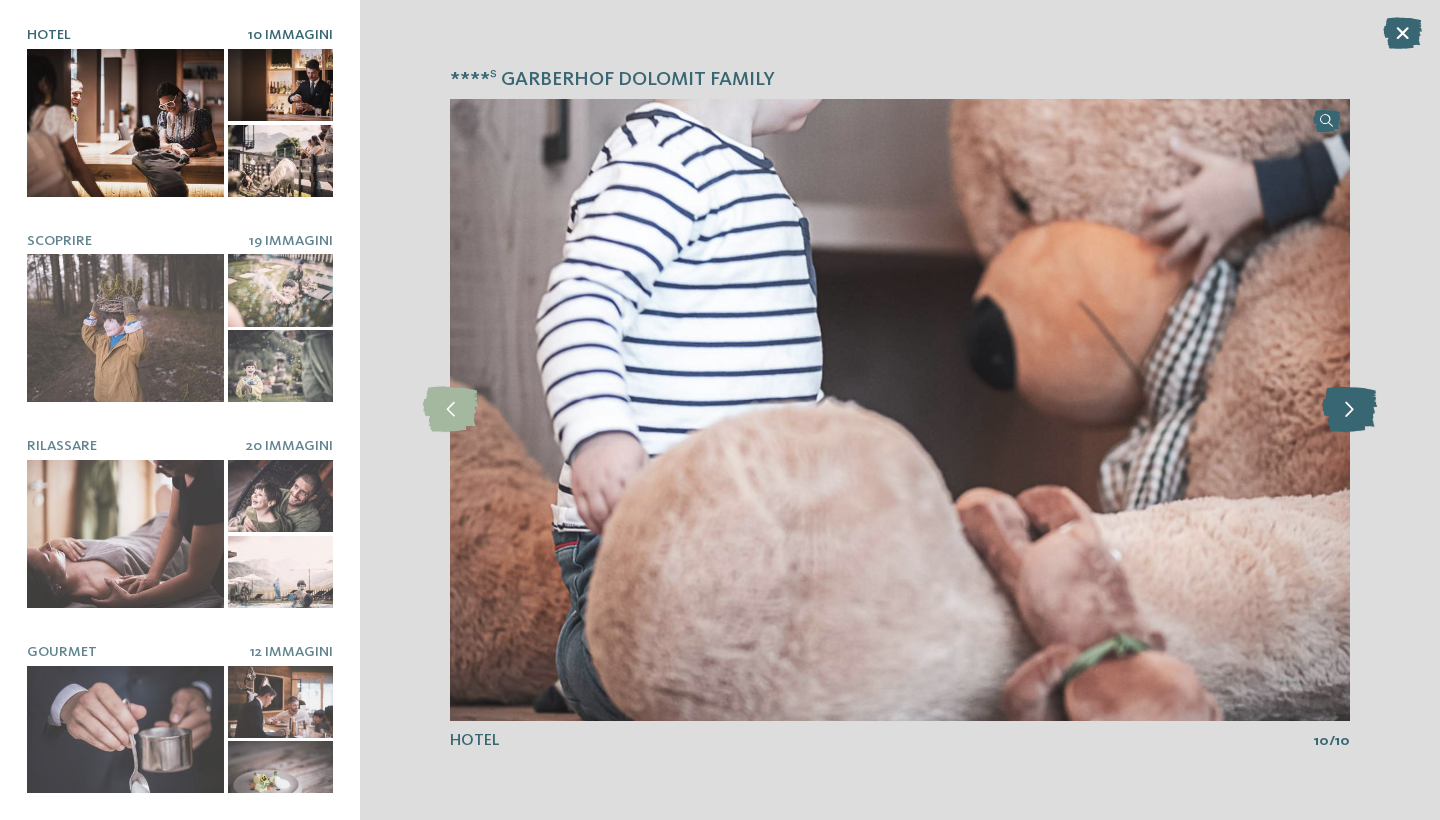 click at bounding box center (1349, 409) 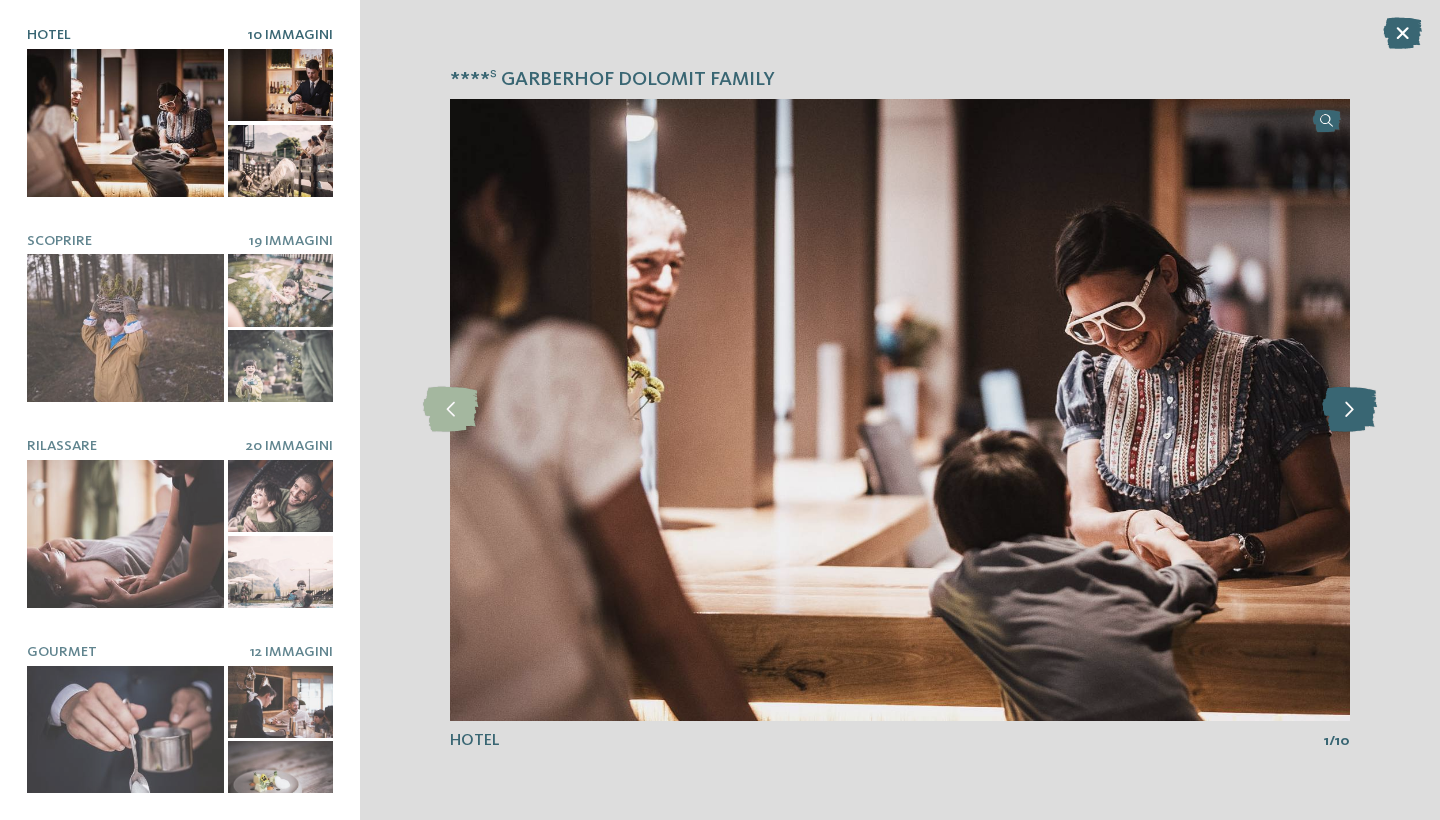 click at bounding box center (1349, 409) 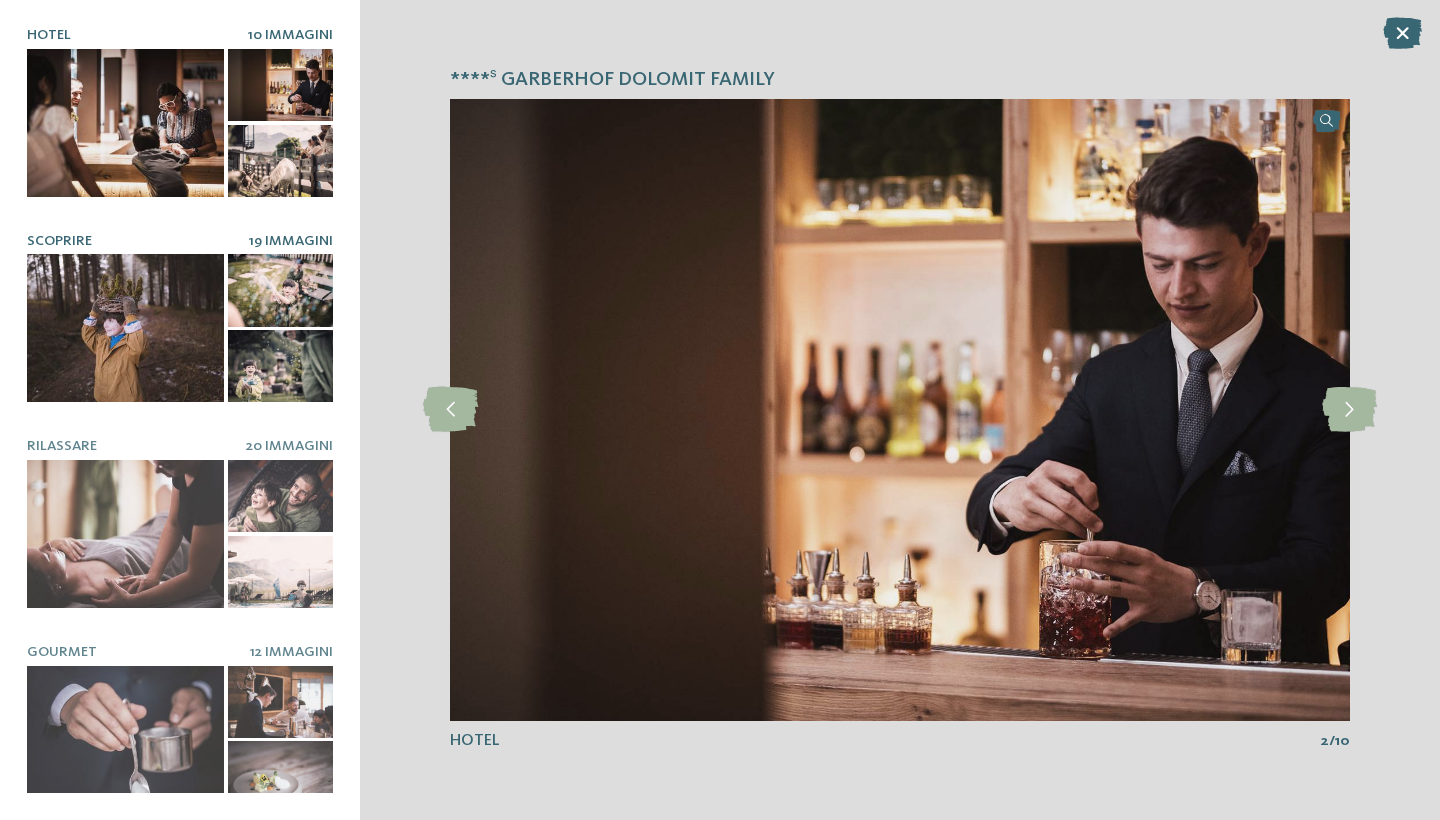 click at bounding box center (125, 328) 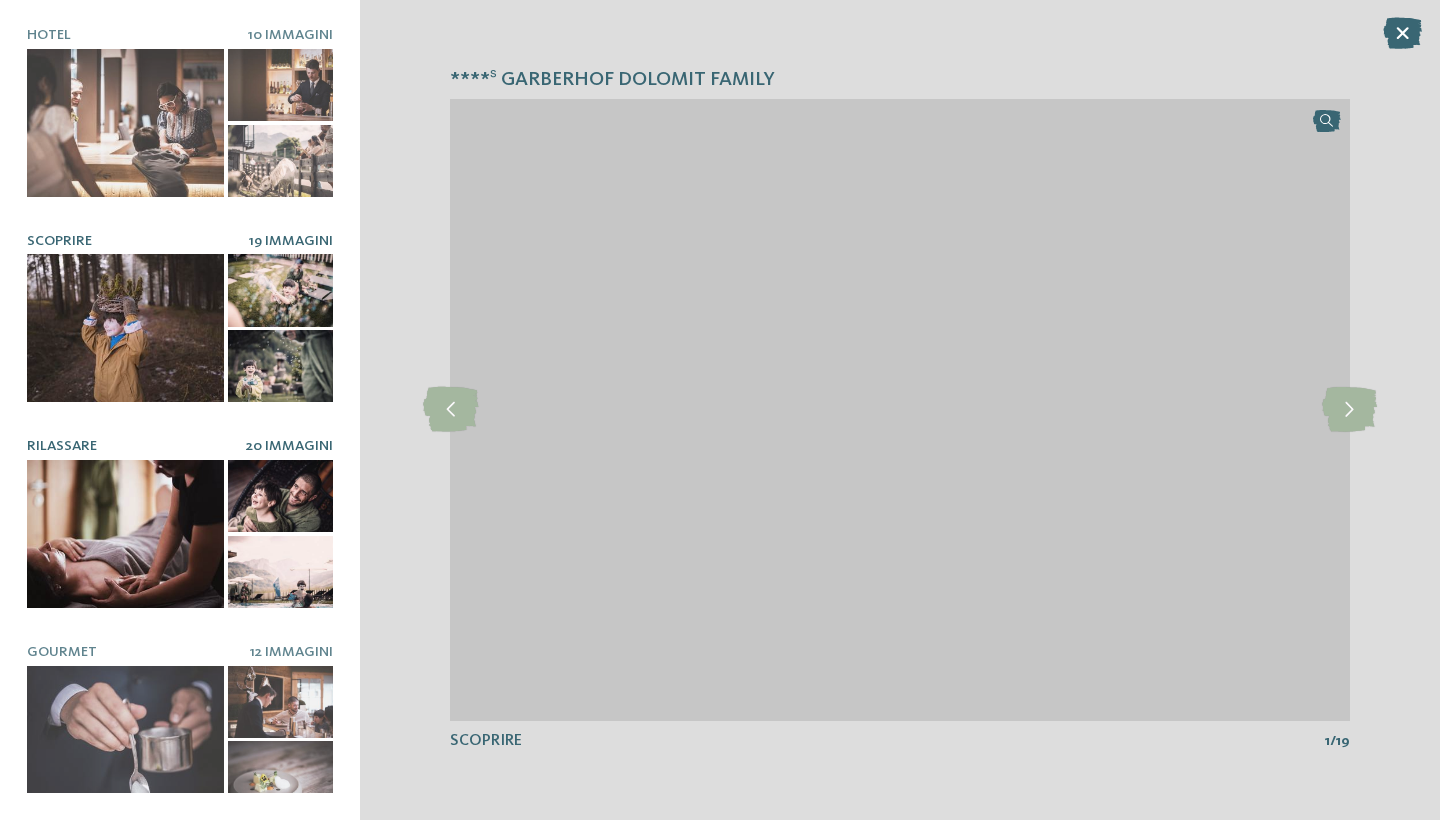 click at bounding box center [125, 534] 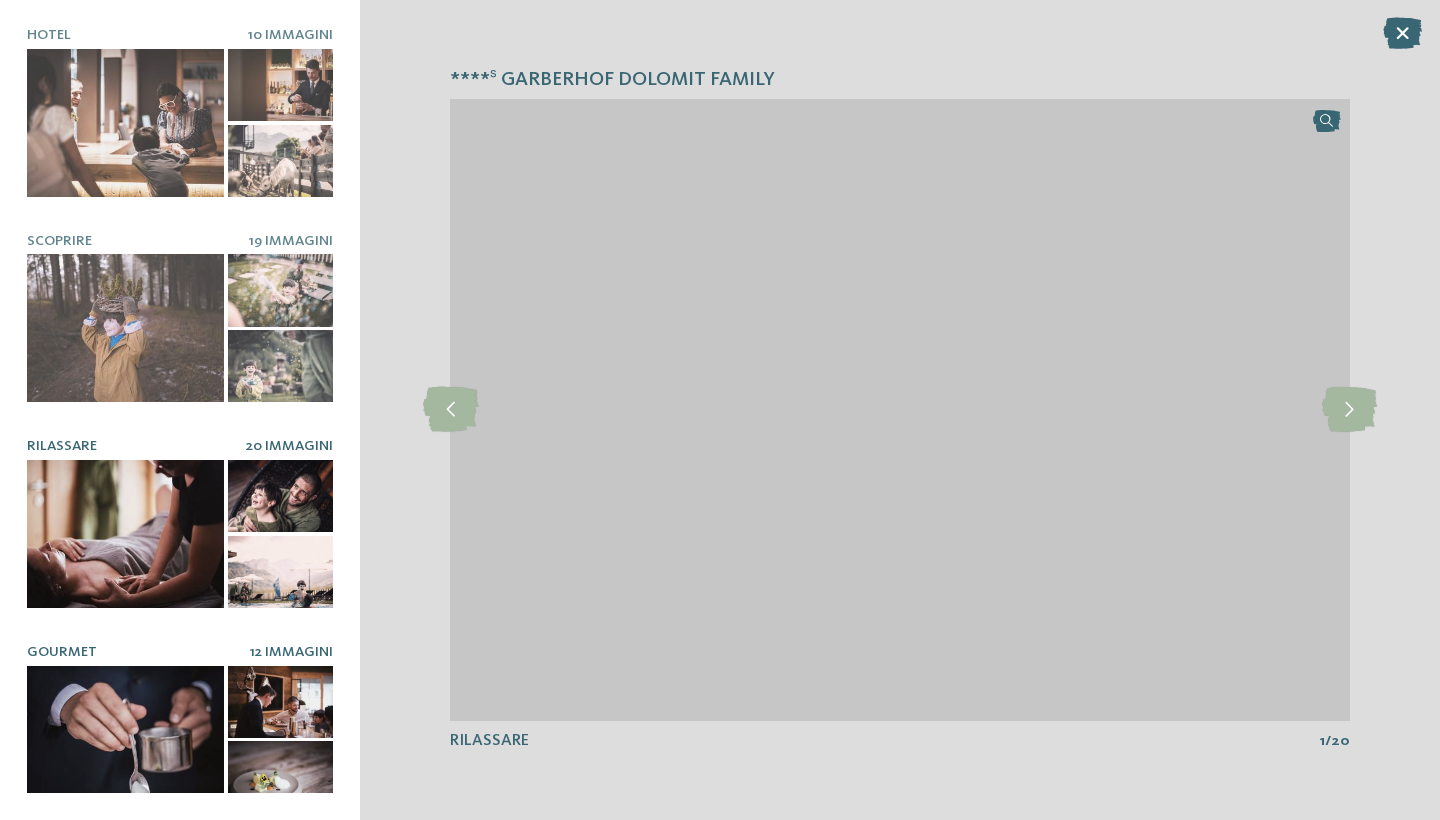 click at bounding box center [125, 740] 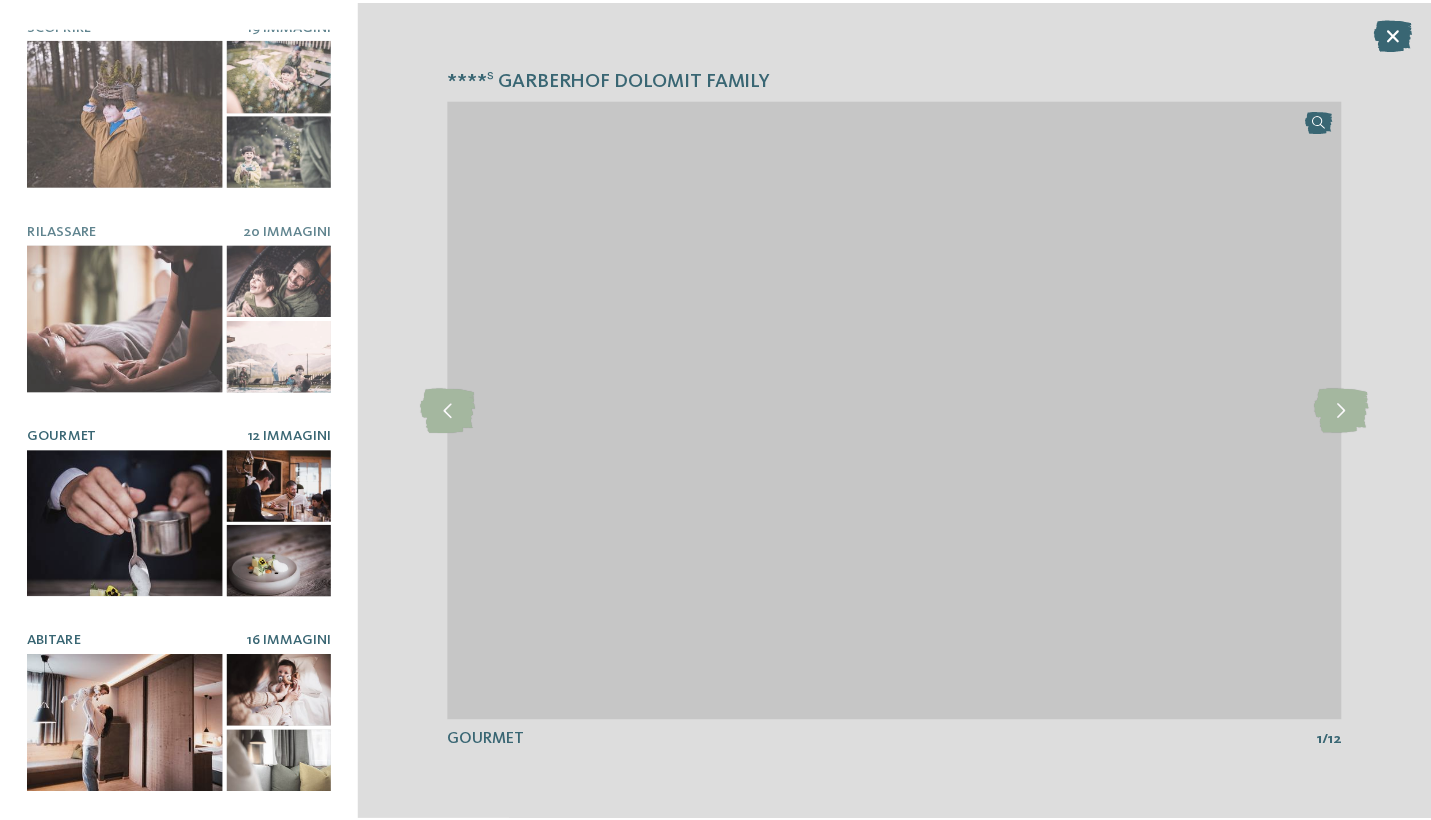 scroll, scrollTop: 215, scrollLeft: 0, axis: vertical 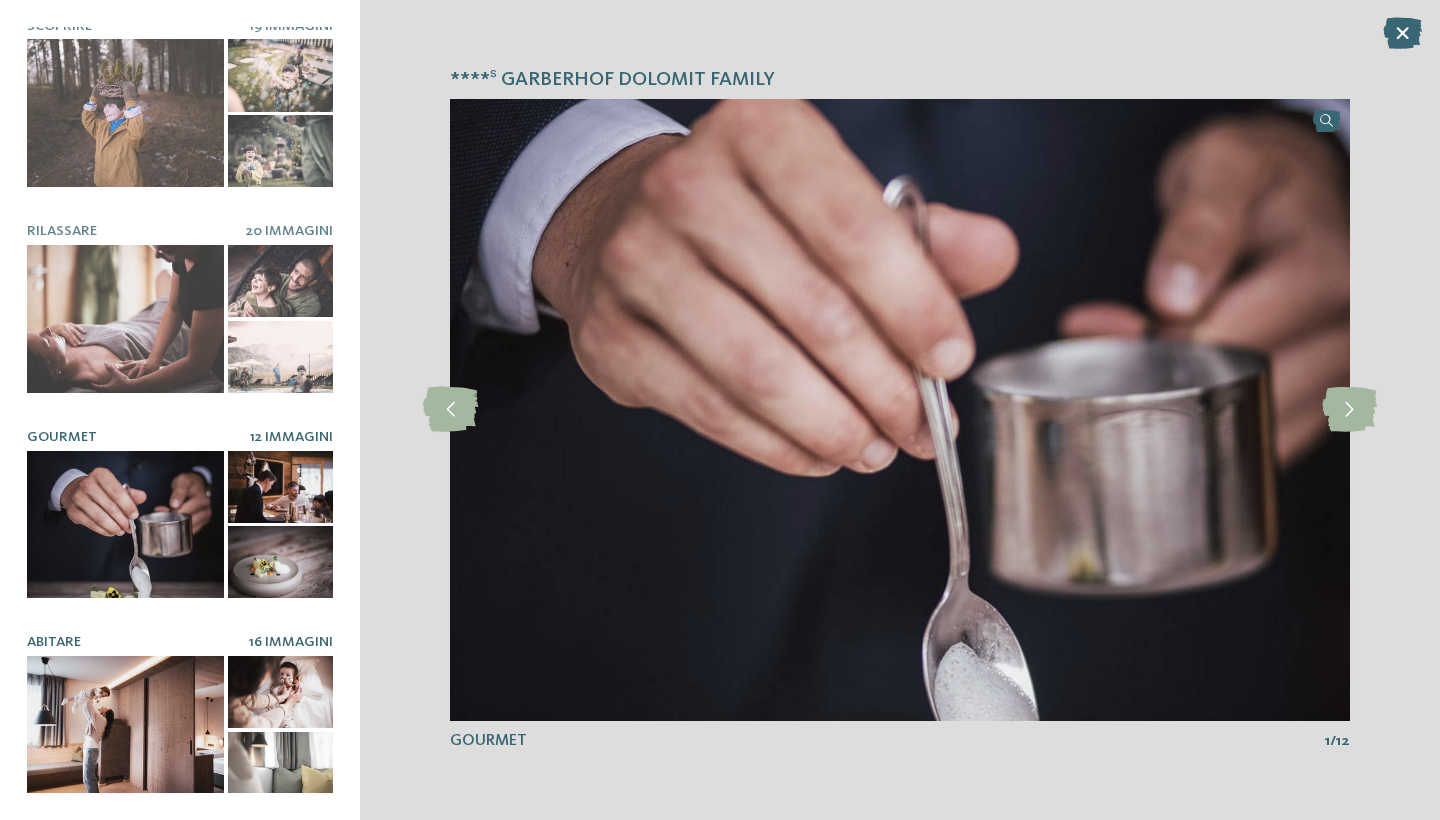 click at bounding box center [125, 730] 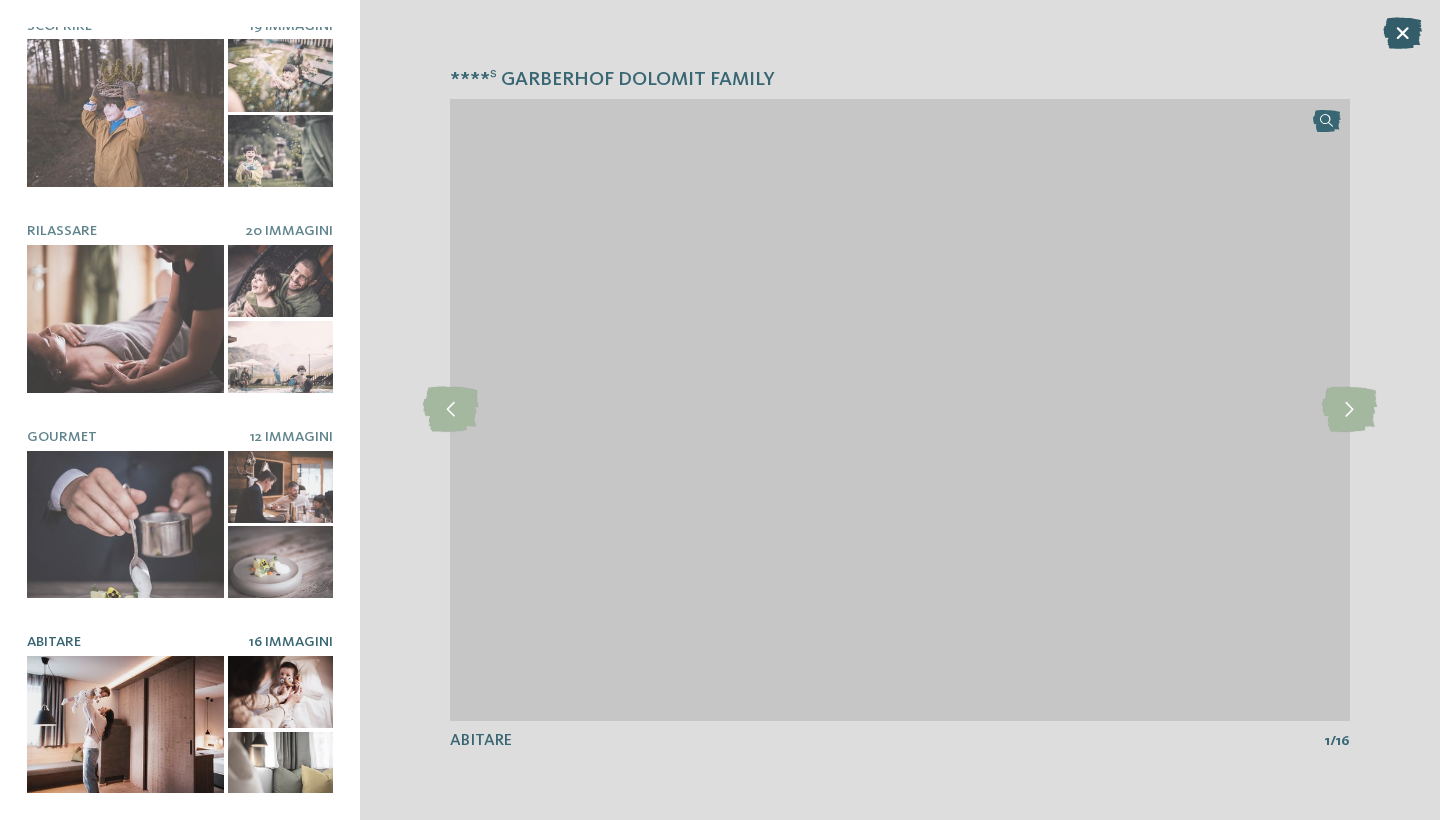 click at bounding box center (1402, 33) 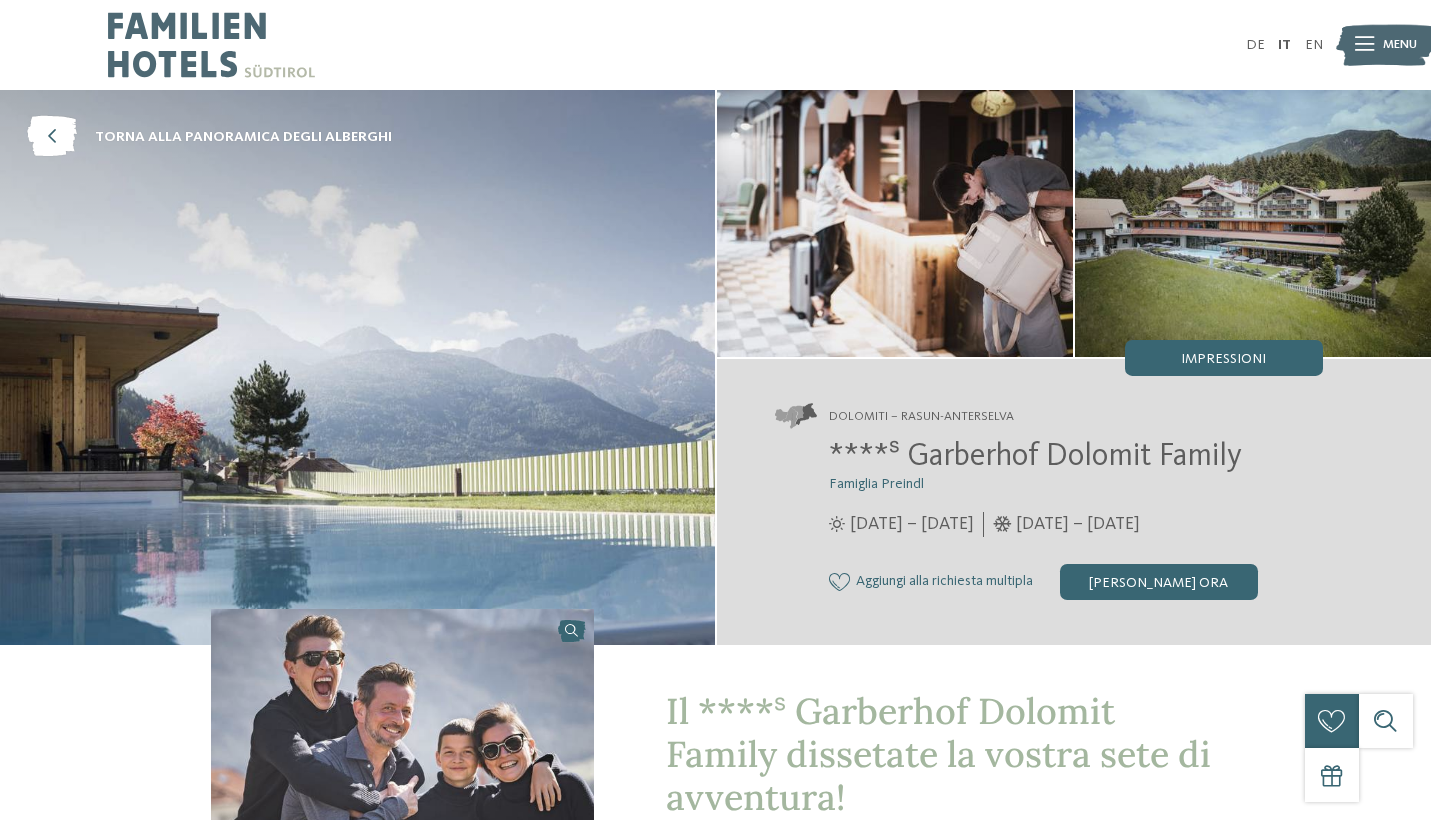 scroll, scrollTop: 0, scrollLeft: 0, axis: both 